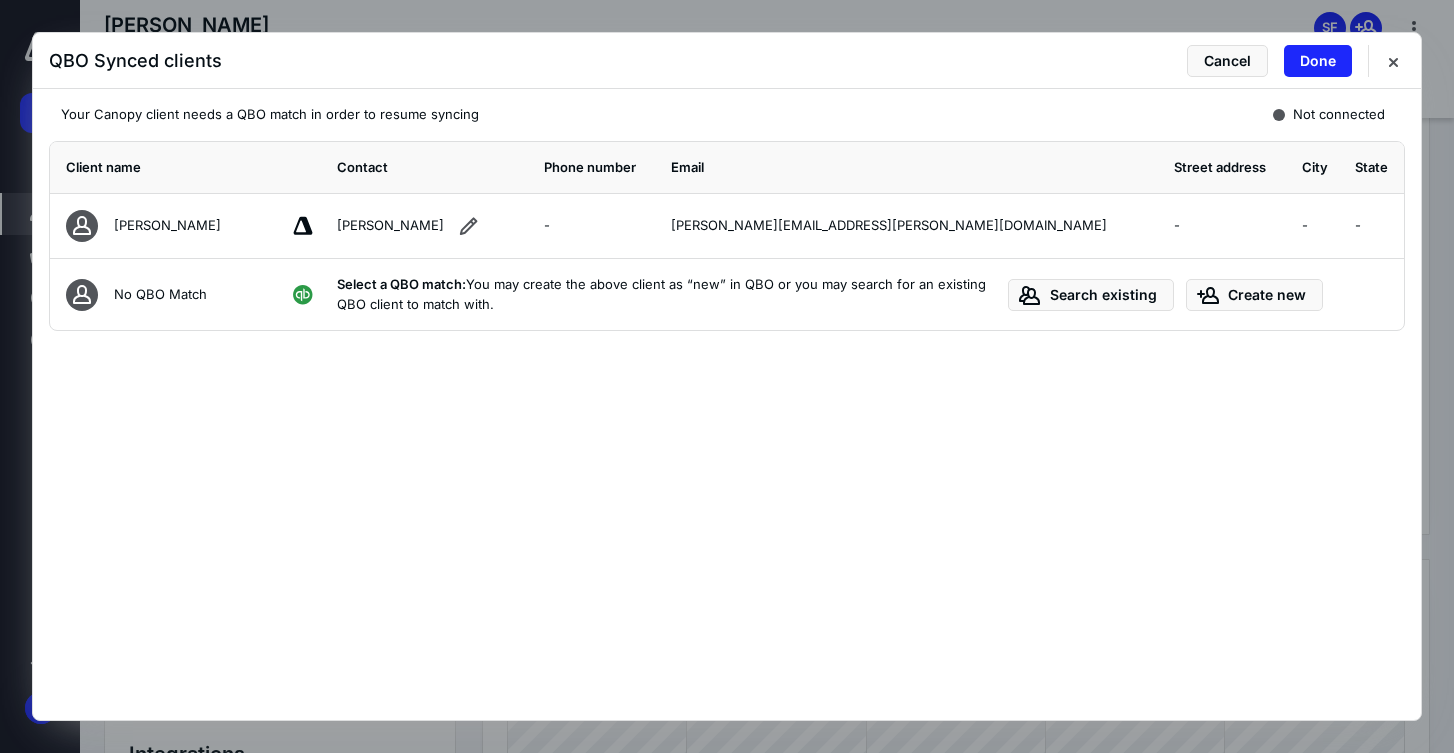 scroll, scrollTop: 0, scrollLeft: 0, axis: both 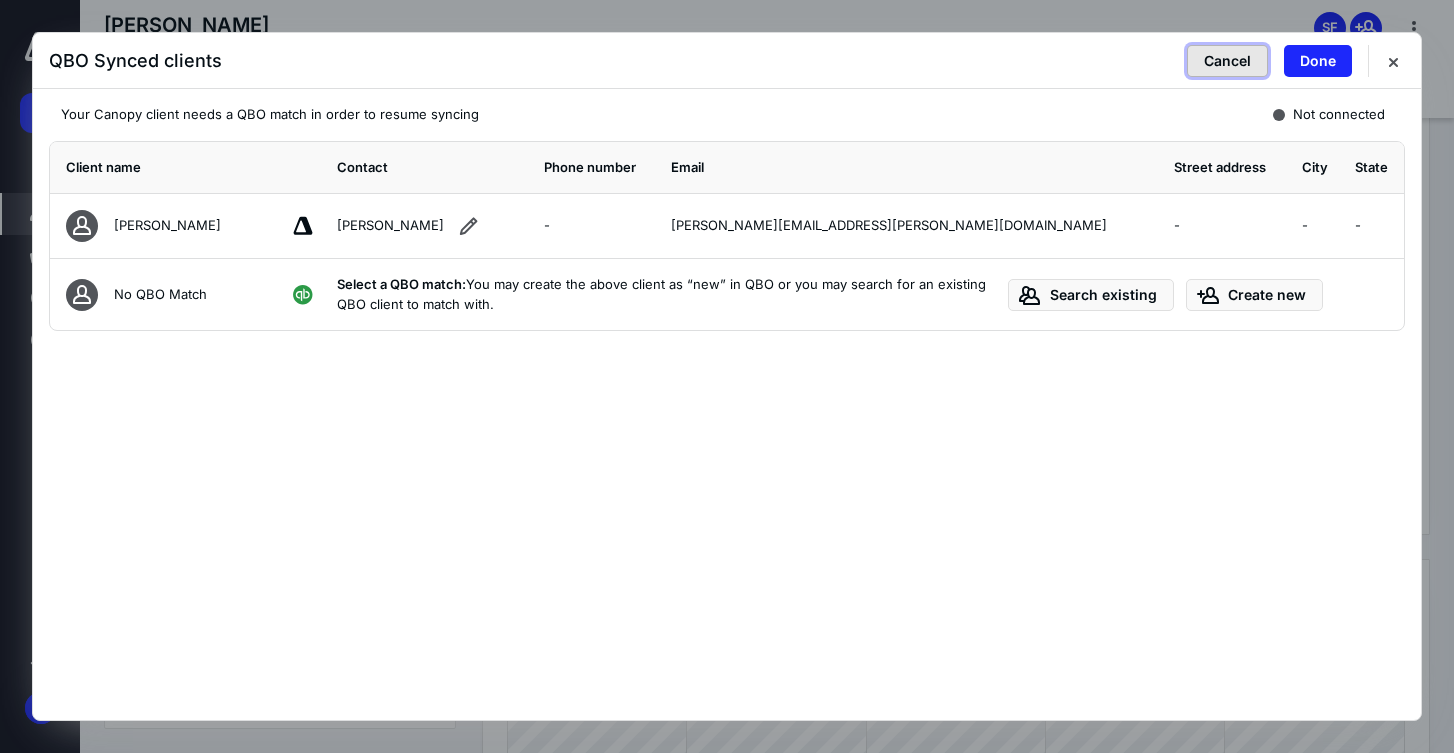 click on "Cancel" at bounding box center [1227, 61] 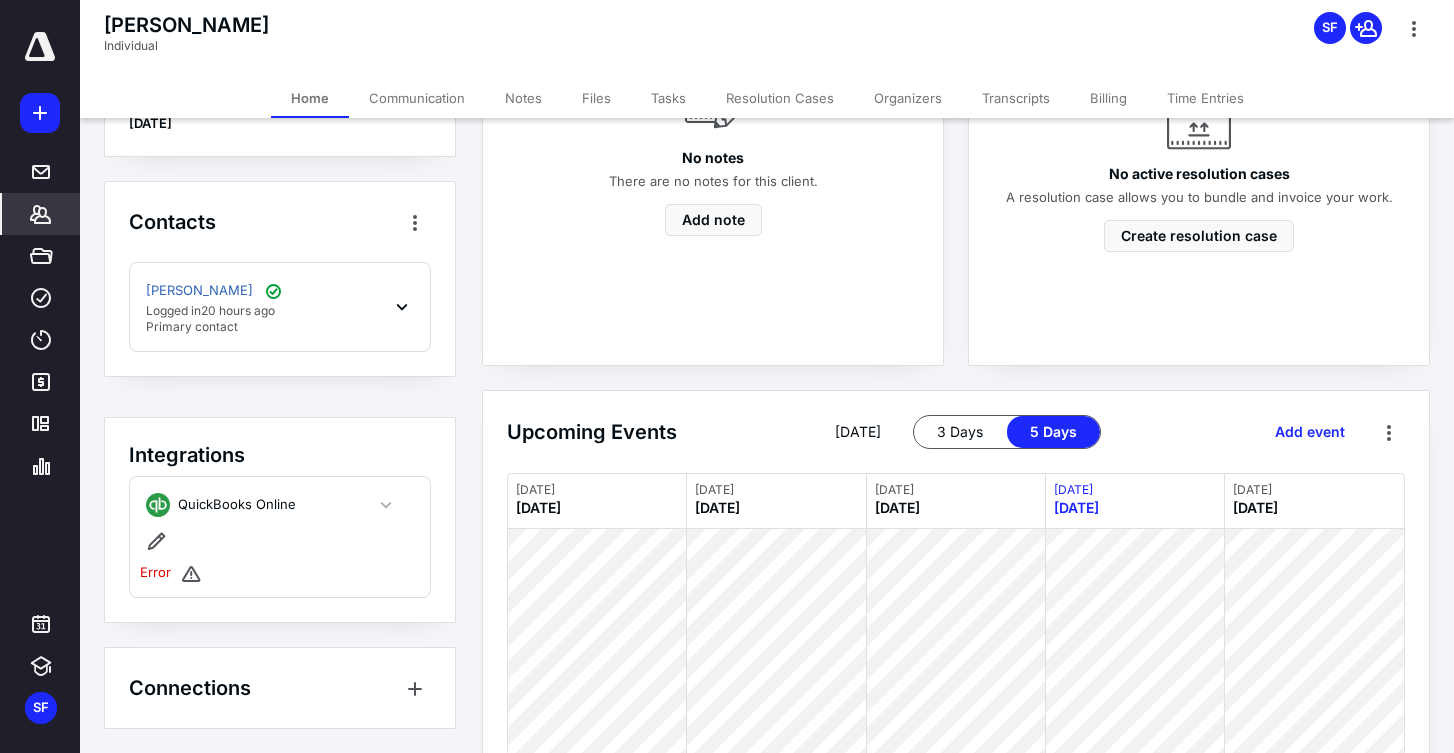 scroll, scrollTop: 838, scrollLeft: 0, axis: vertical 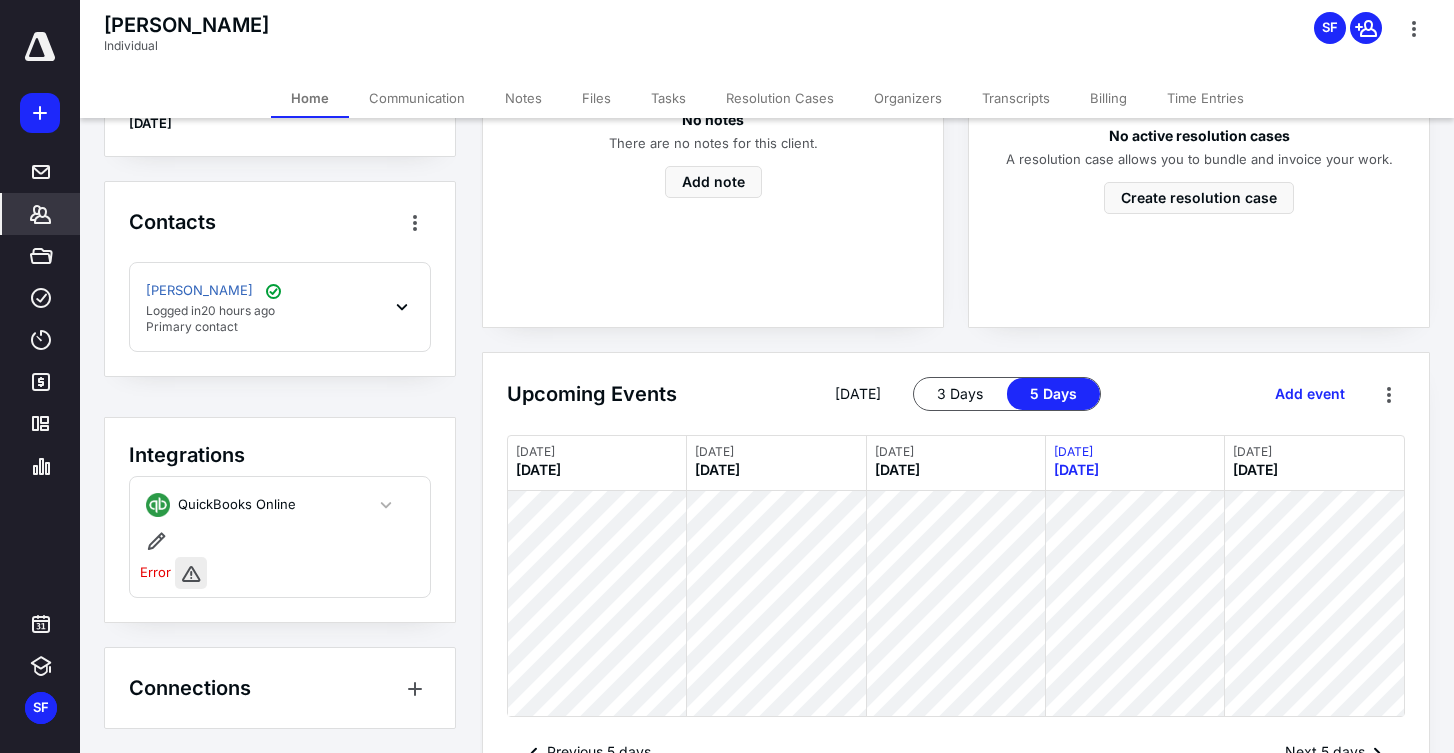 click at bounding box center (191, 573) 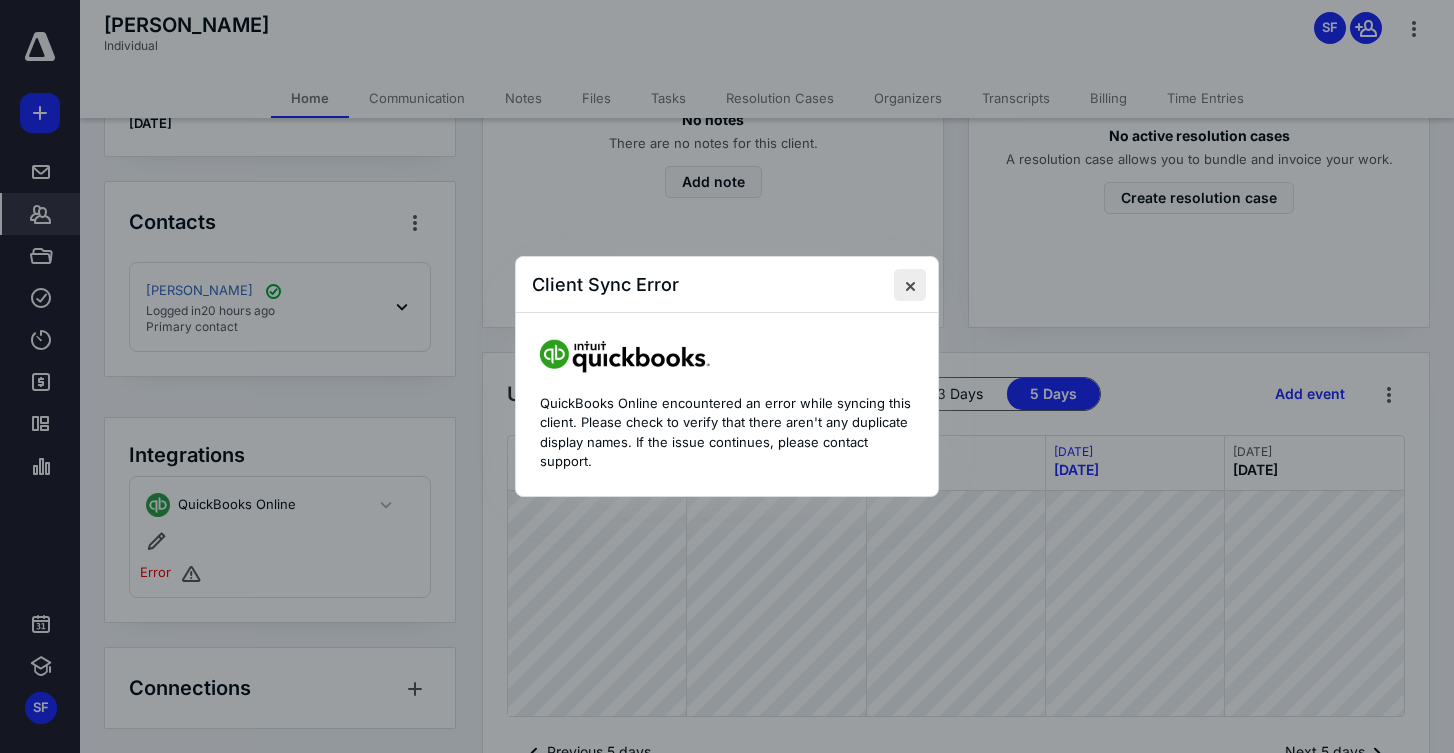 click at bounding box center [910, 285] 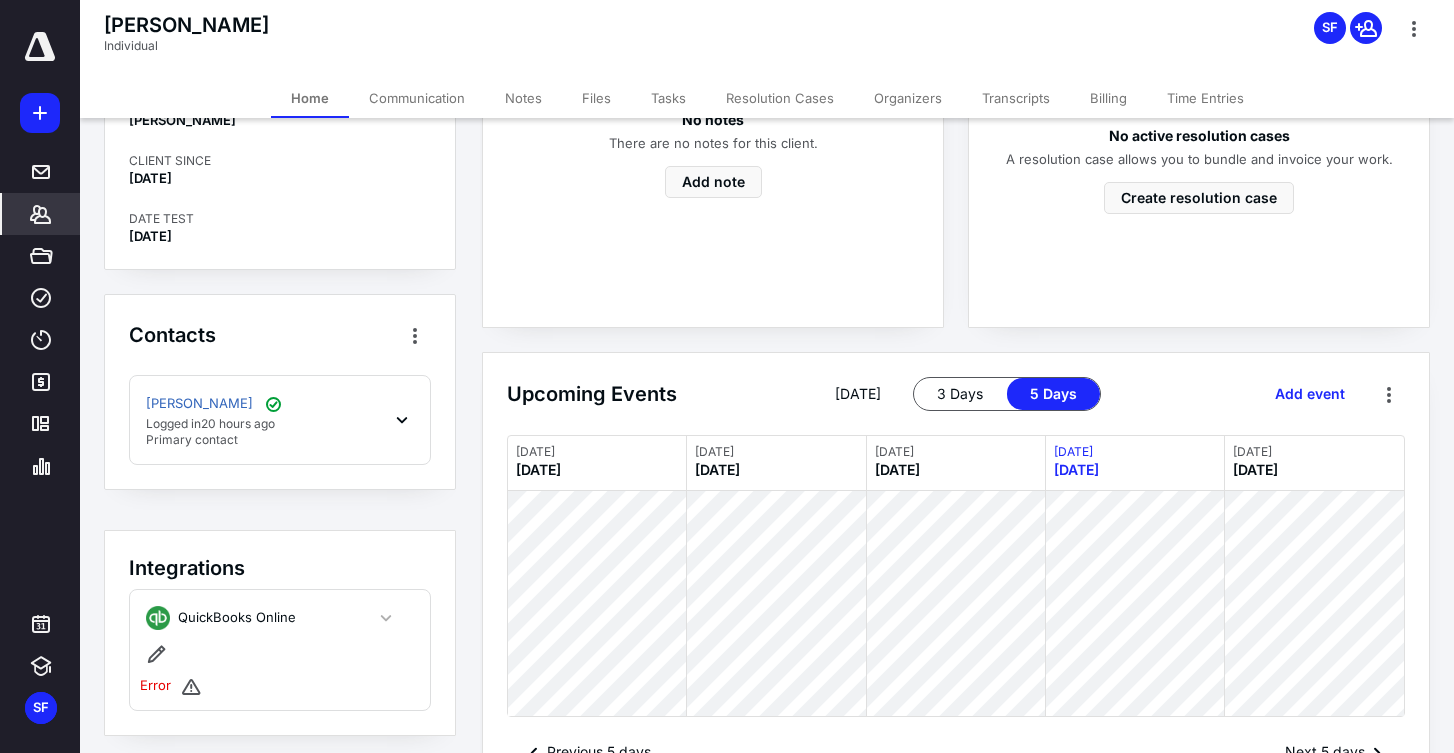 scroll, scrollTop: 0, scrollLeft: 0, axis: both 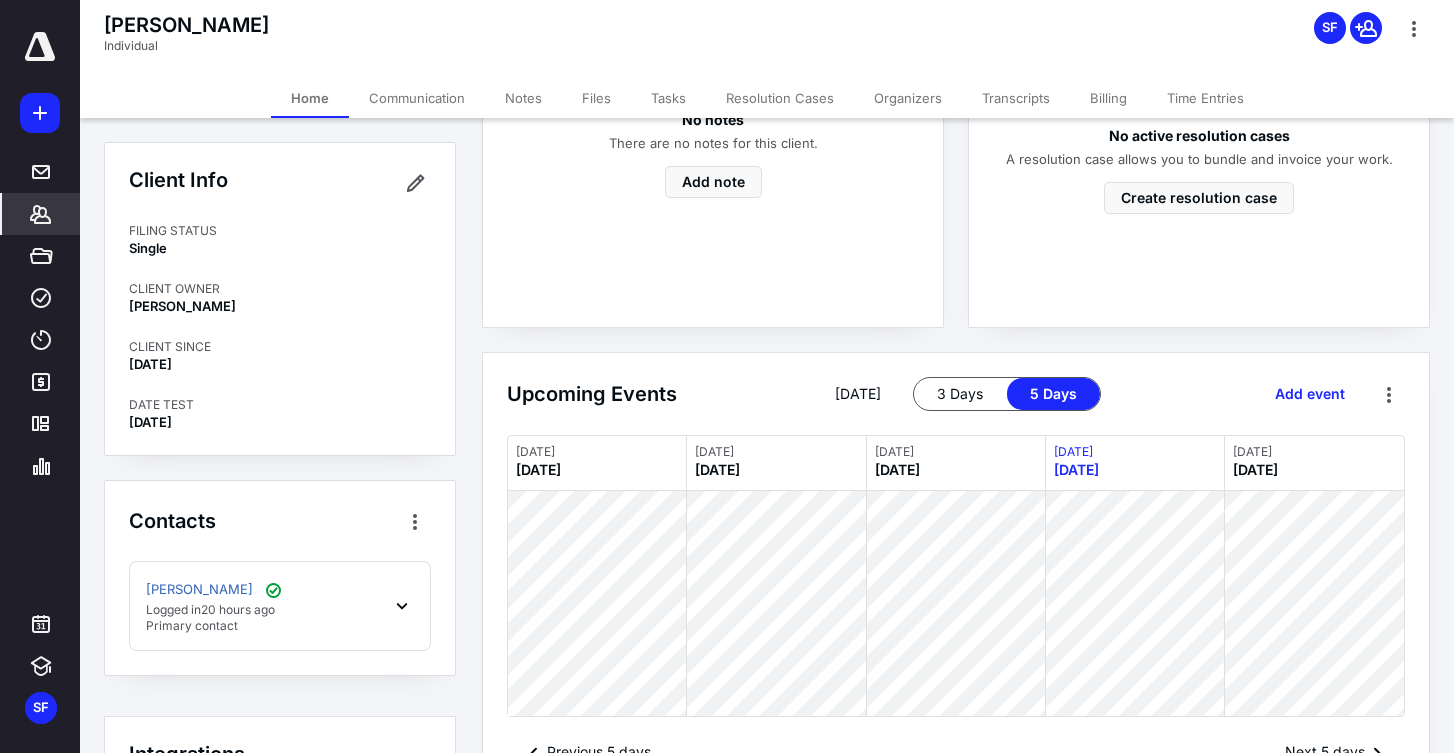 click 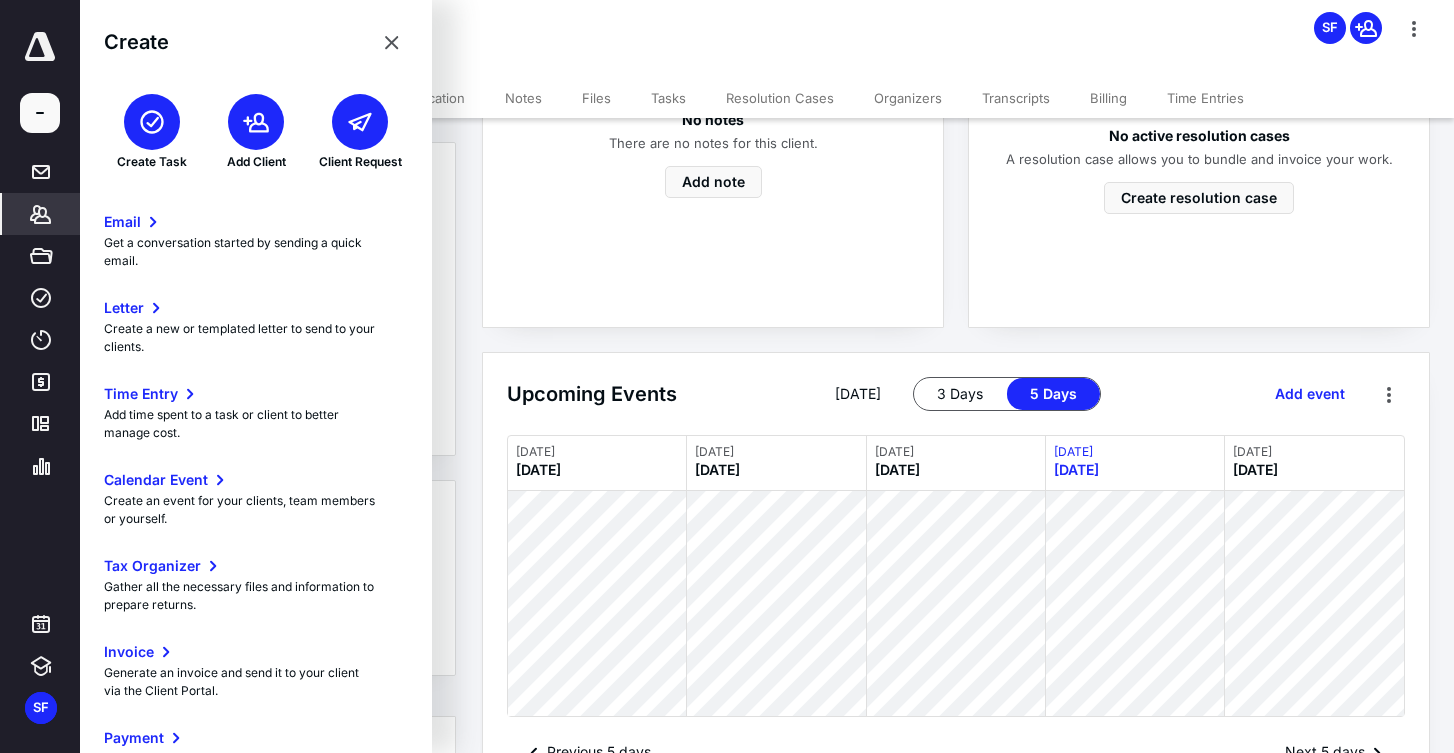 click on "Invoice" at bounding box center (256, 652) 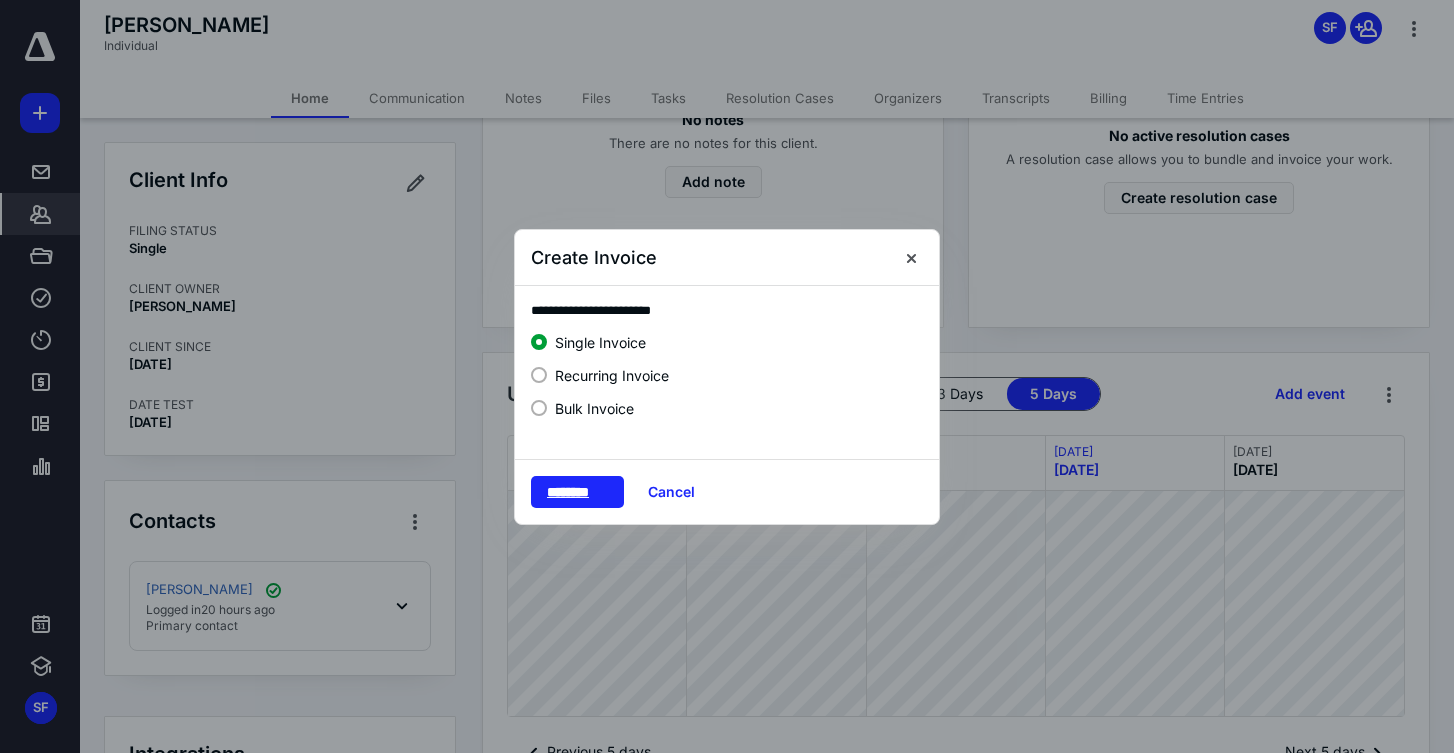 click on "********" at bounding box center [577, 492] 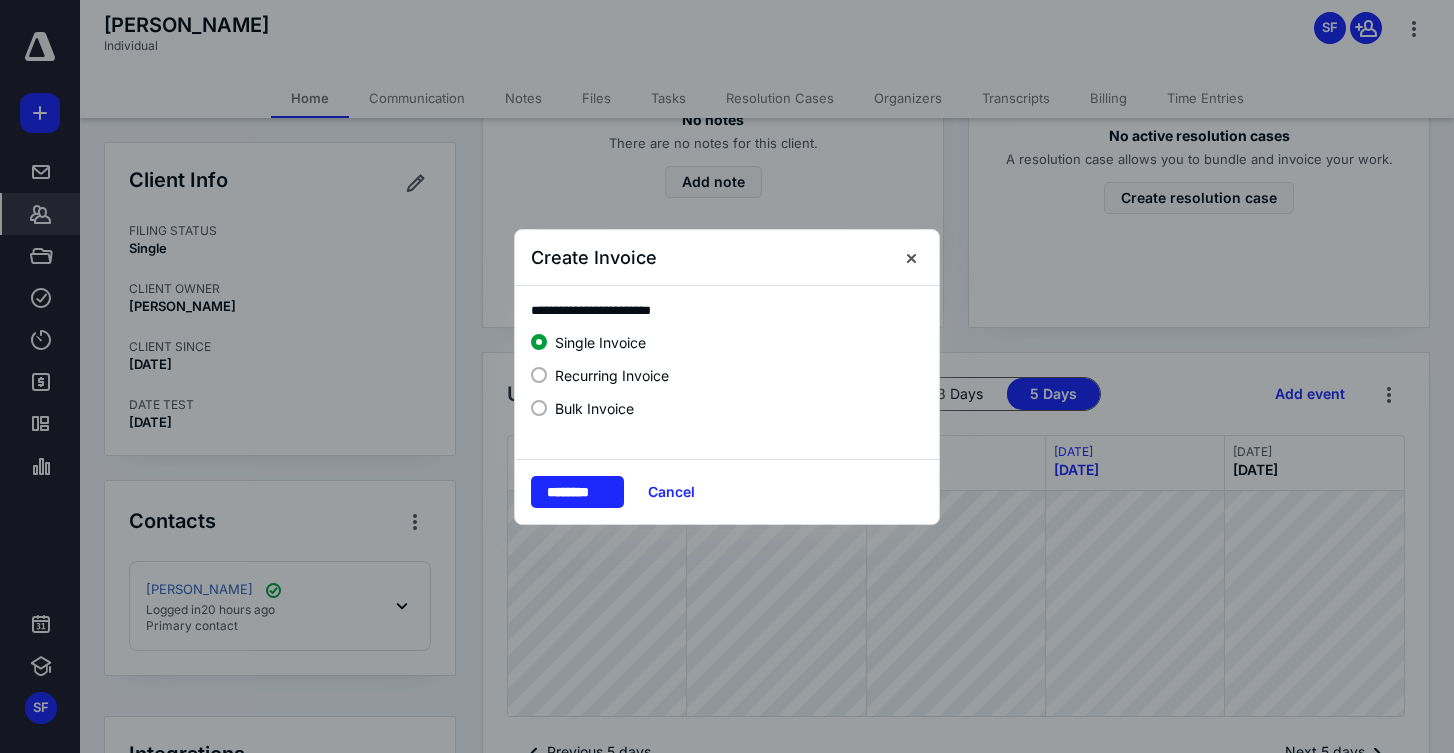 scroll, scrollTop: 0, scrollLeft: 0, axis: both 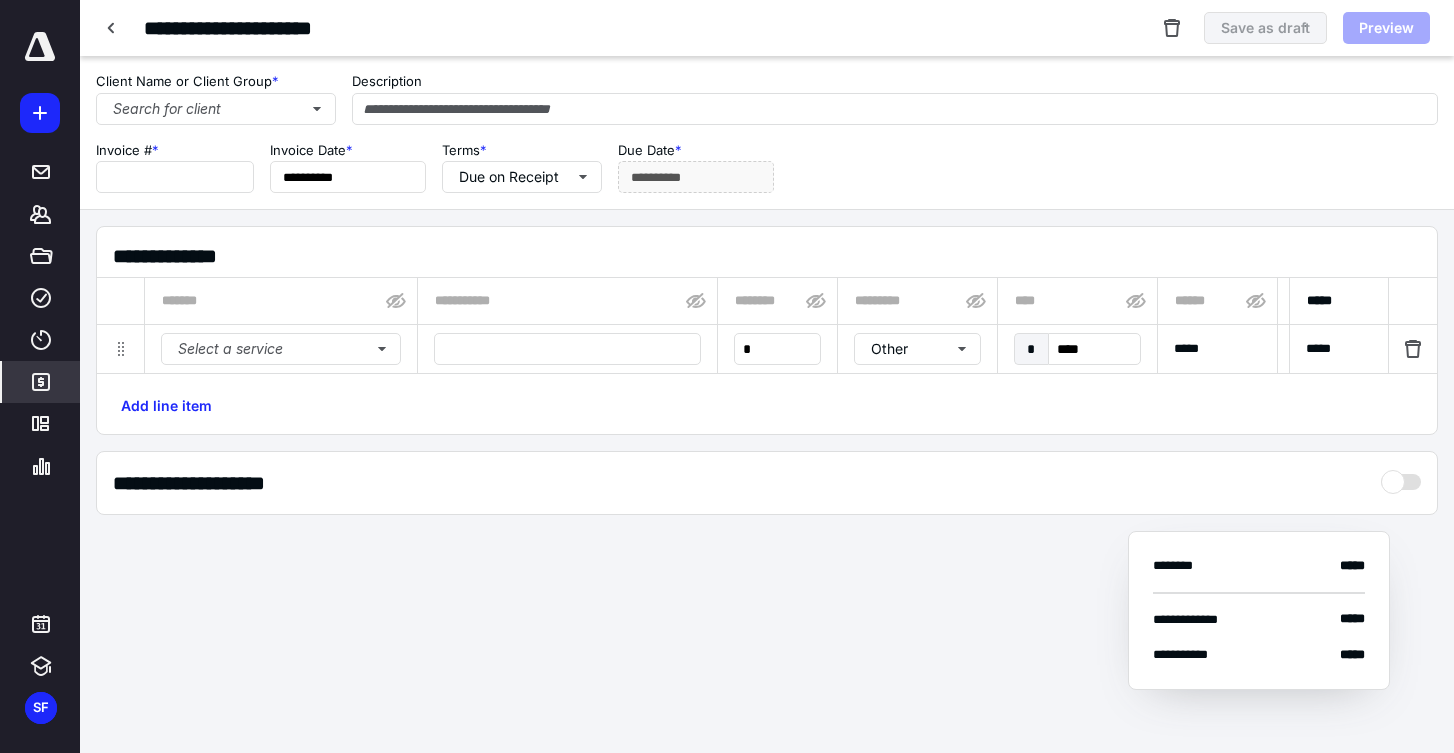 type on "****" 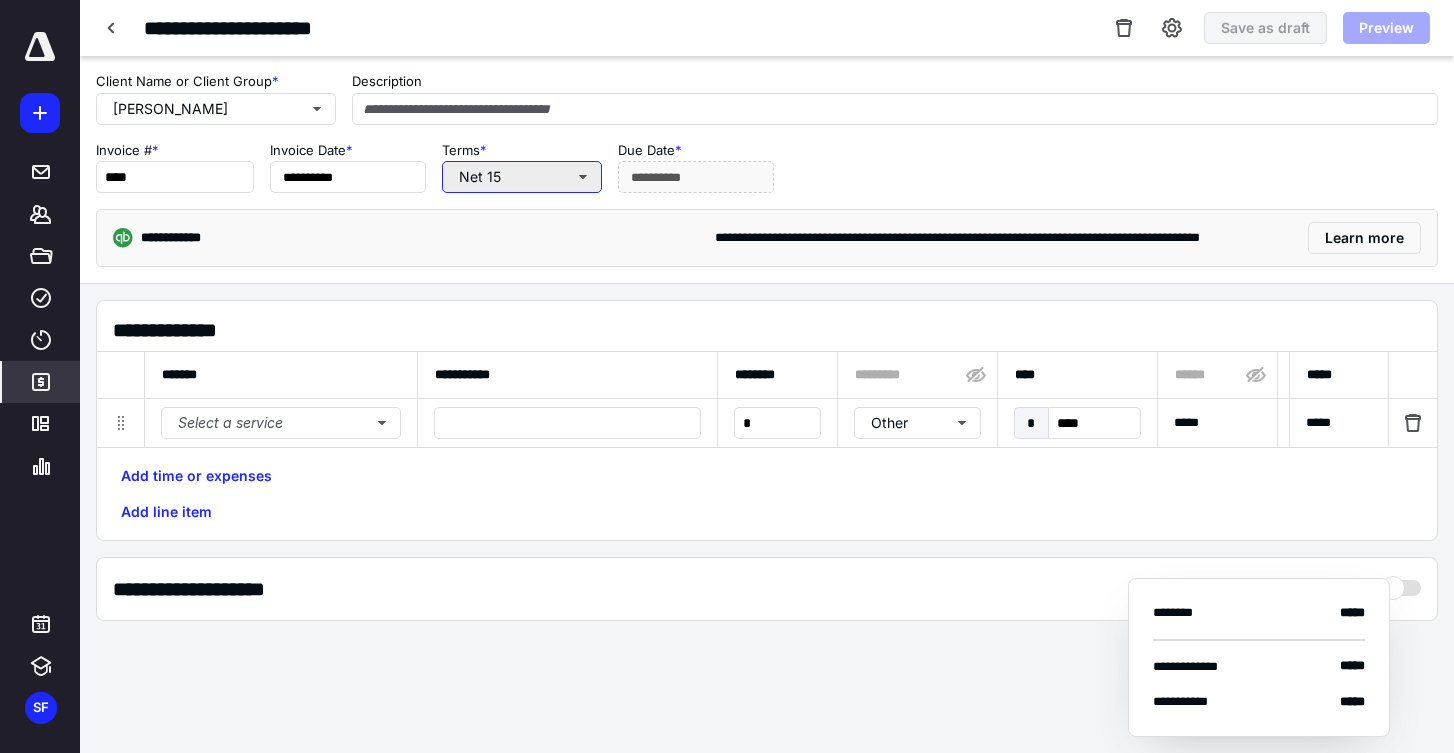 click on "Net 15" at bounding box center [522, 177] 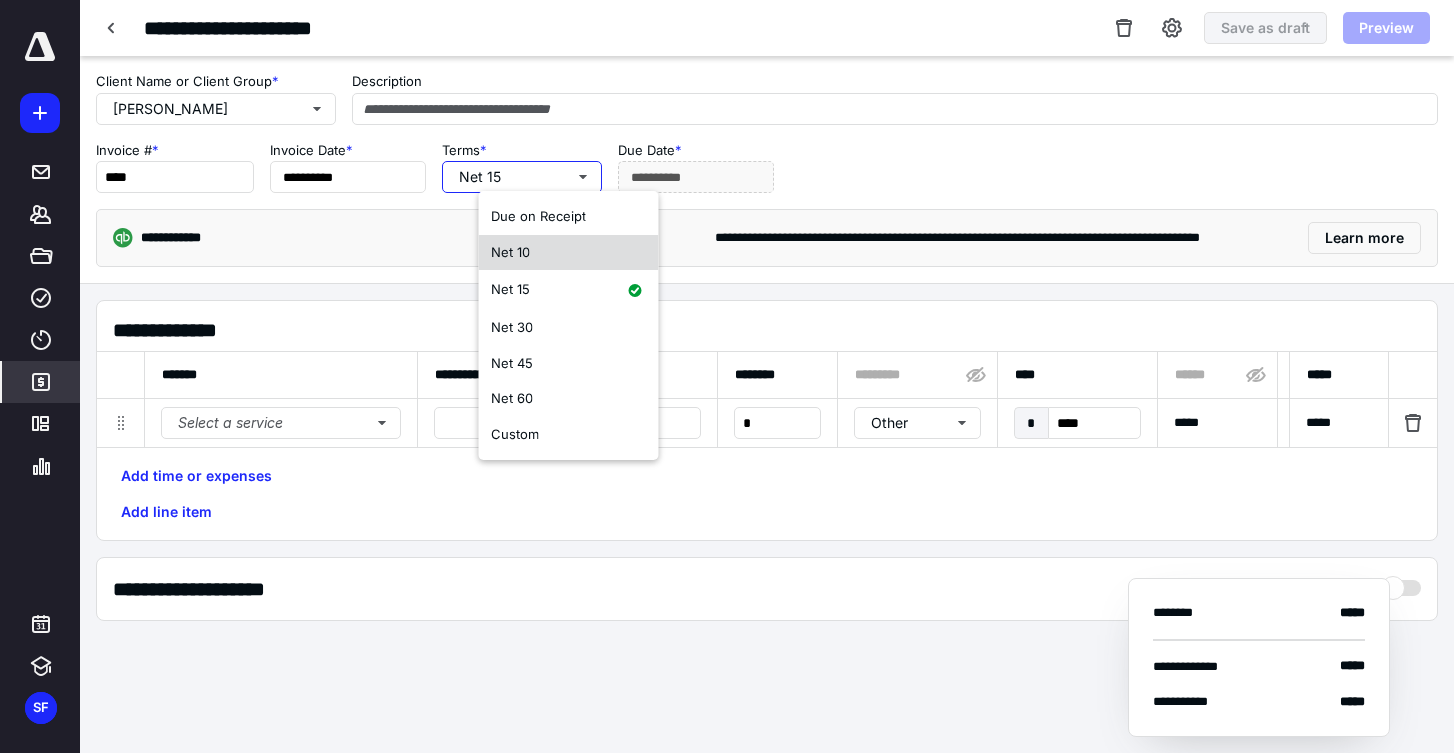 drag, startPoint x: 566, startPoint y: 247, endPoint x: 545, endPoint y: 255, distance: 22.472204 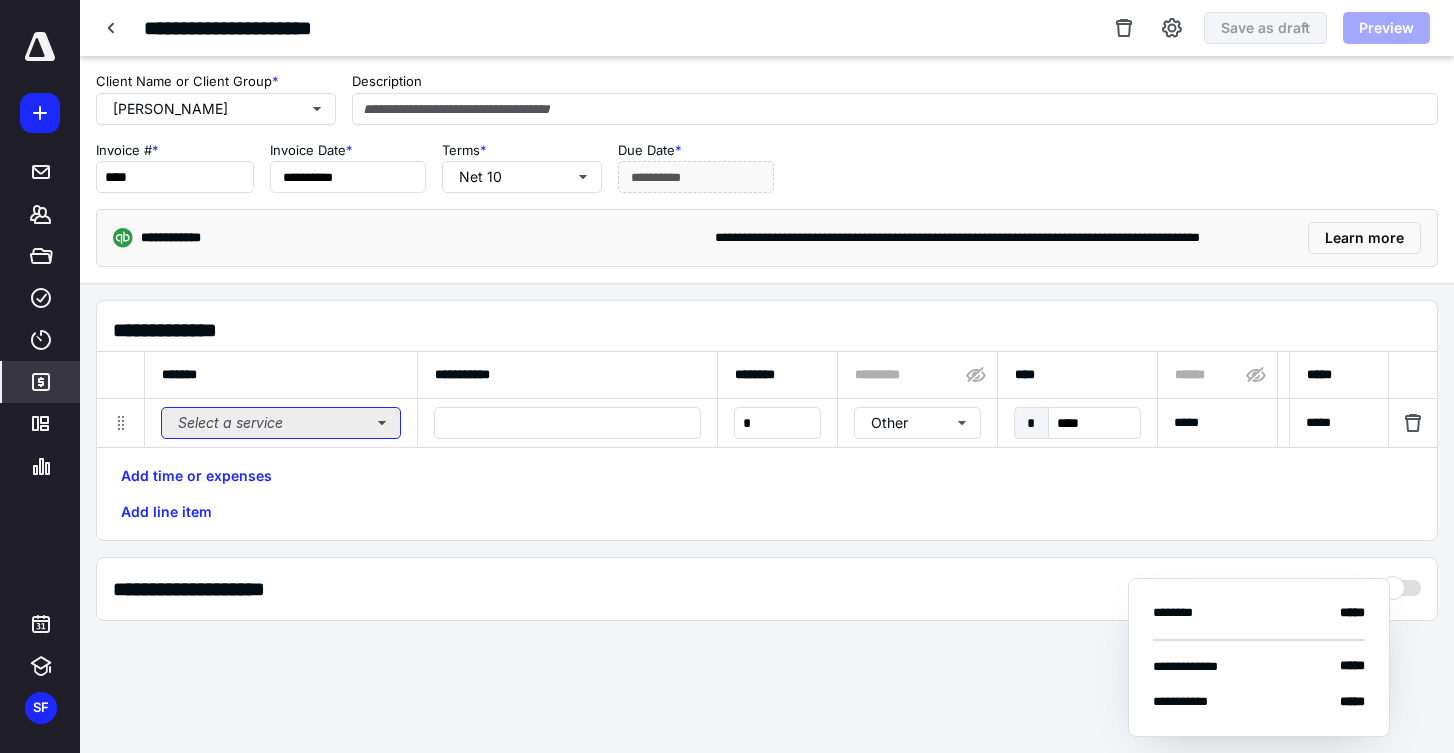 click on "Select a service" at bounding box center [281, 423] 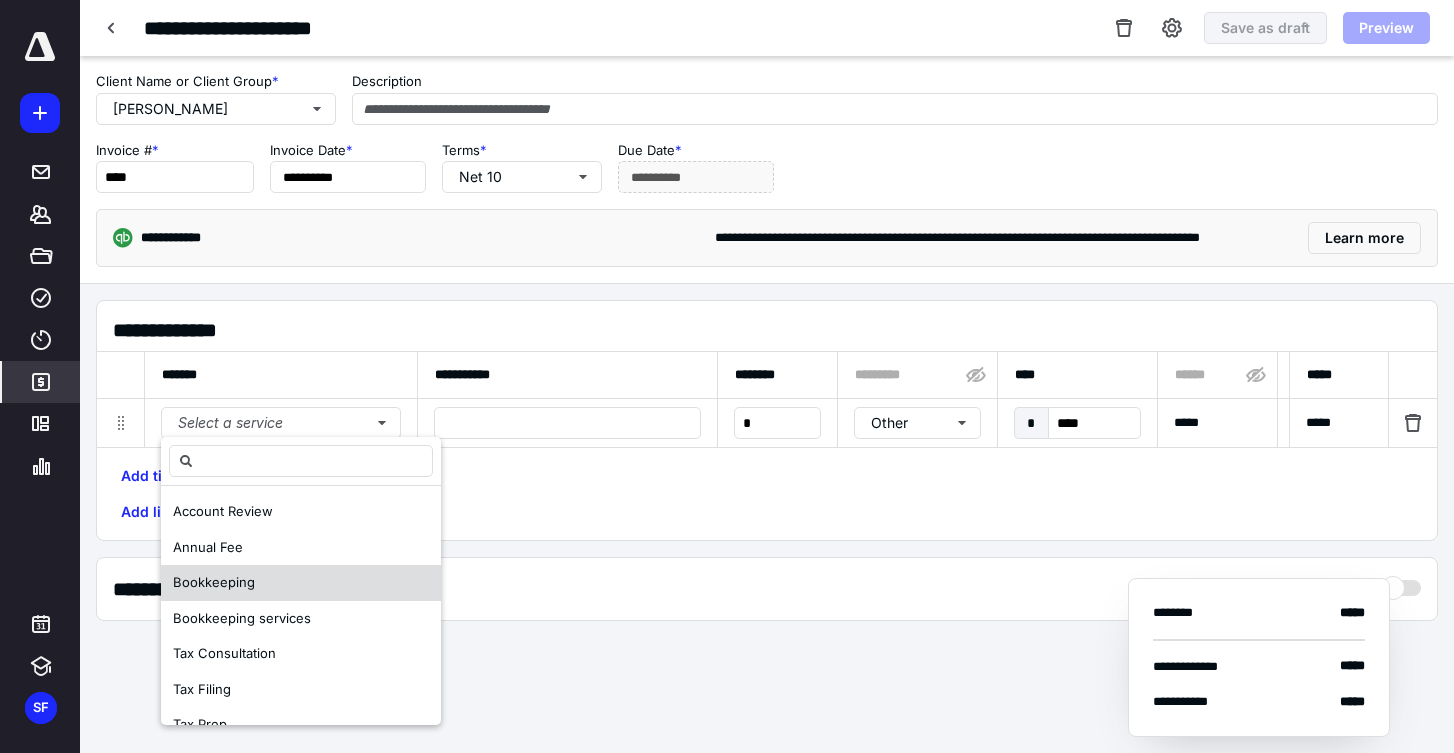 click on "Bookkeeping" at bounding box center (301, 583) 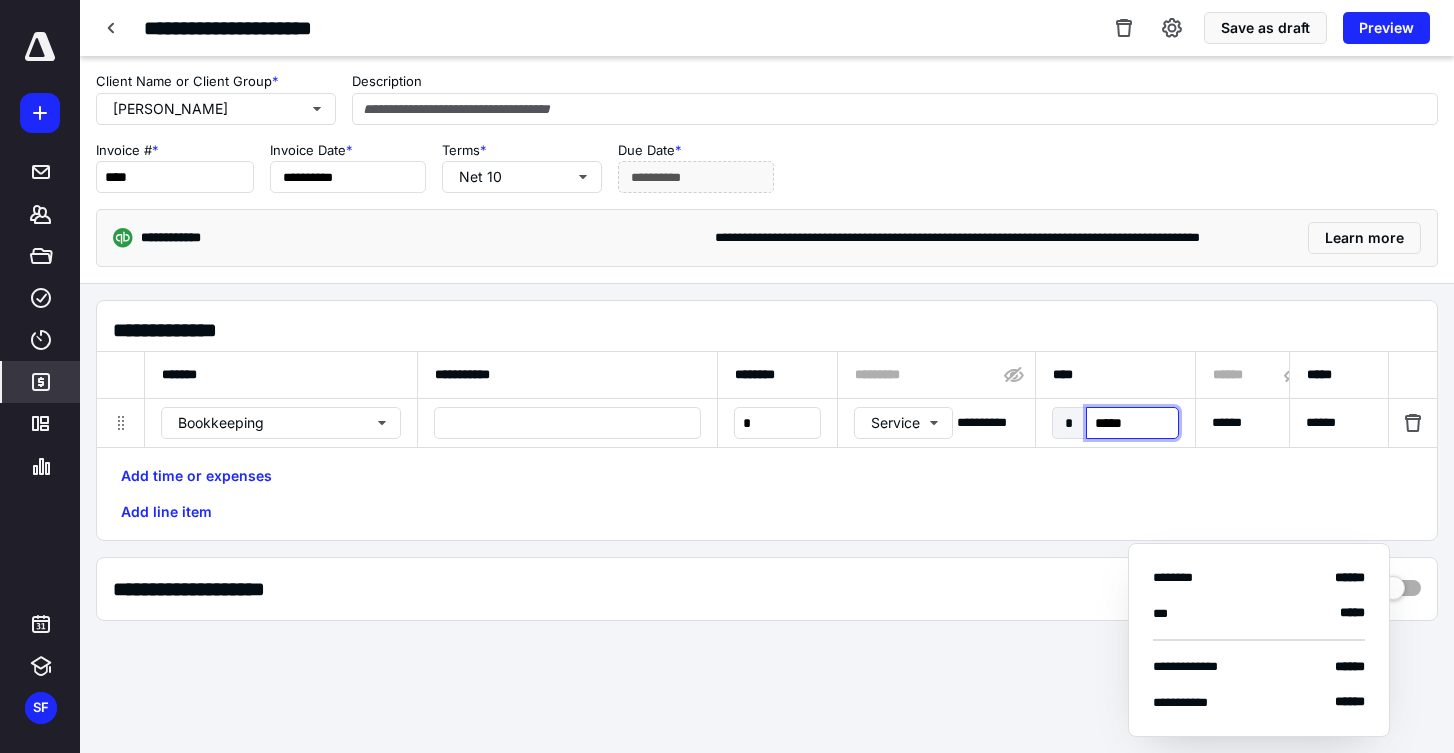click on "*****" at bounding box center [1132, 423] 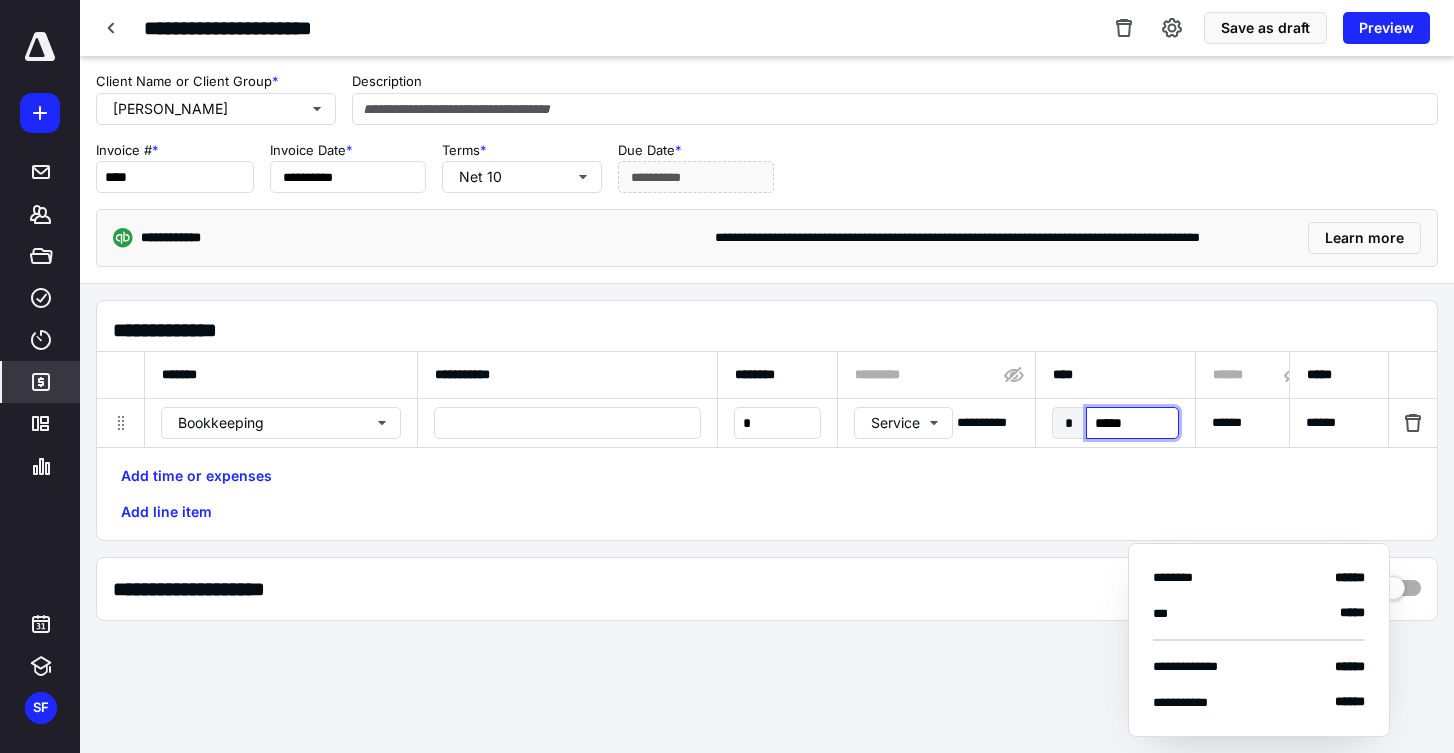 type on "*****" 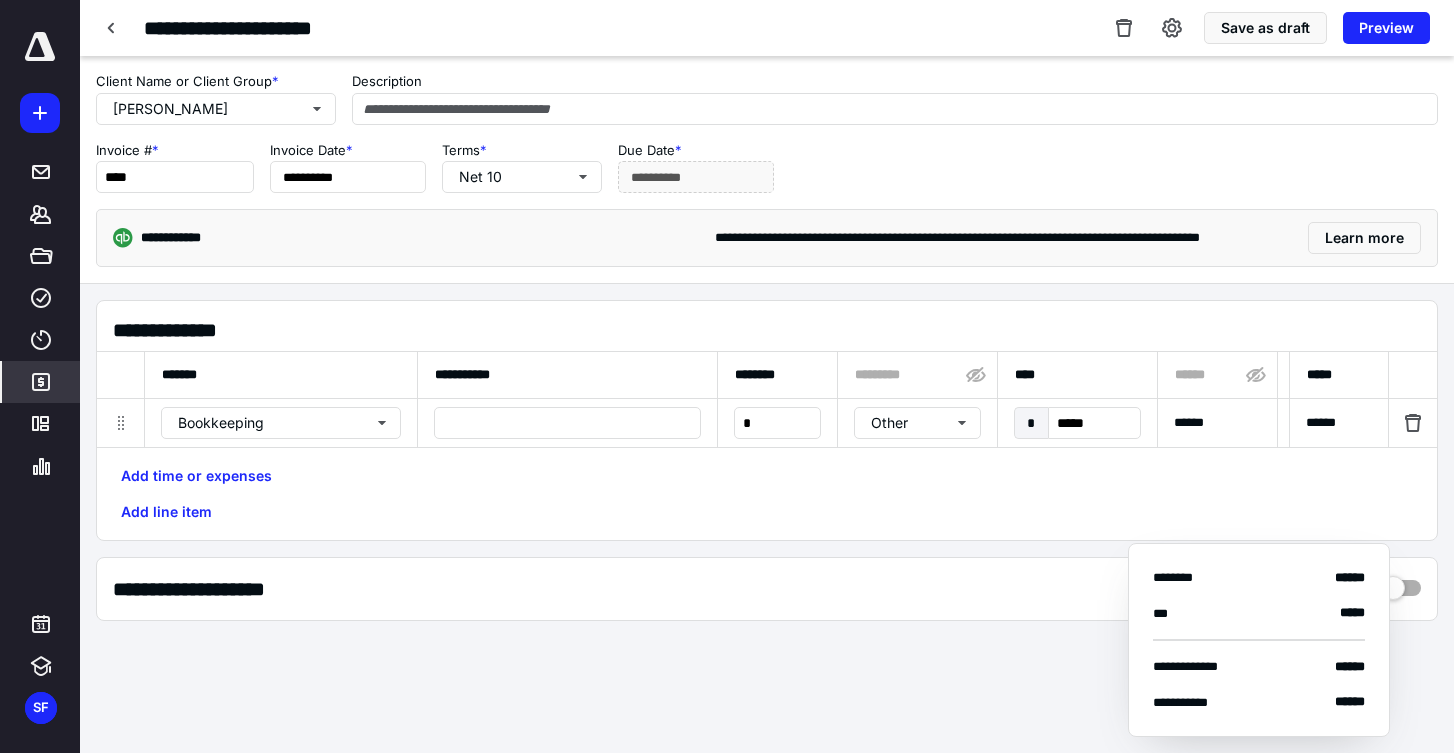 scroll, scrollTop: 0, scrollLeft: 1109, axis: horizontal 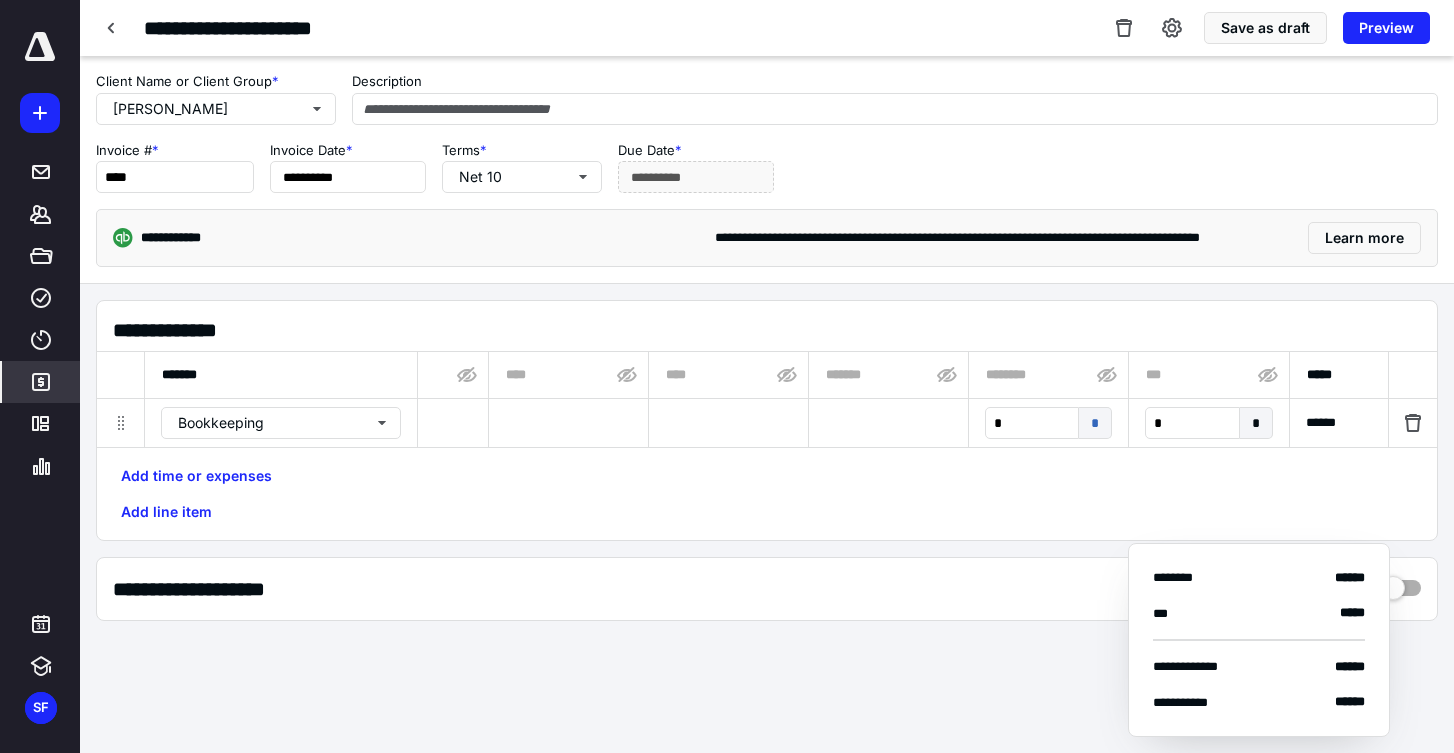 click on "Add time or expenses Add line item" at bounding box center (767, 494) 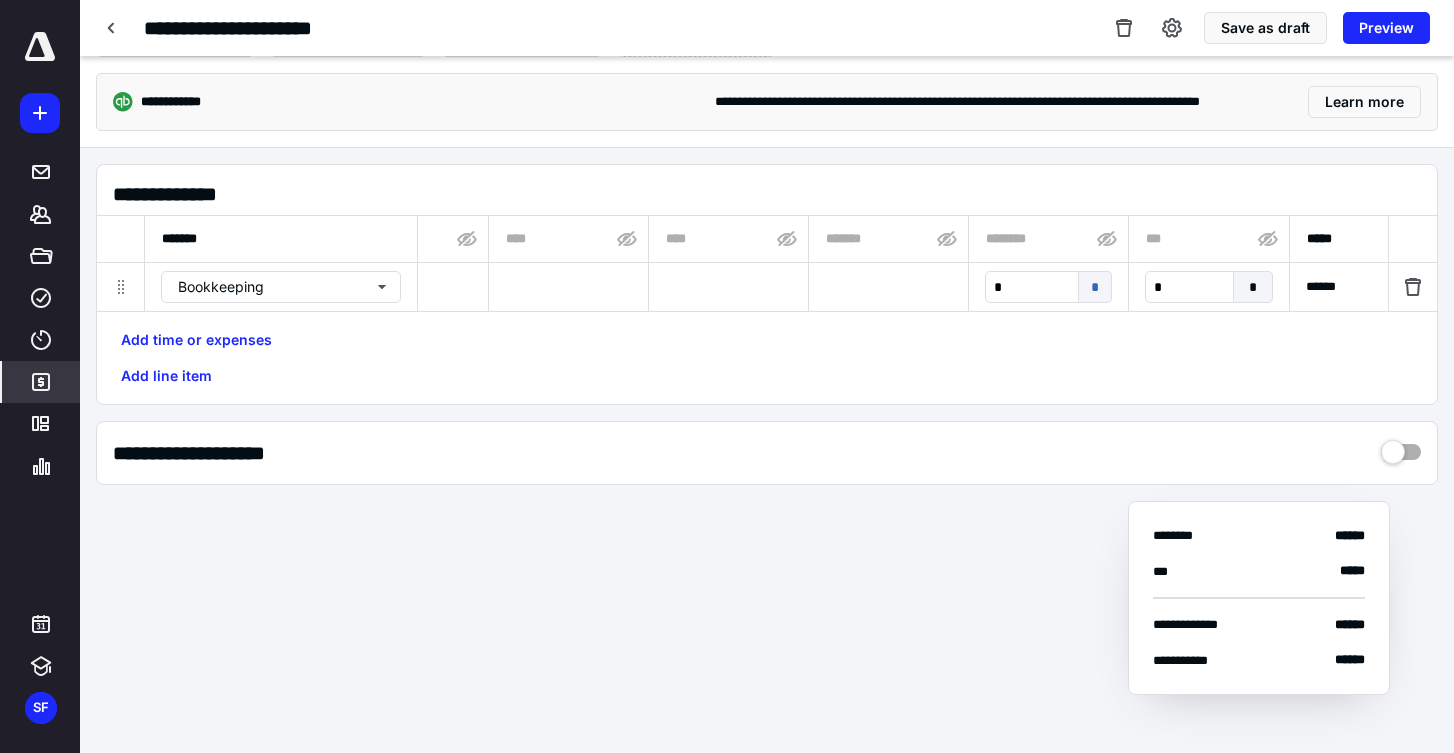 scroll, scrollTop: 0, scrollLeft: 0, axis: both 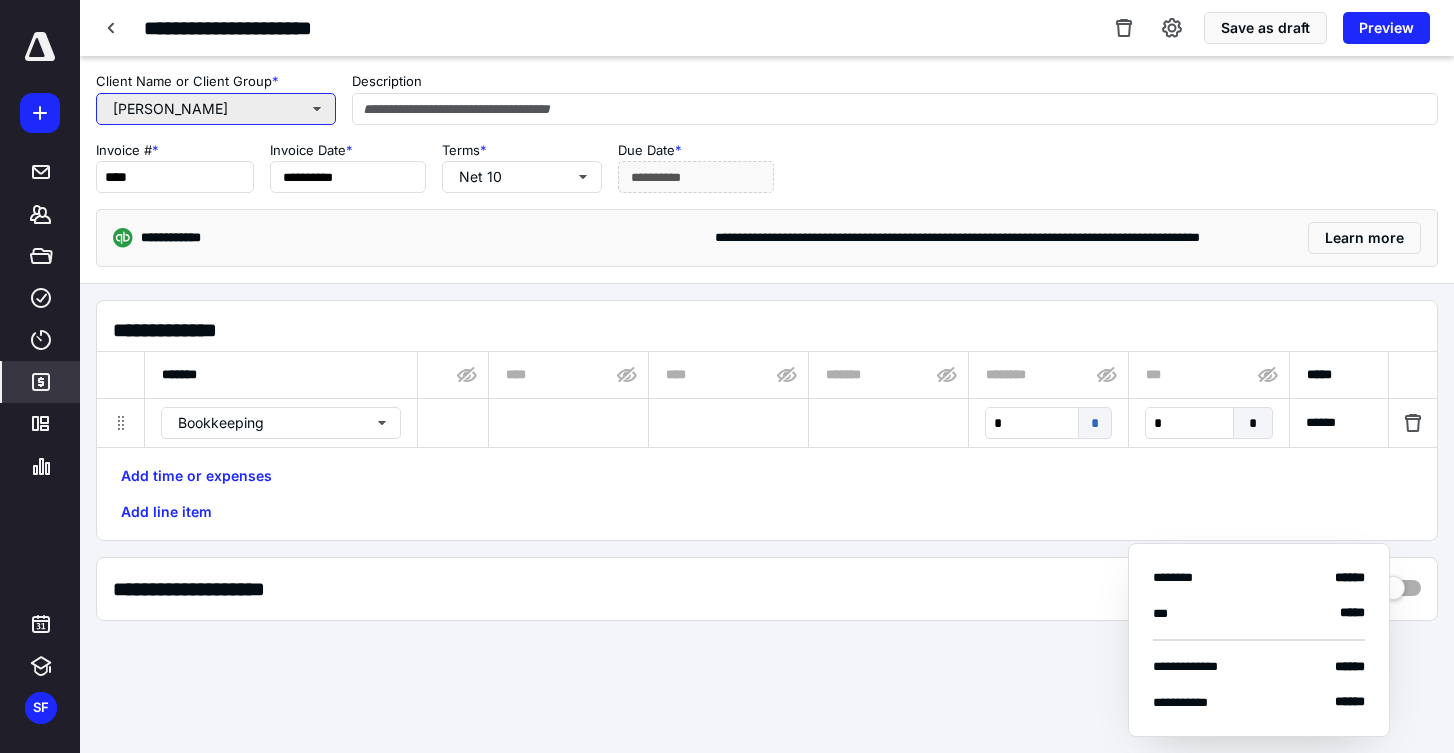 click on "[PERSON_NAME]" at bounding box center (216, 109) 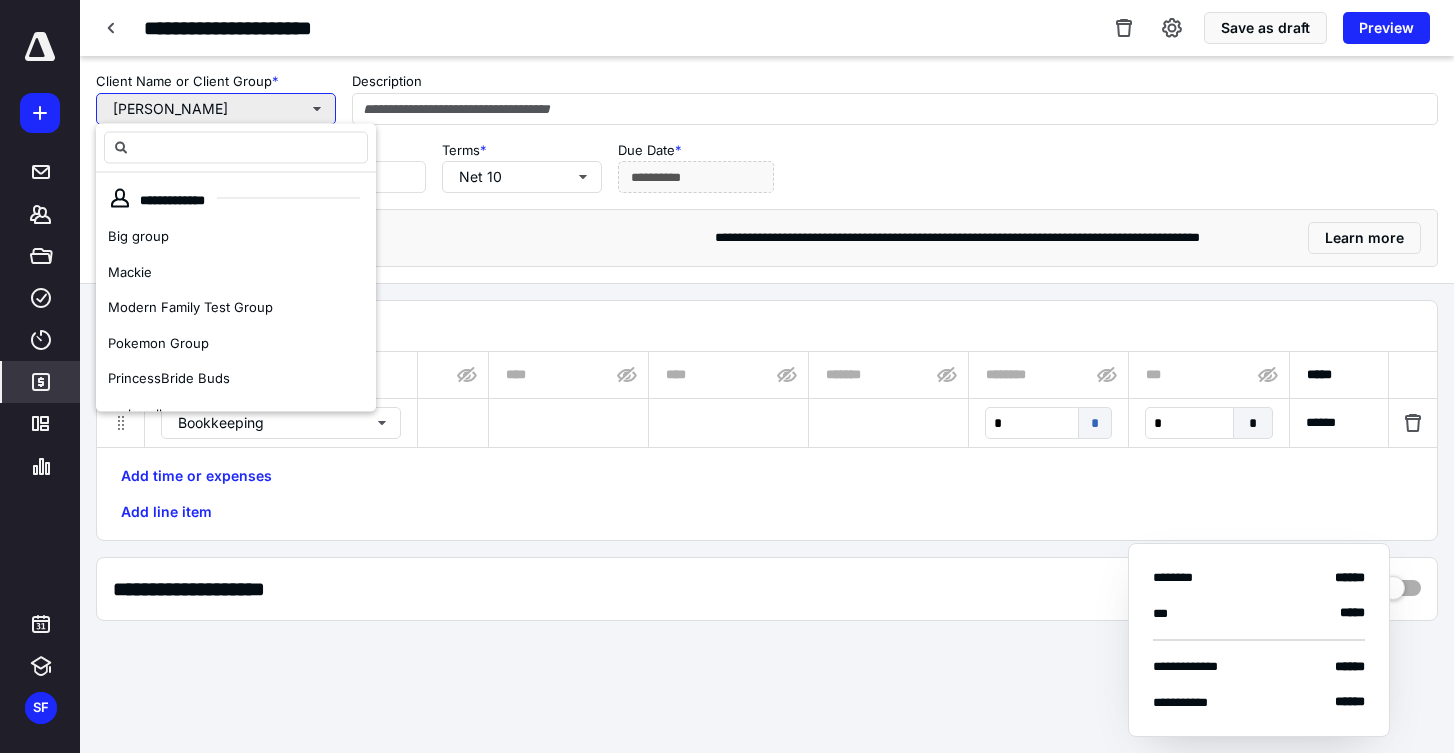 click on "[PERSON_NAME]" at bounding box center (216, 109) 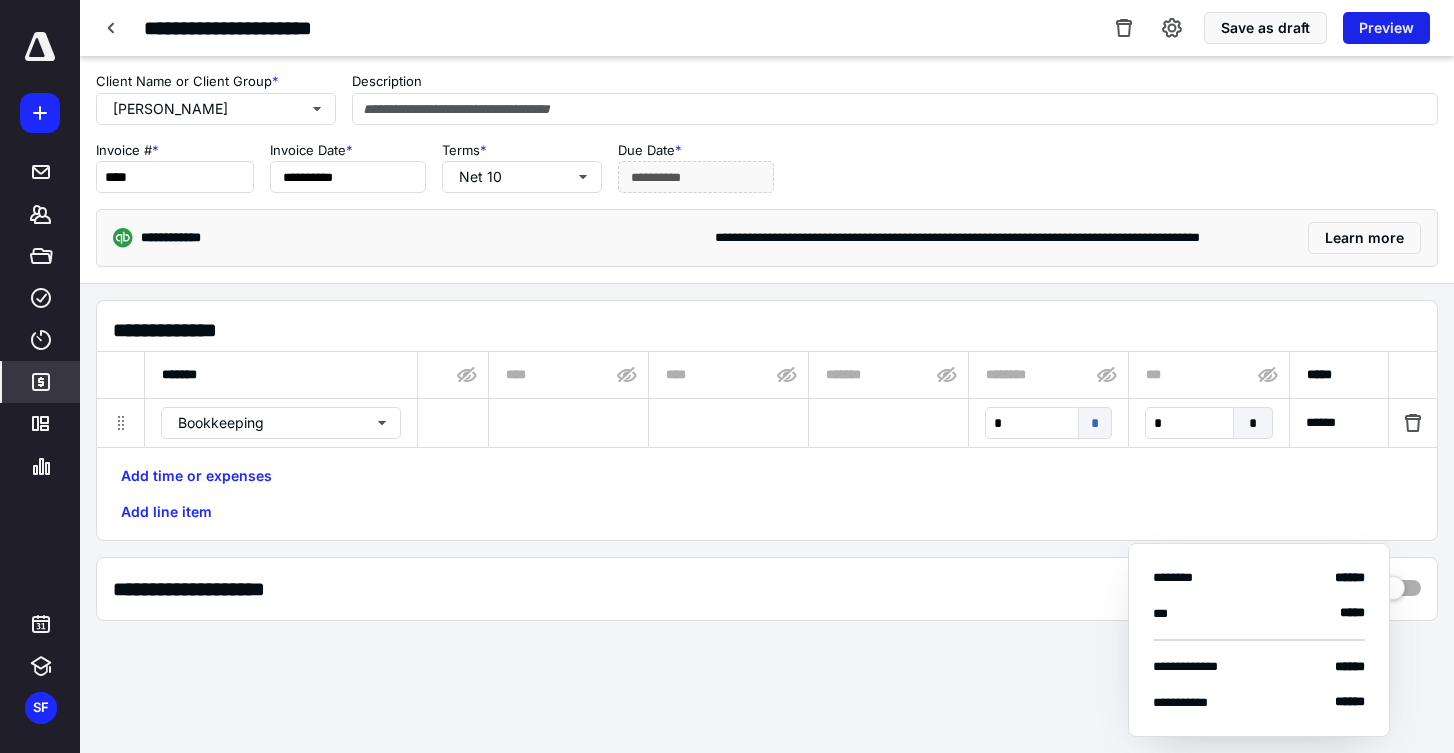 click on "Preview" at bounding box center (1386, 28) 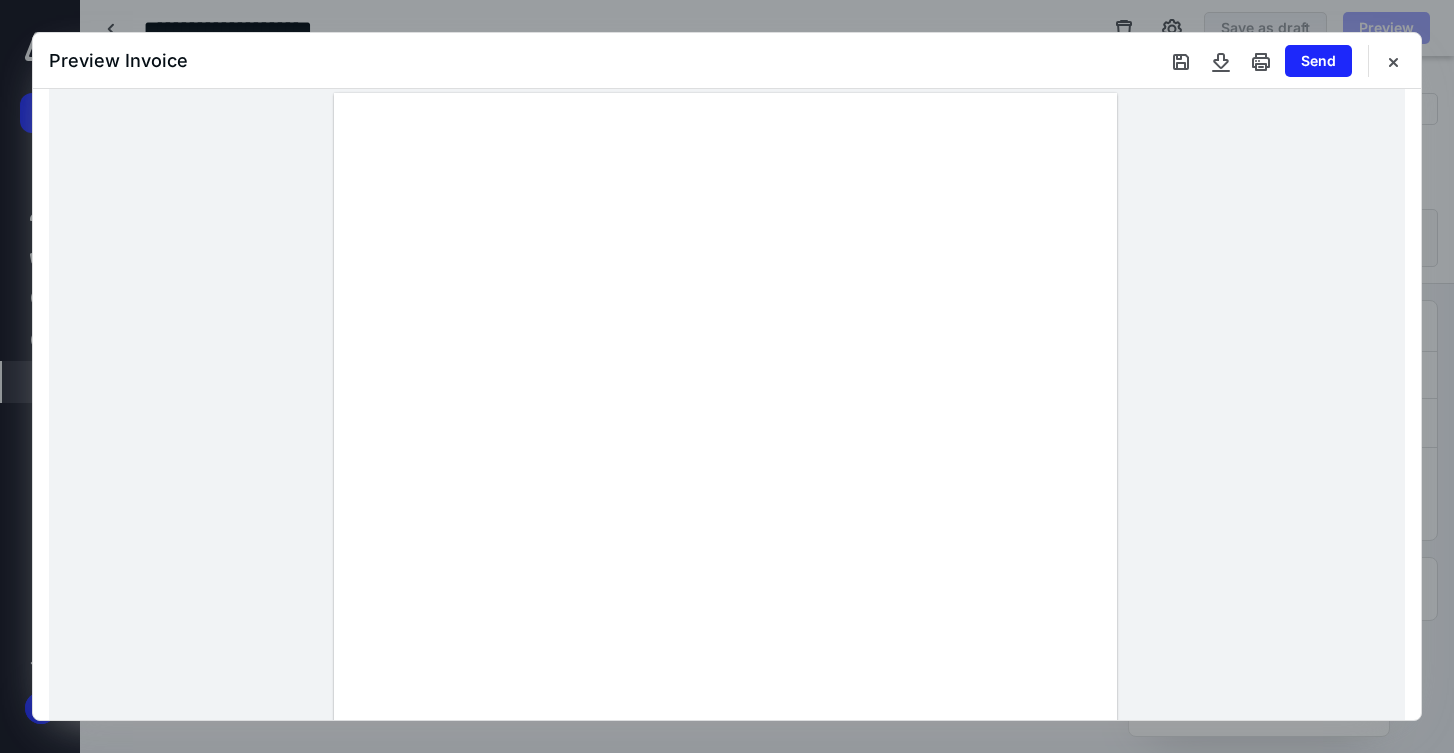 scroll, scrollTop: 61, scrollLeft: 0, axis: vertical 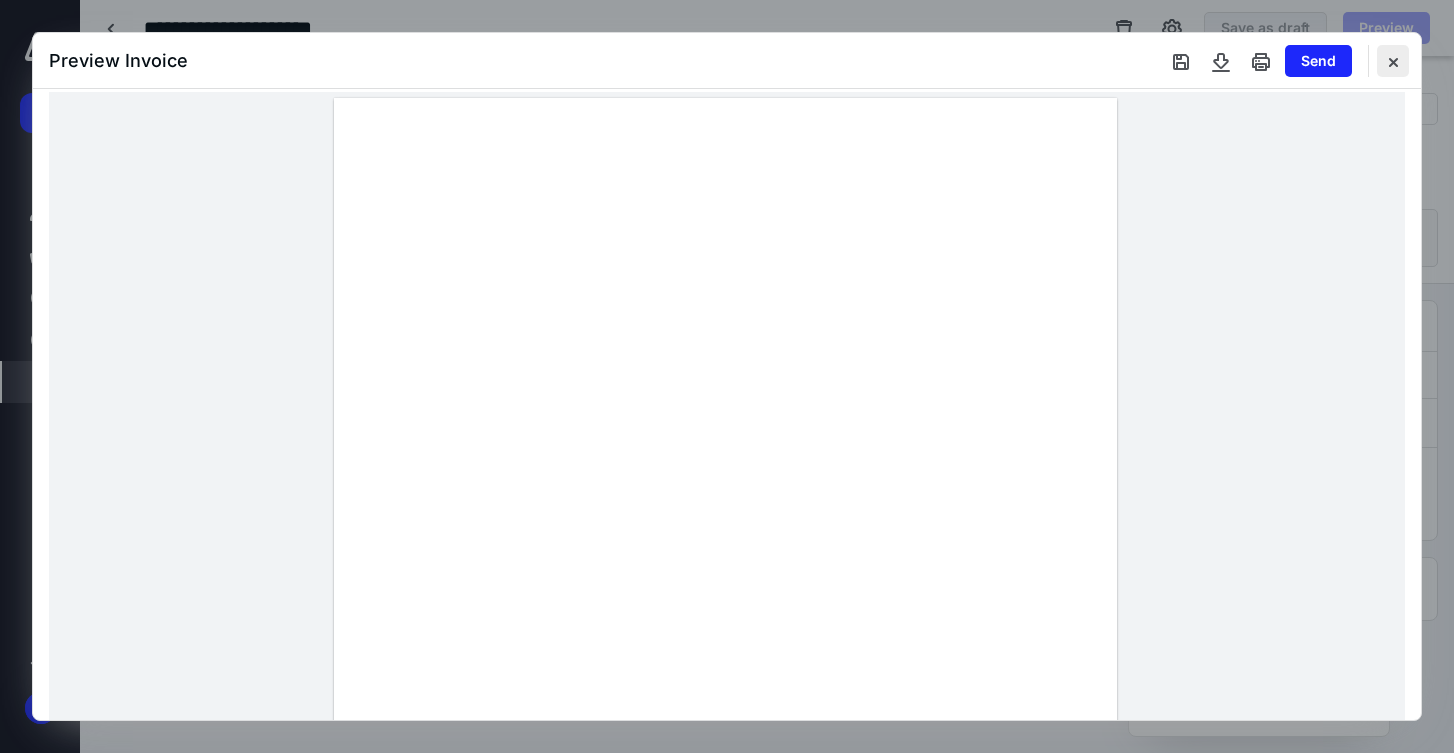 click at bounding box center (1393, 61) 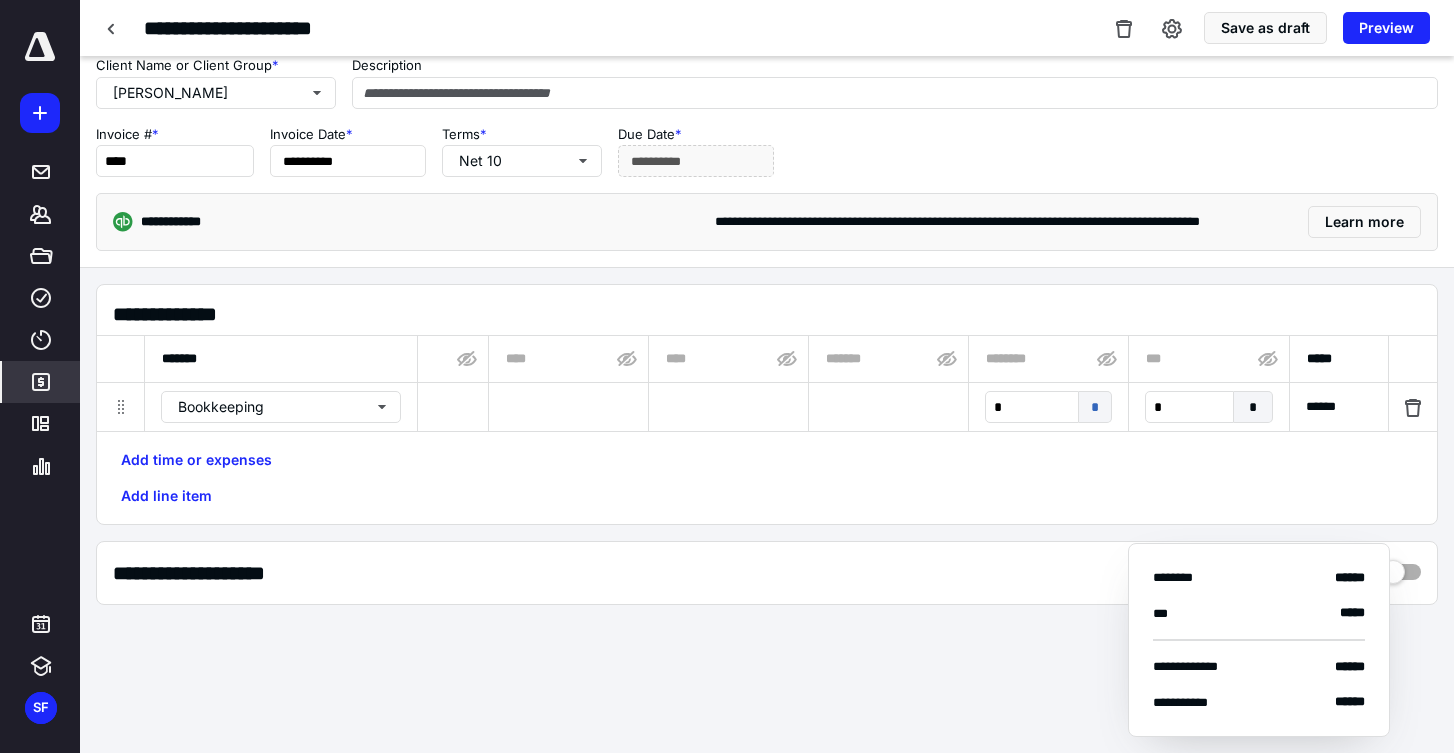 scroll, scrollTop: 0, scrollLeft: 0, axis: both 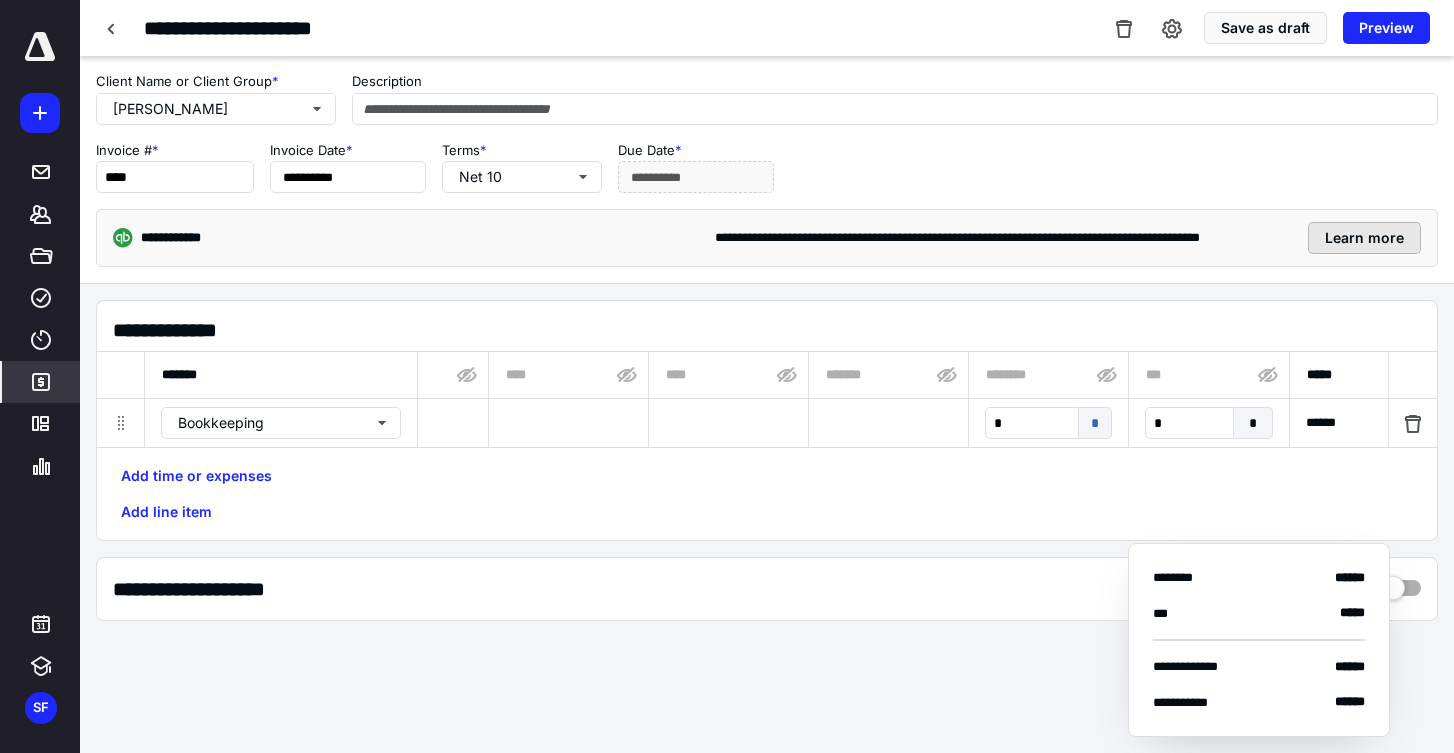 click on "Learn more" at bounding box center [1364, 238] 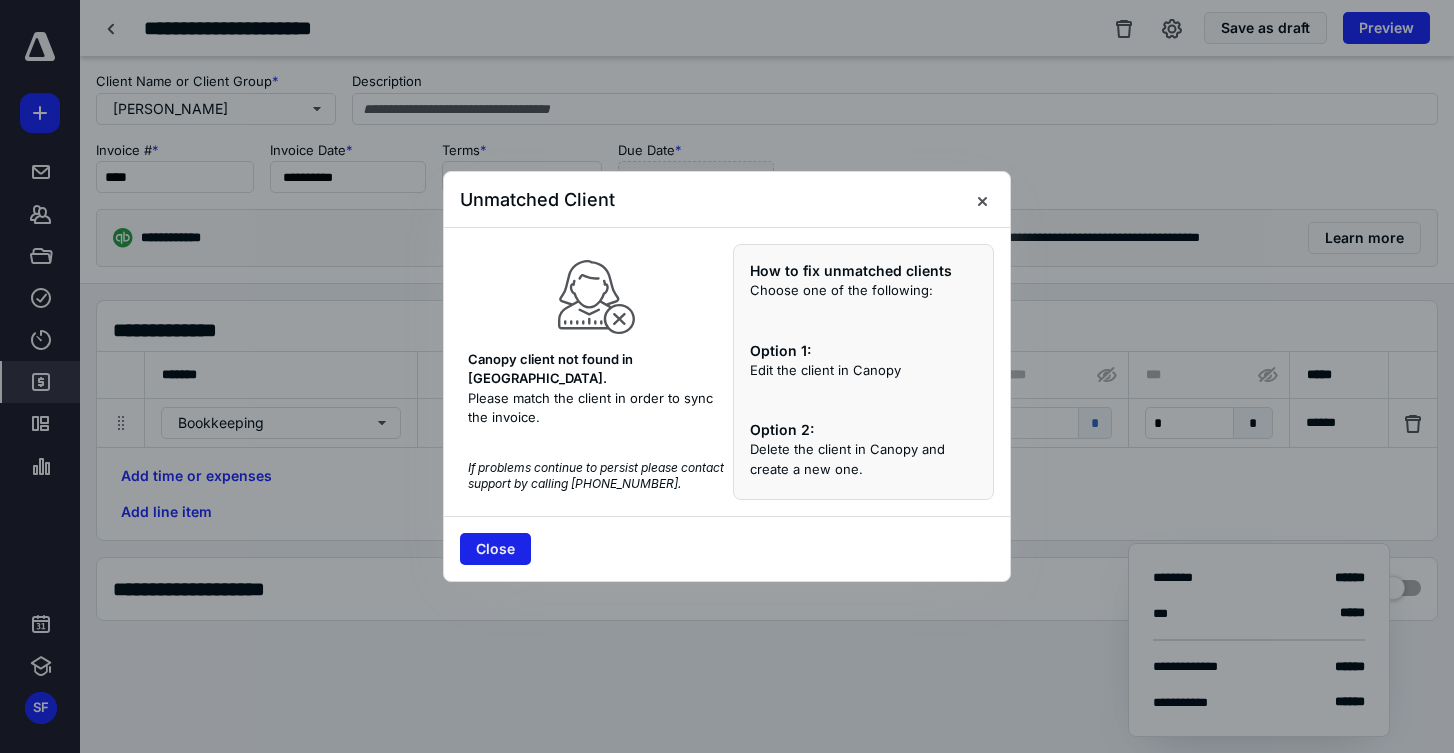 click on "Close" at bounding box center (495, 549) 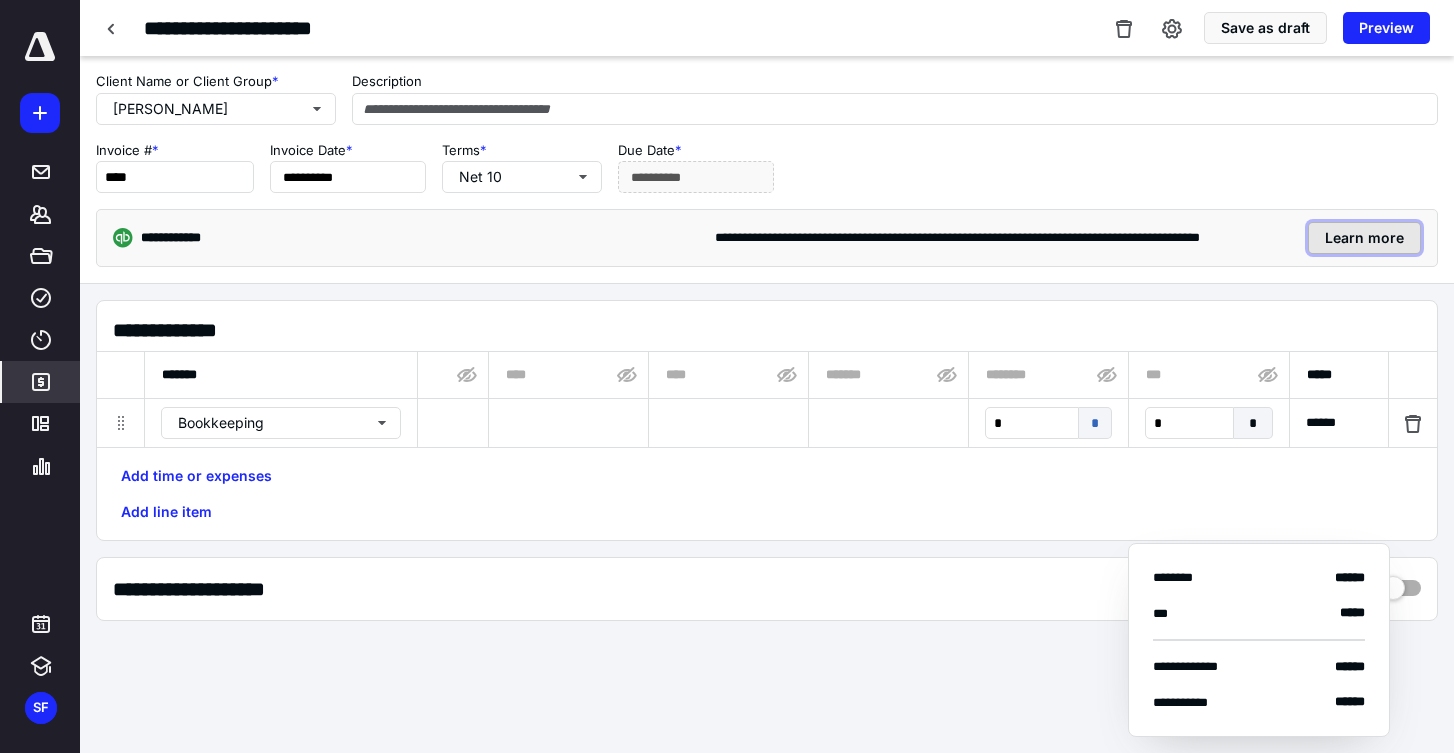 click on "Learn more" at bounding box center (1364, 238) 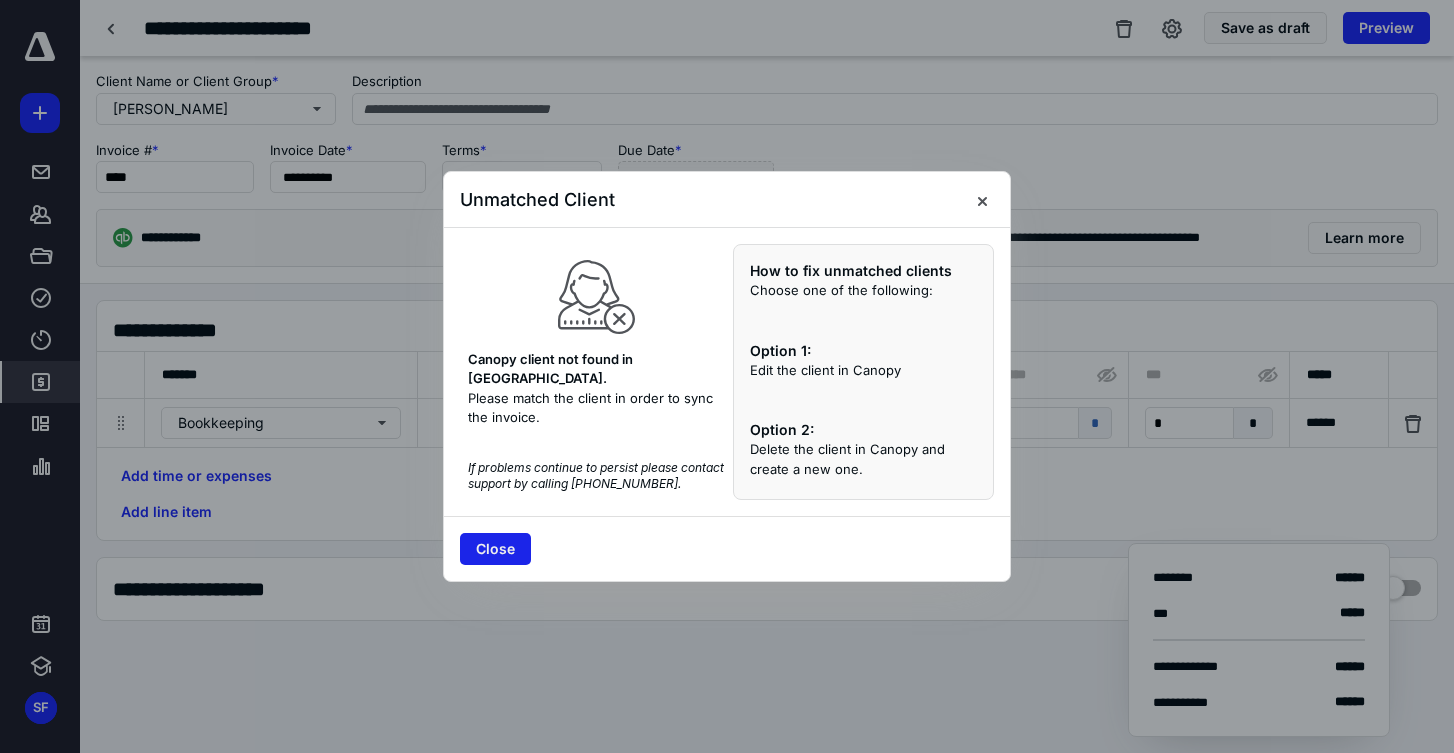 click on "Close" at bounding box center (495, 549) 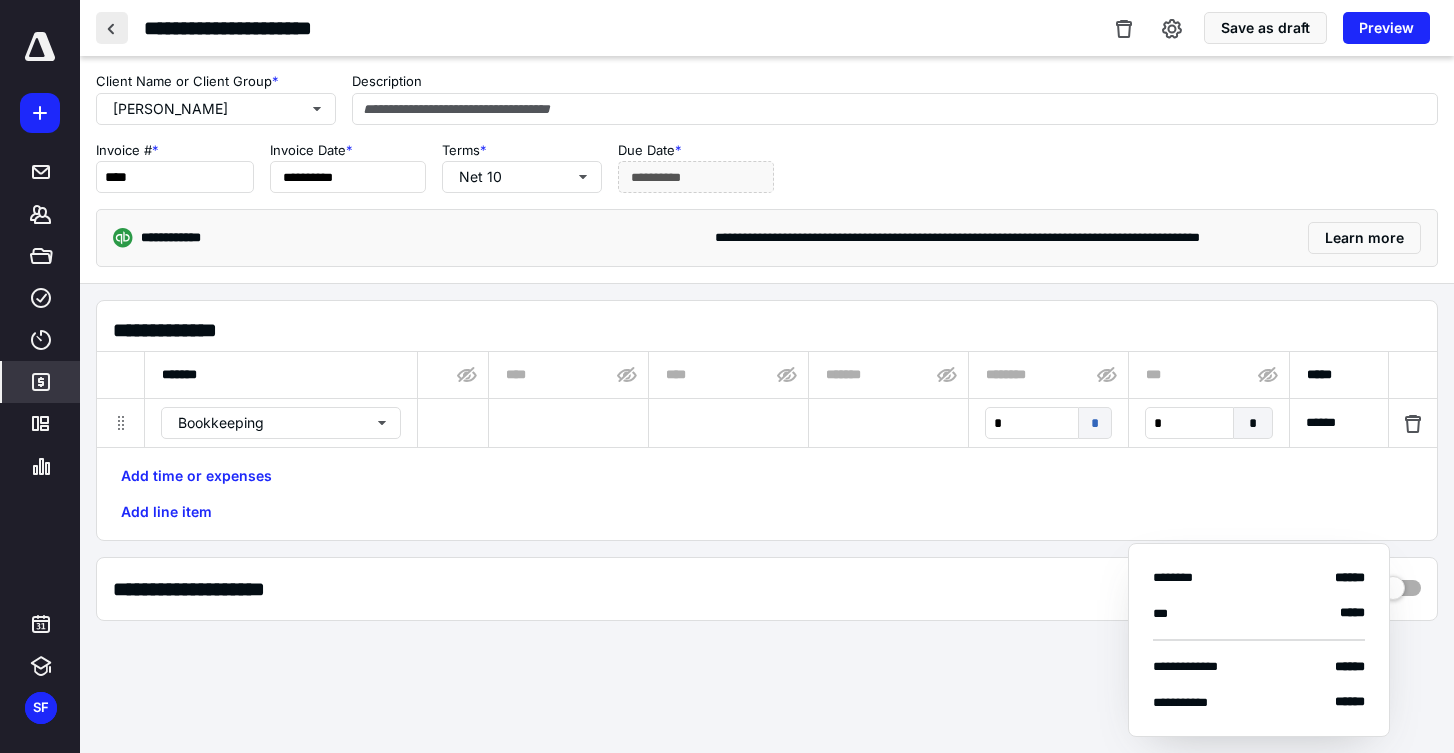 click at bounding box center (112, 28) 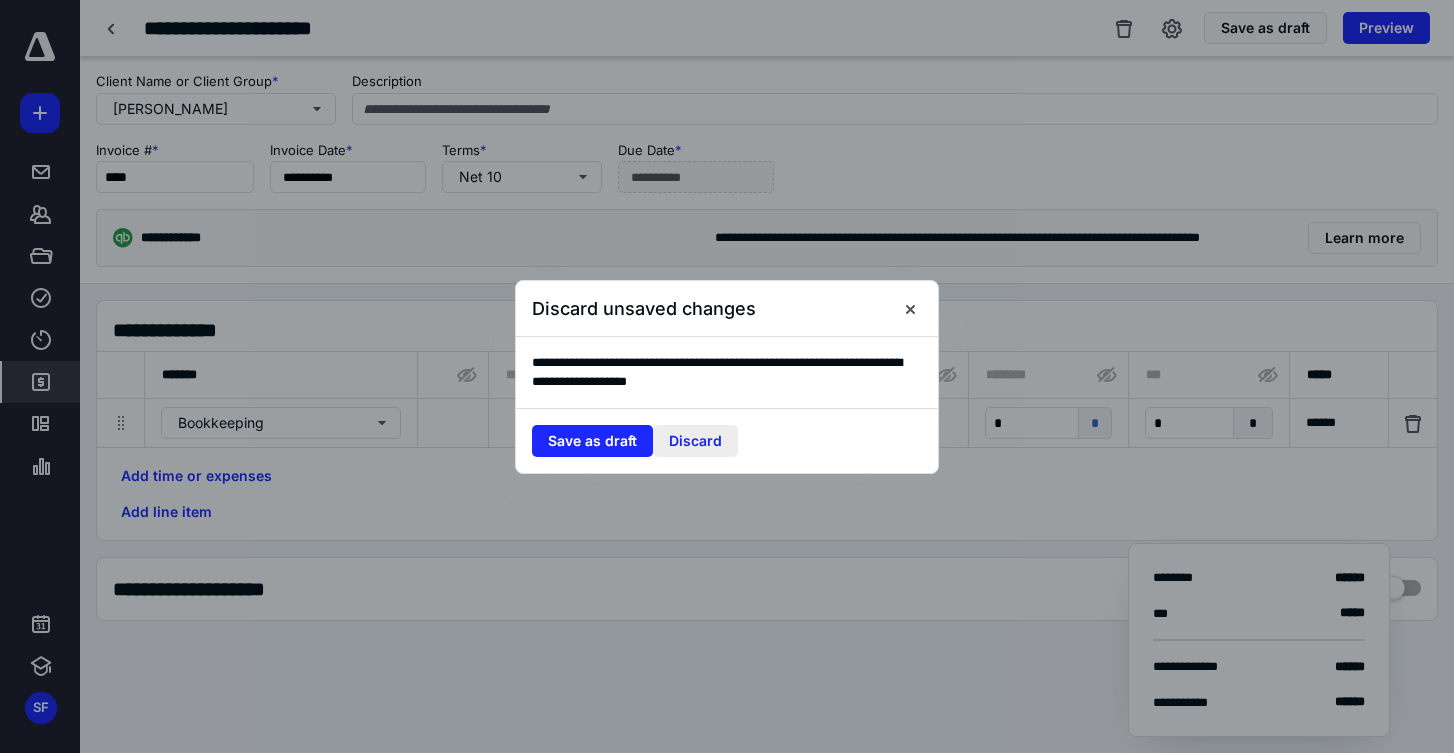 click on "Discard" at bounding box center [695, 441] 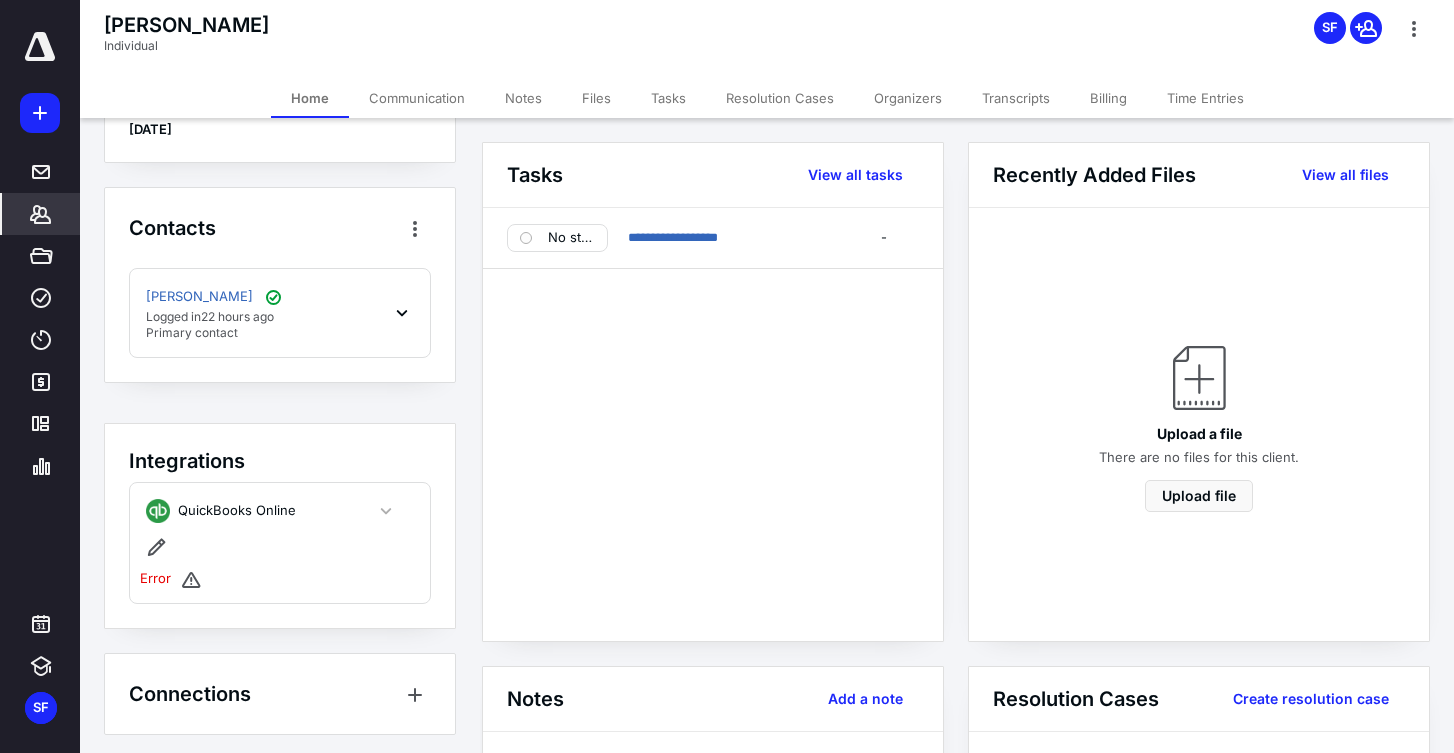 scroll, scrollTop: 299, scrollLeft: 0, axis: vertical 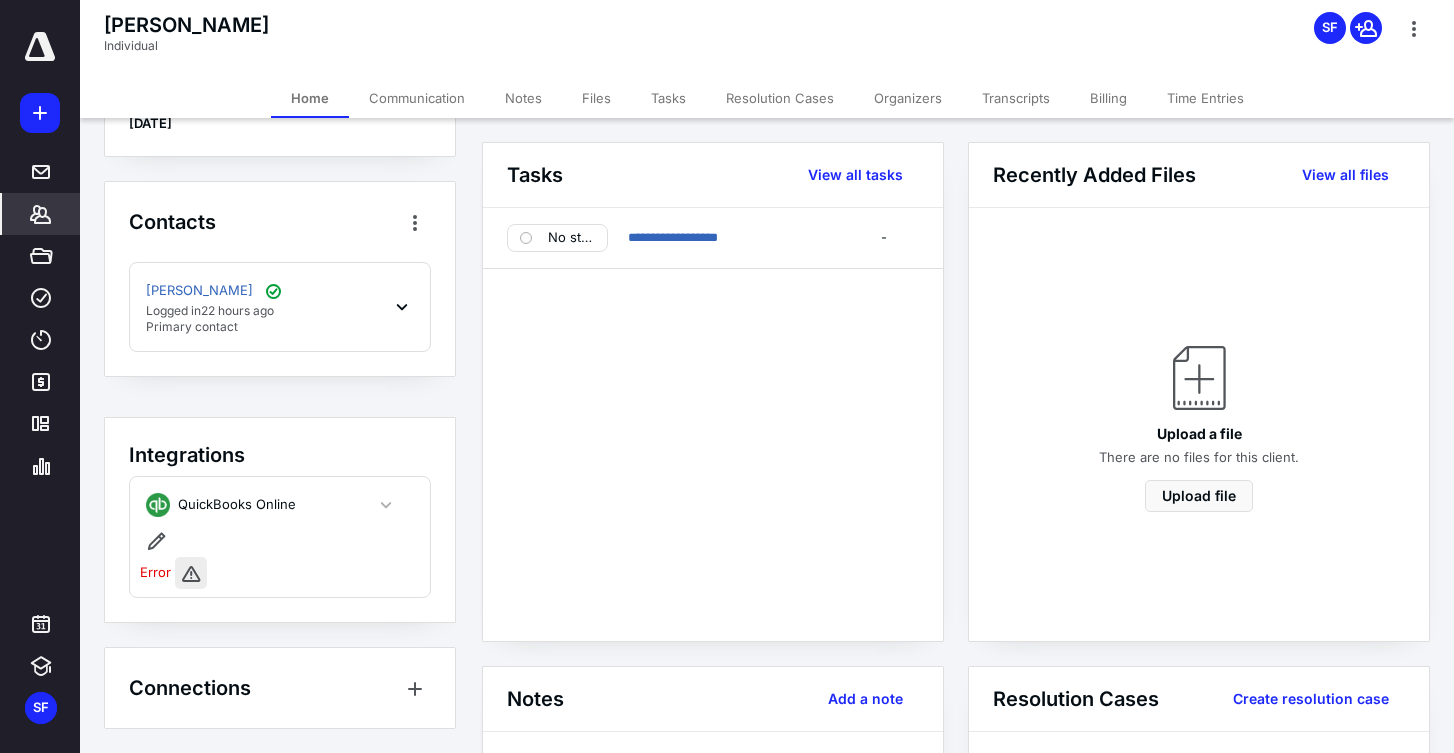 click at bounding box center [191, 573] 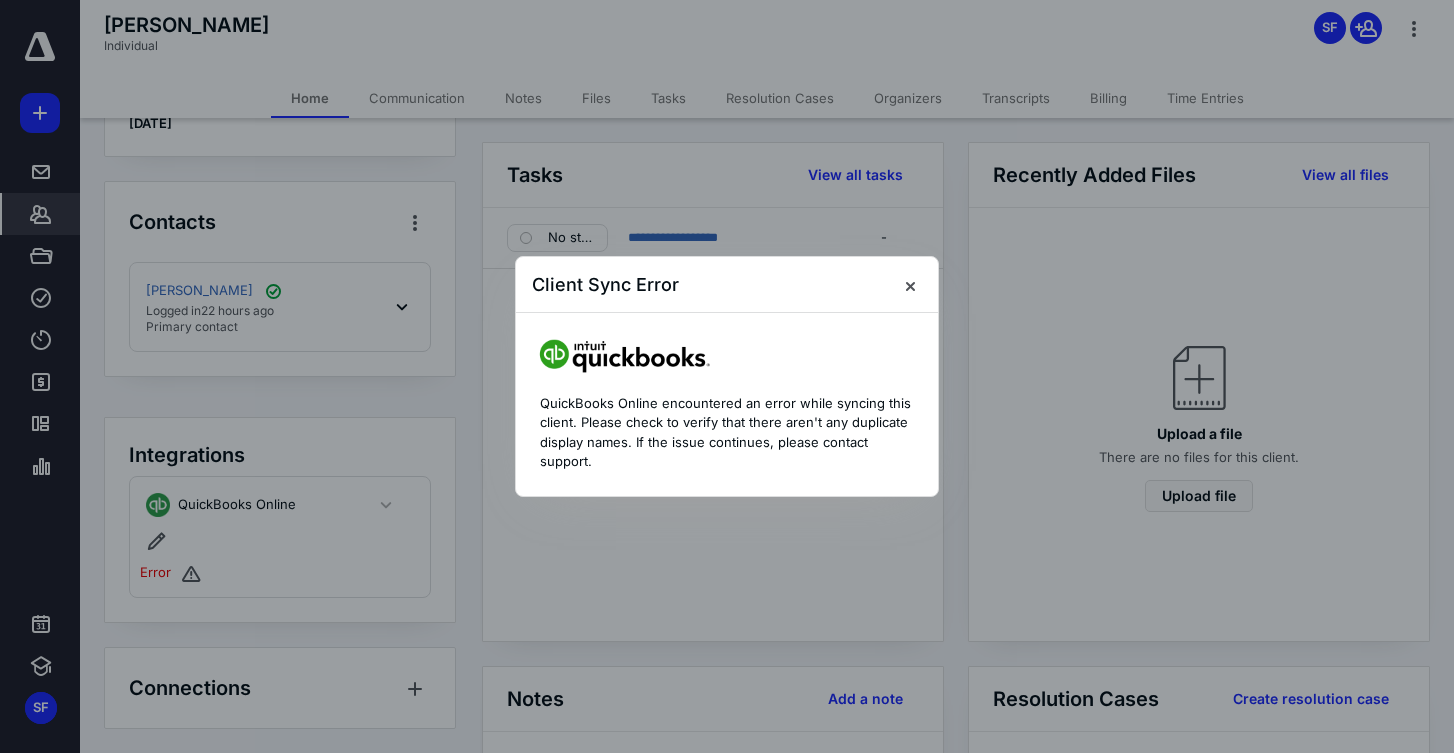 drag, startPoint x: 914, startPoint y: 290, endPoint x: 877, endPoint y: 319, distance: 47.010635 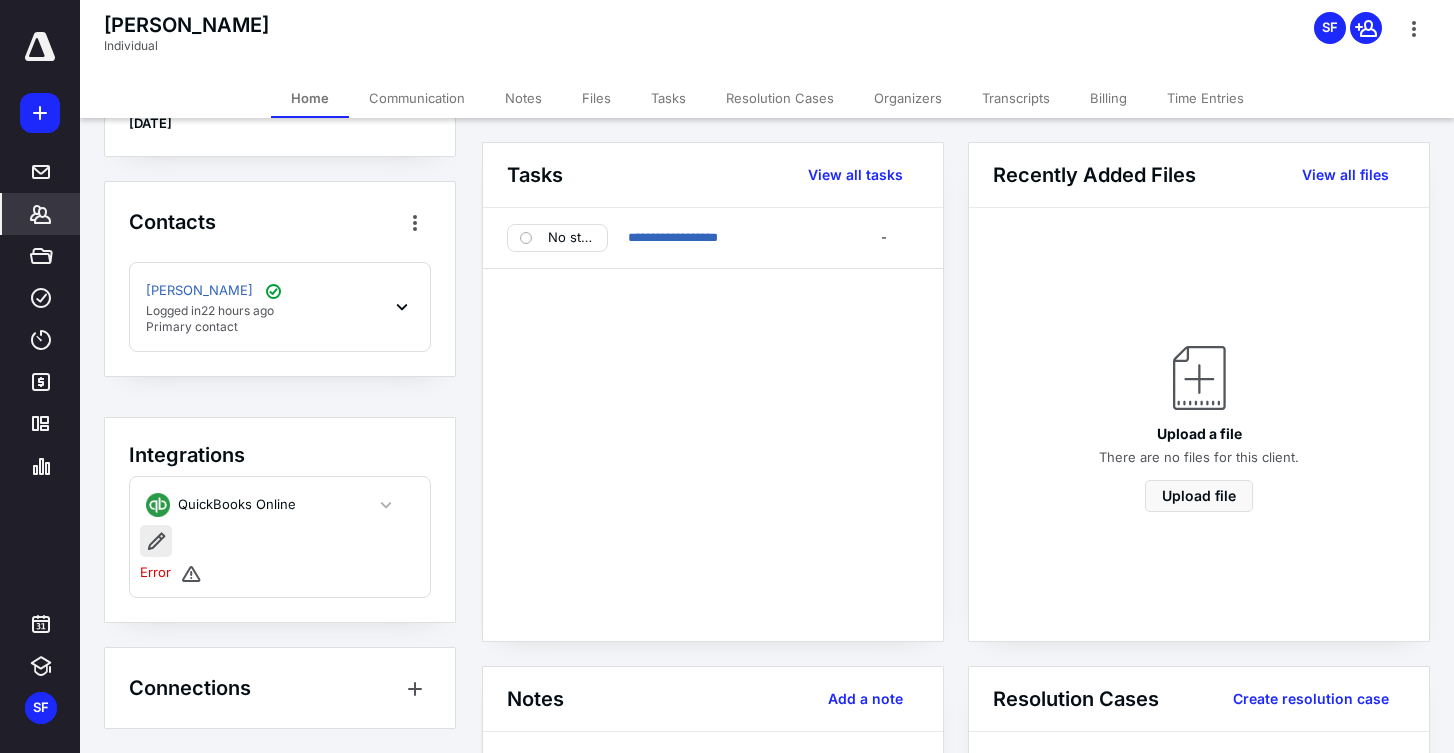 click at bounding box center [156, 541] 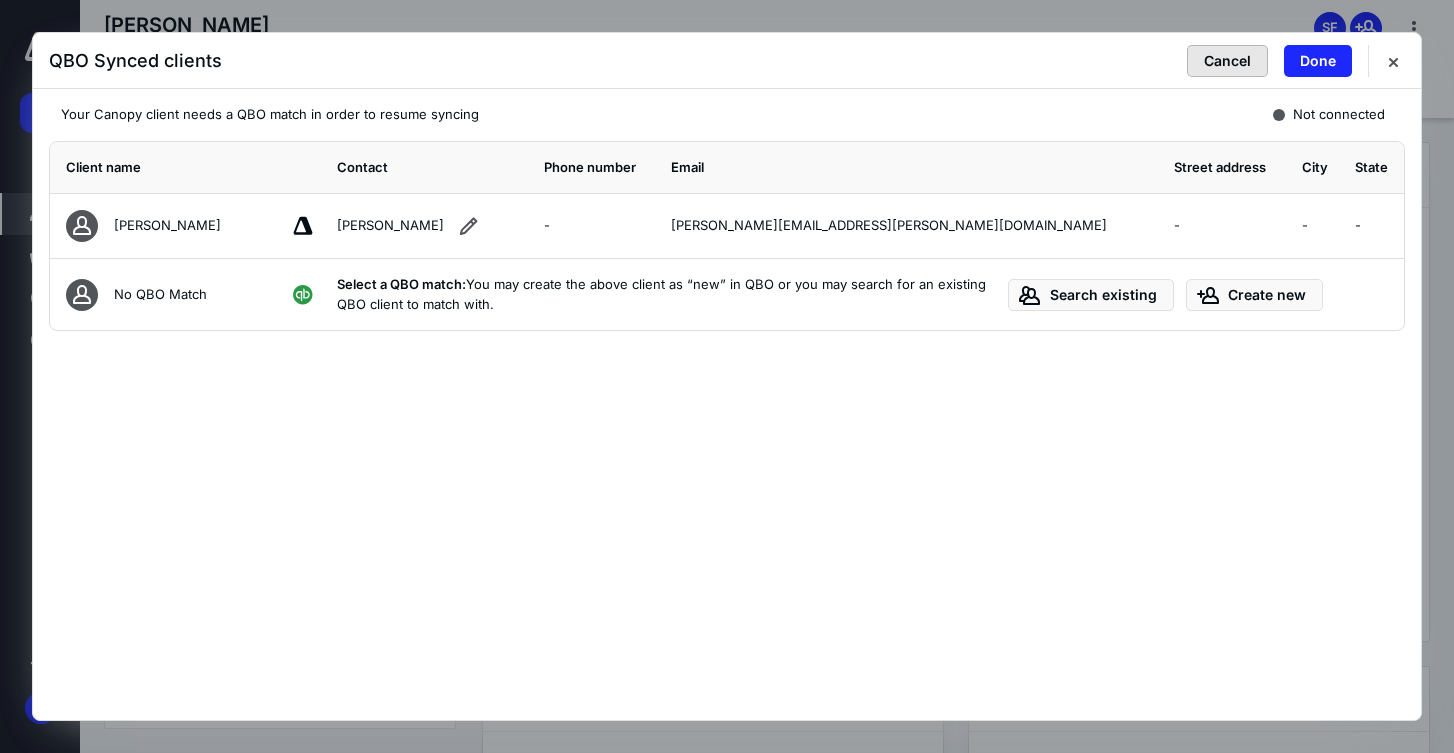 click on "Cancel" at bounding box center (1227, 61) 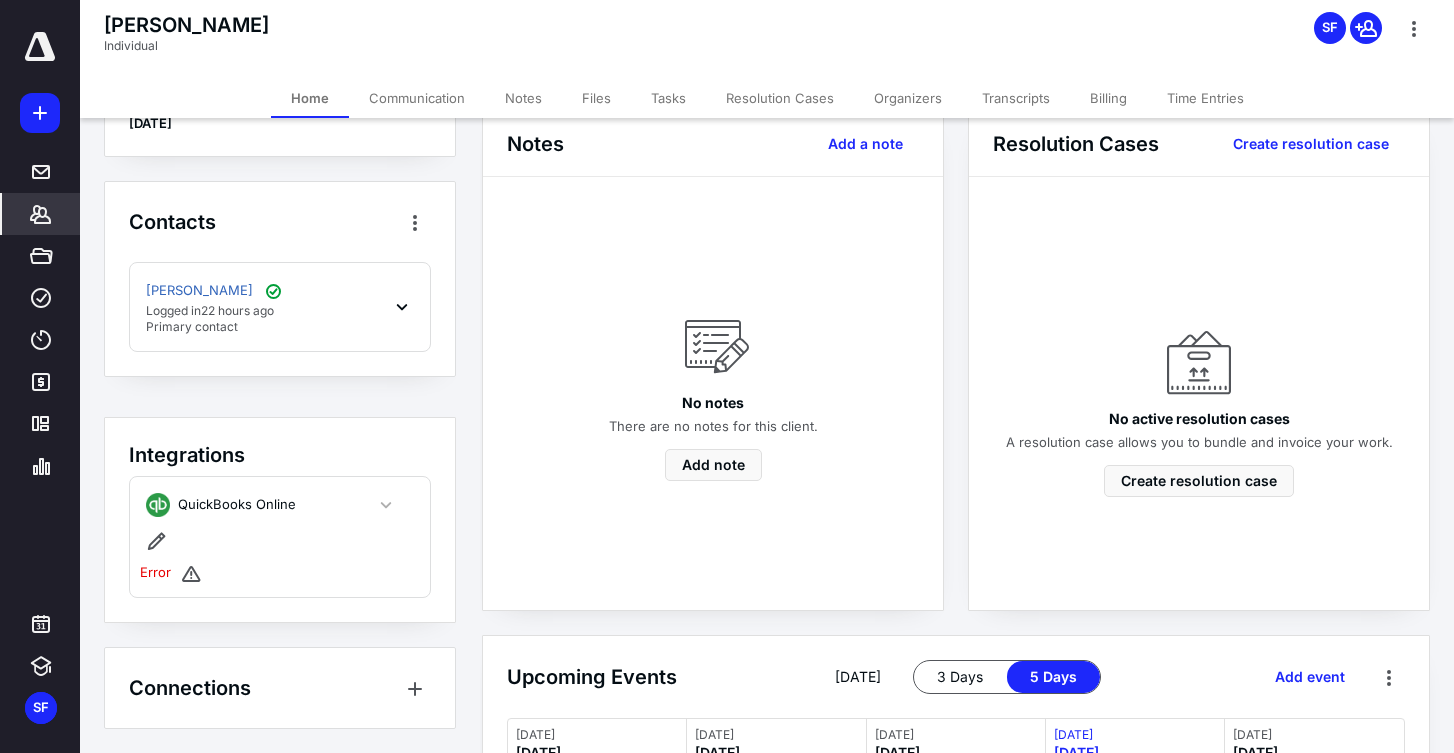 scroll, scrollTop: 0, scrollLeft: 0, axis: both 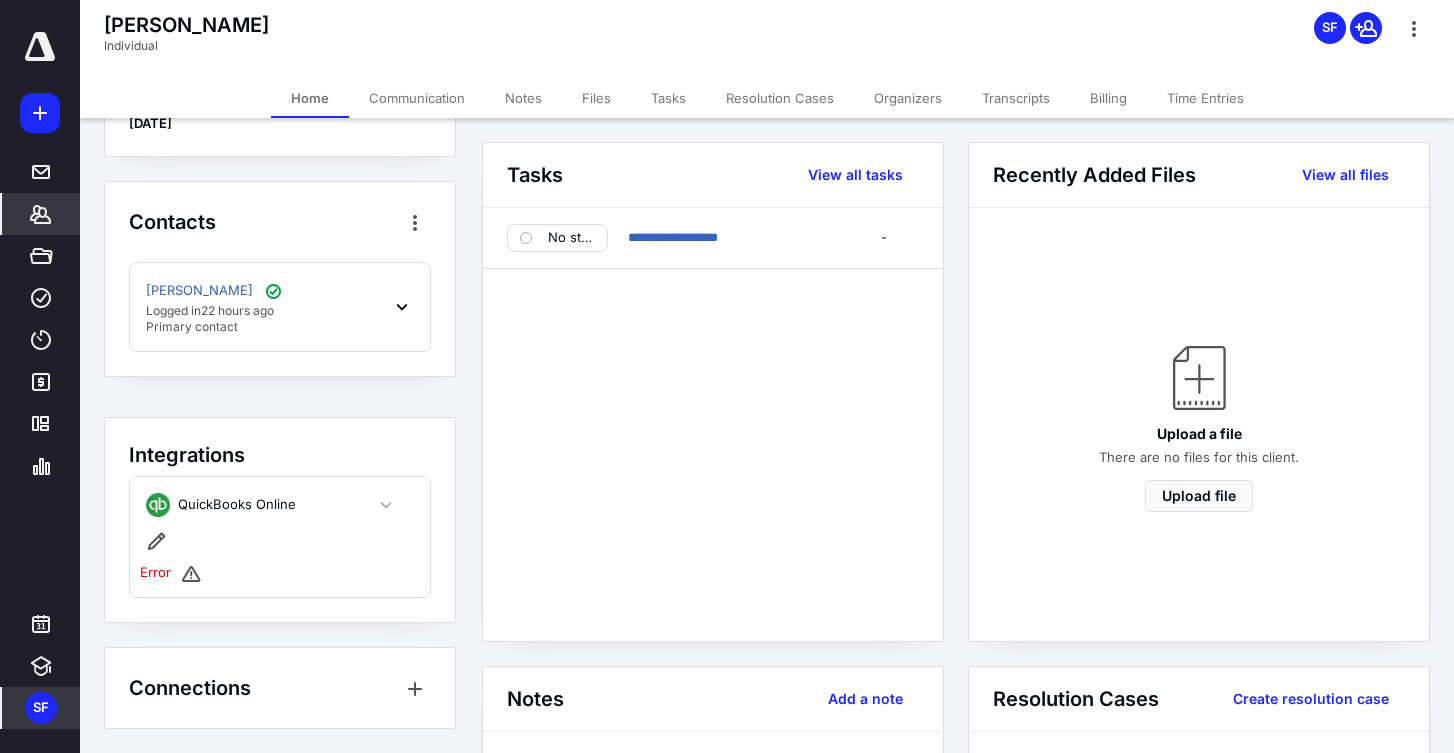 click on "SF" at bounding box center (41, 708) 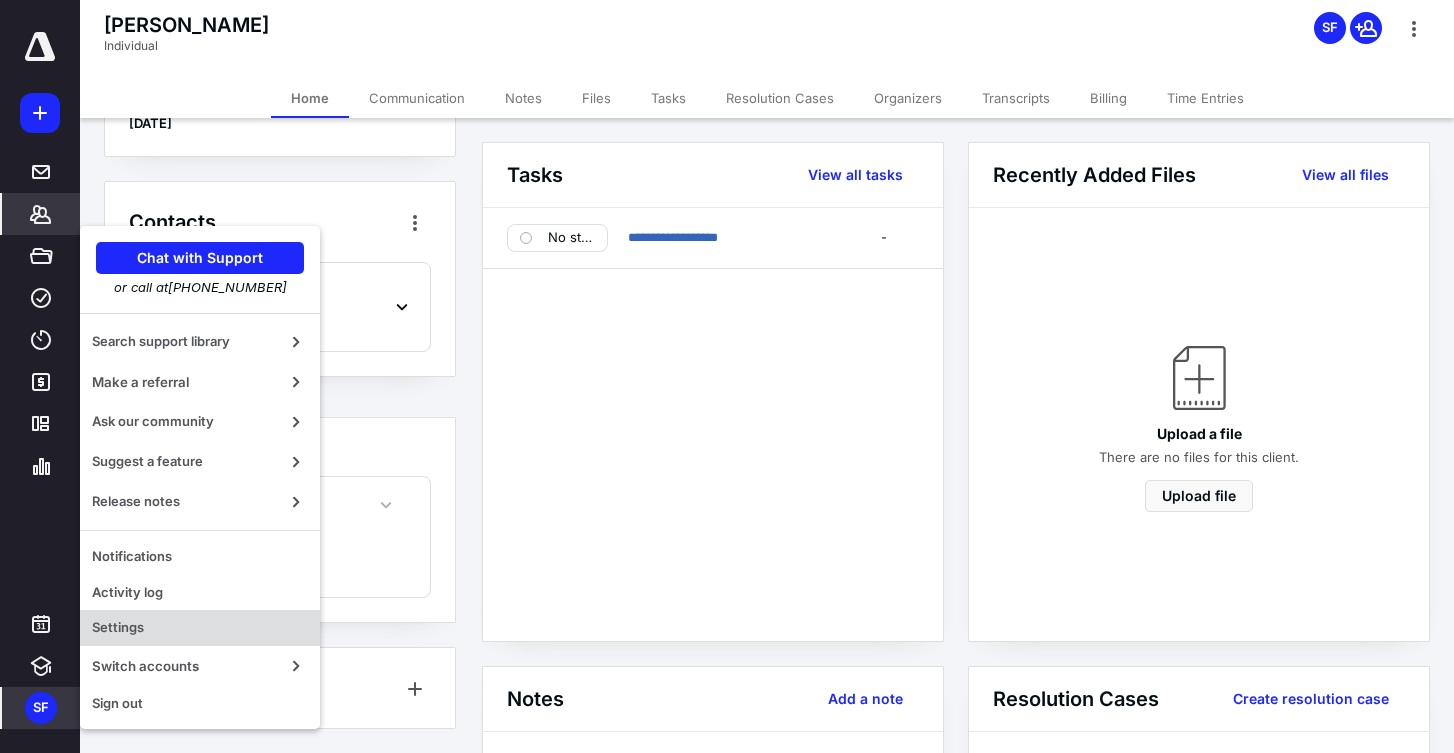 click on "Settings" at bounding box center (200, 628) 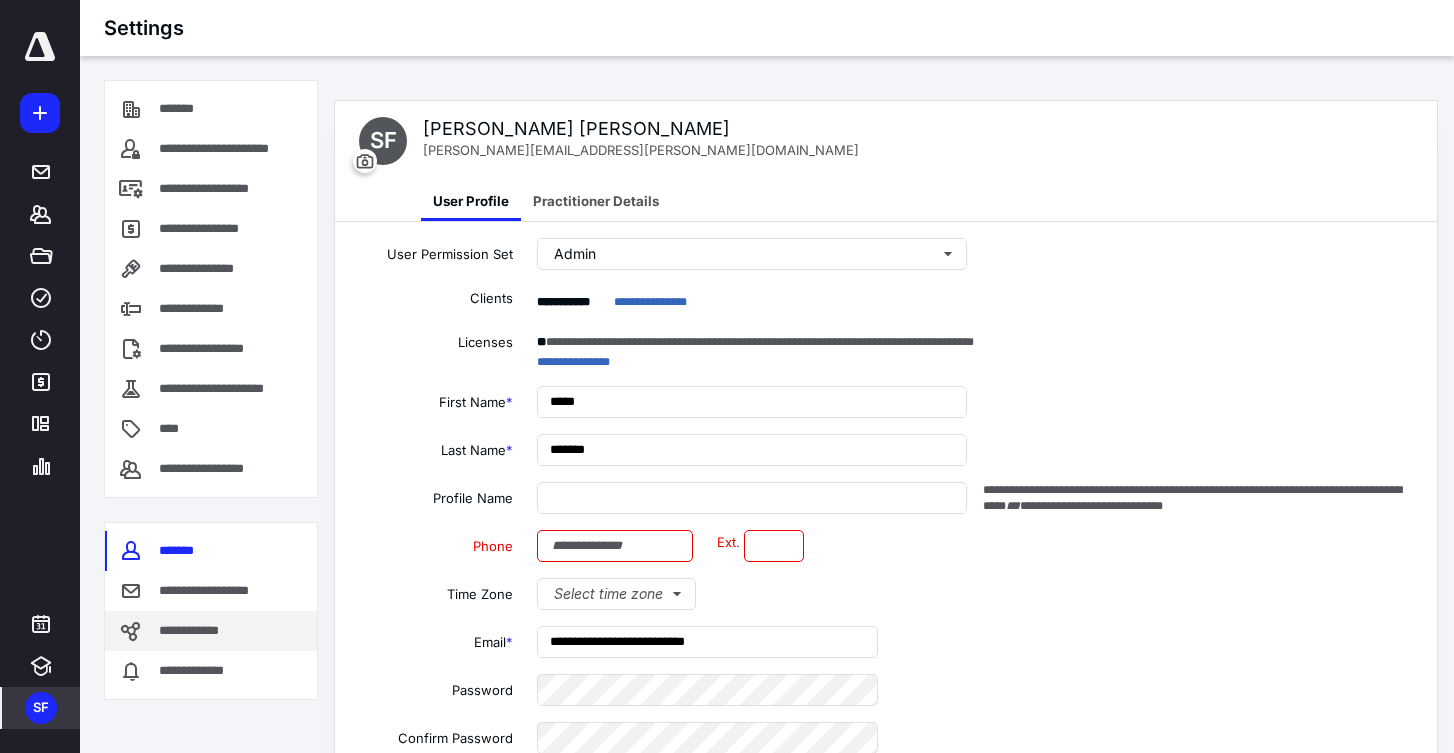 click on "**********" at bounding box center (211, 631) 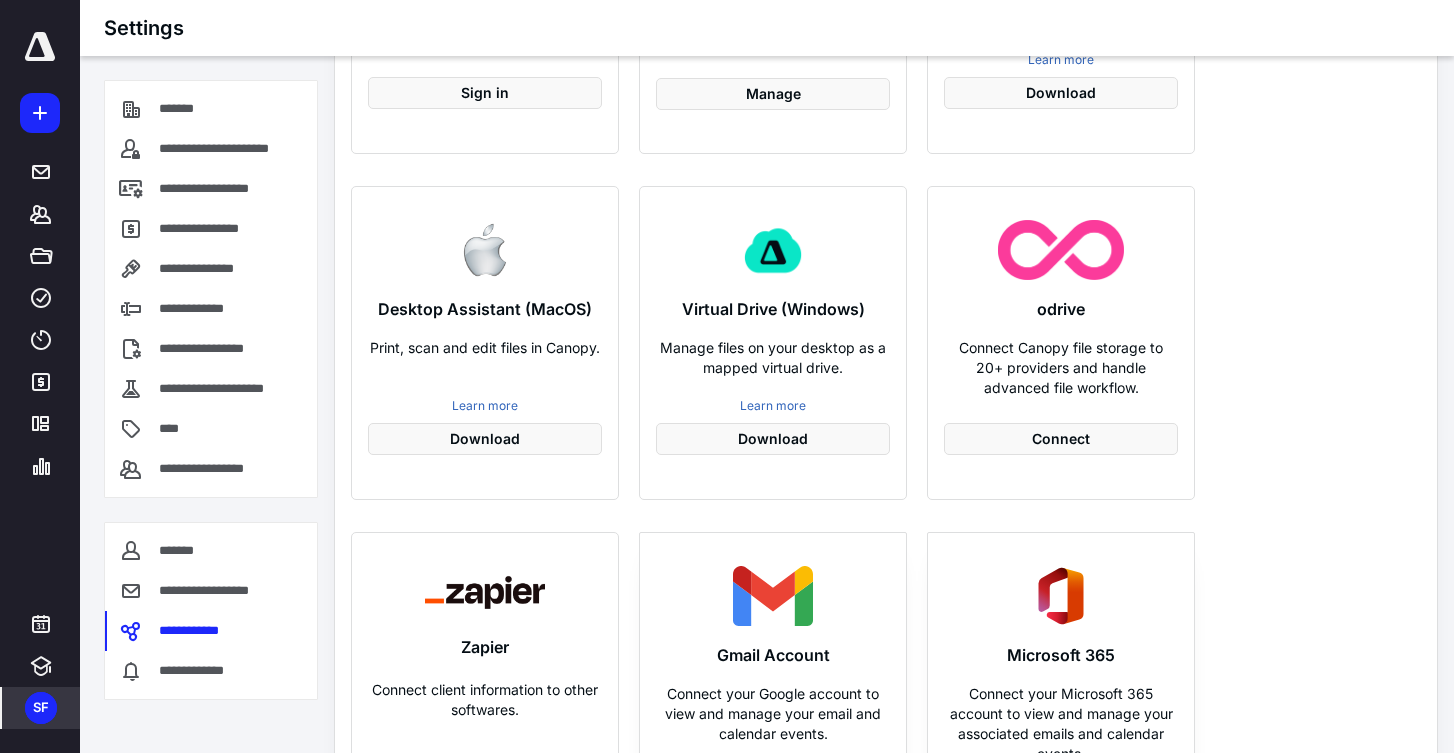 scroll, scrollTop: 0, scrollLeft: 0, axis: both 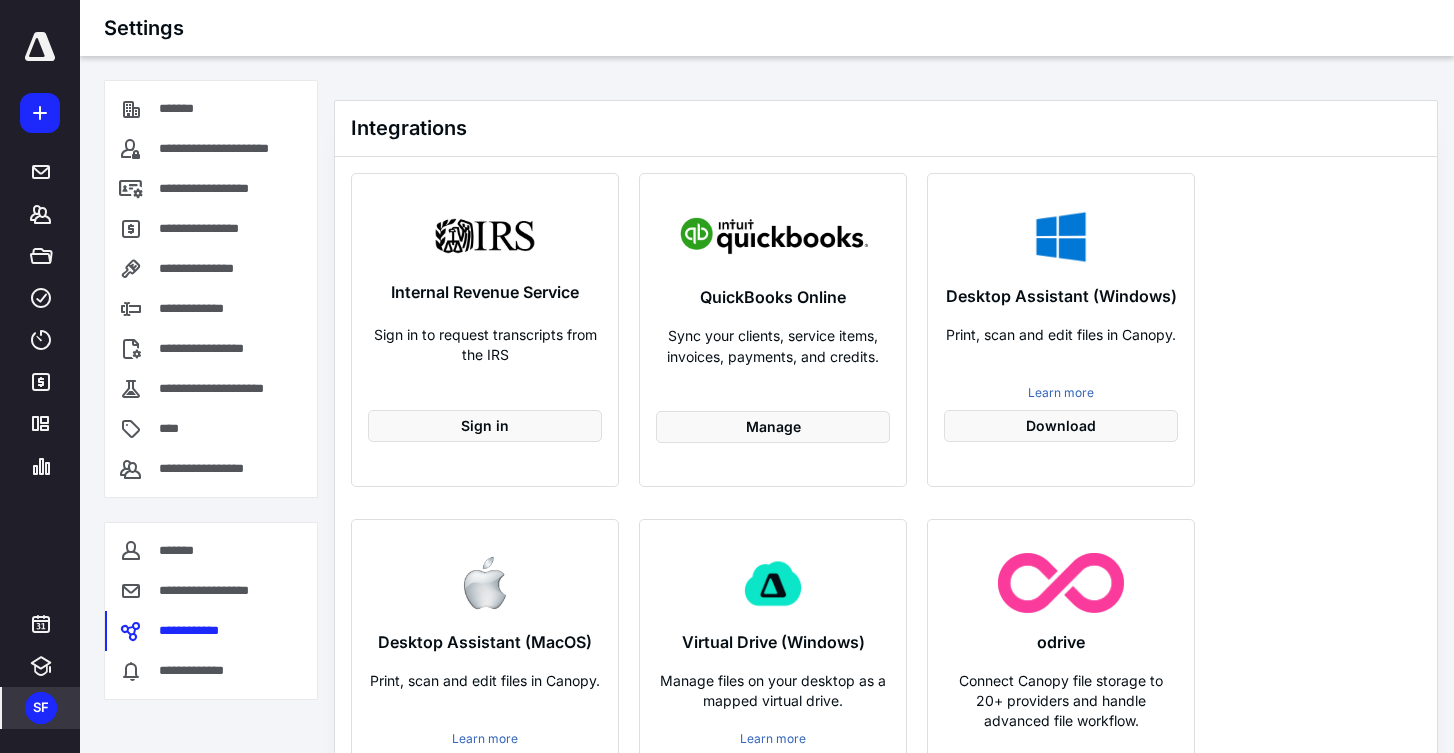 click on "SF" at bounding box center (41, 708) 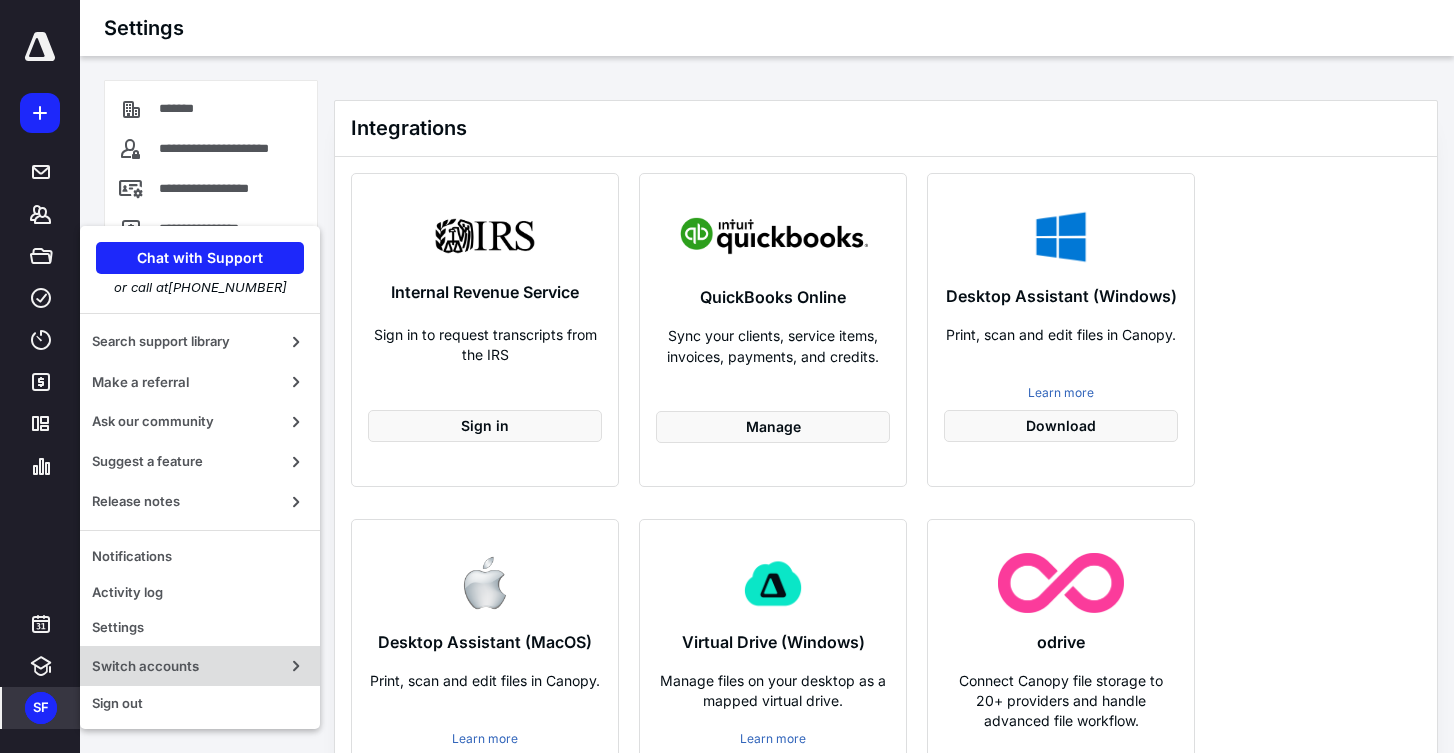 click on "Switch accounts" at bounding box center [200, 666] 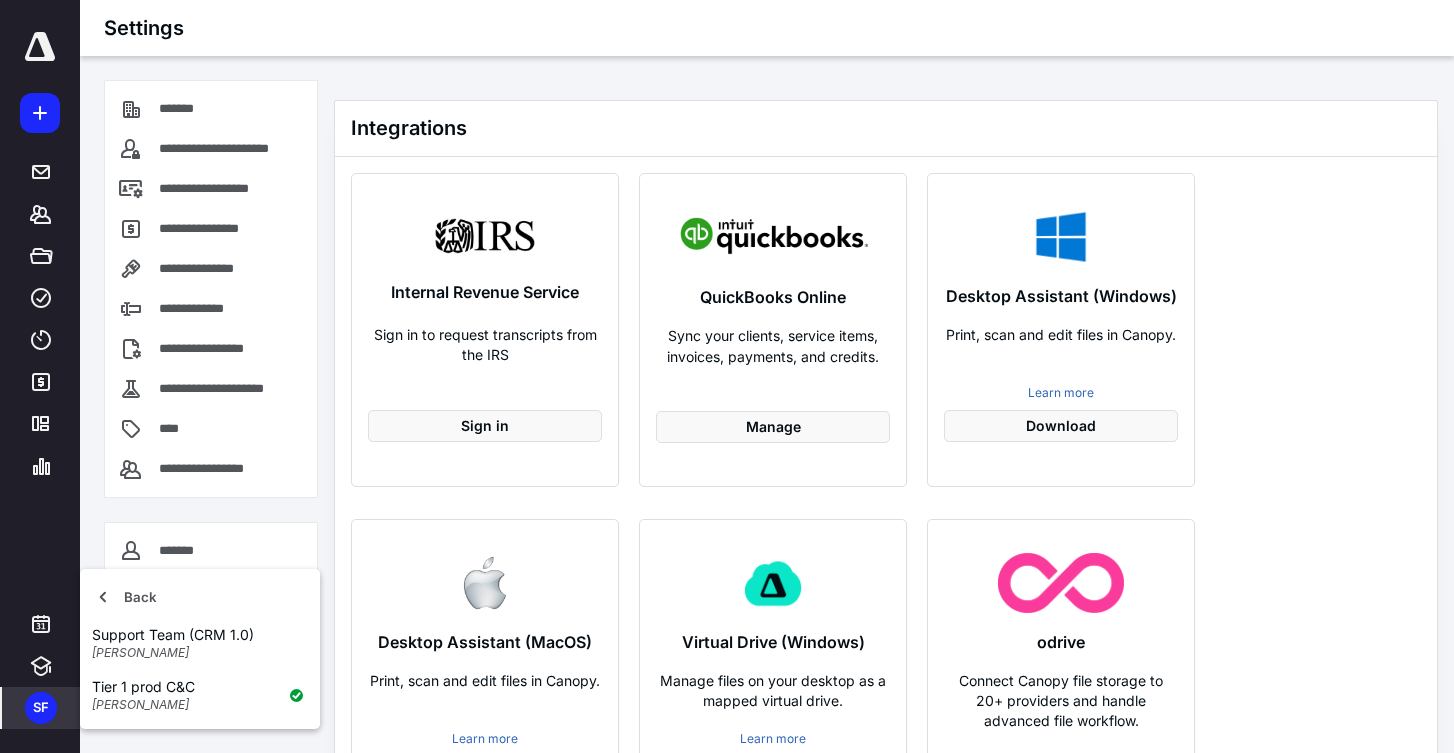 click on "Inbox Clients Files Work Time Billing Templates Insights SF Back Support Team (CRM 1.0) [PERSON_NAME] Tier 1 prod C&C [PERSON_NAME] primary-navbar (blue squad)" at bounding box center [40, 376] 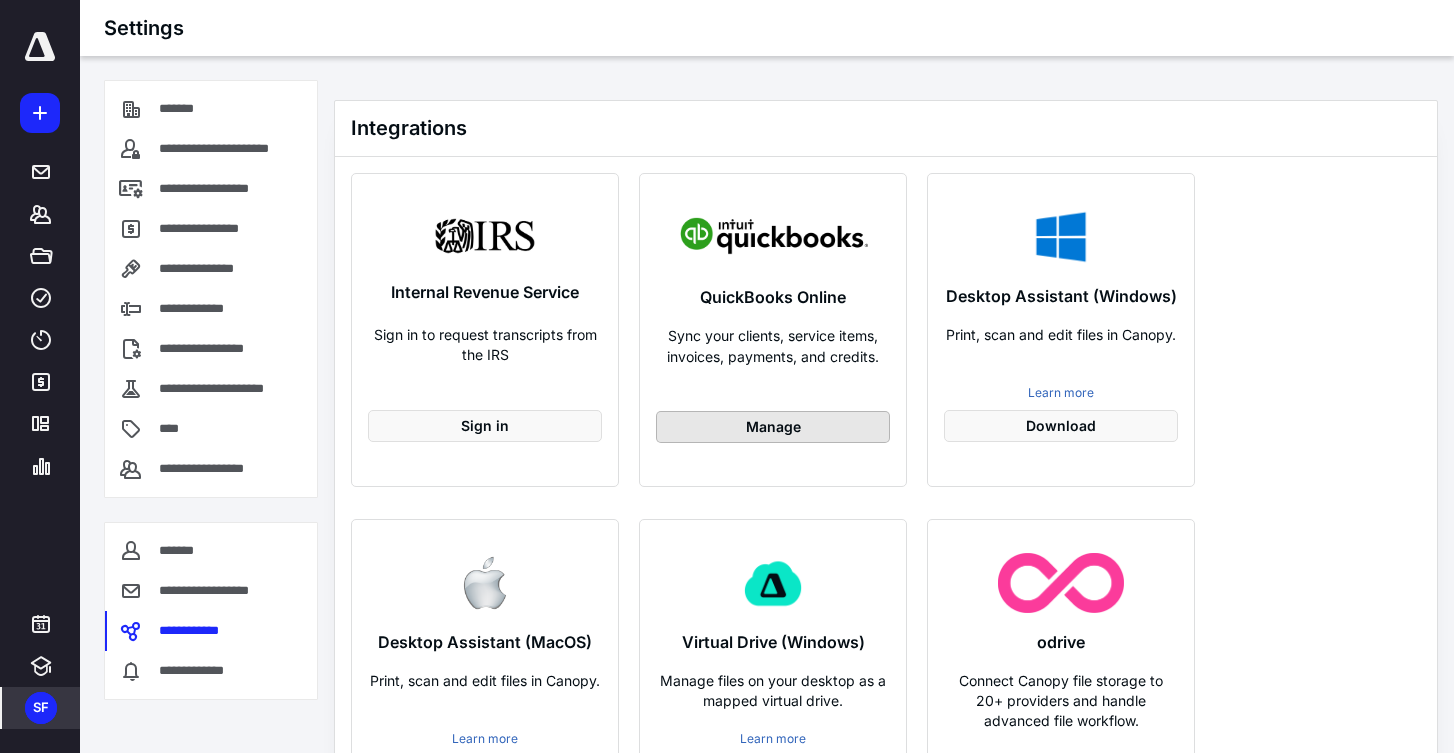 click on "Manage" at bounding box center [773, 427] 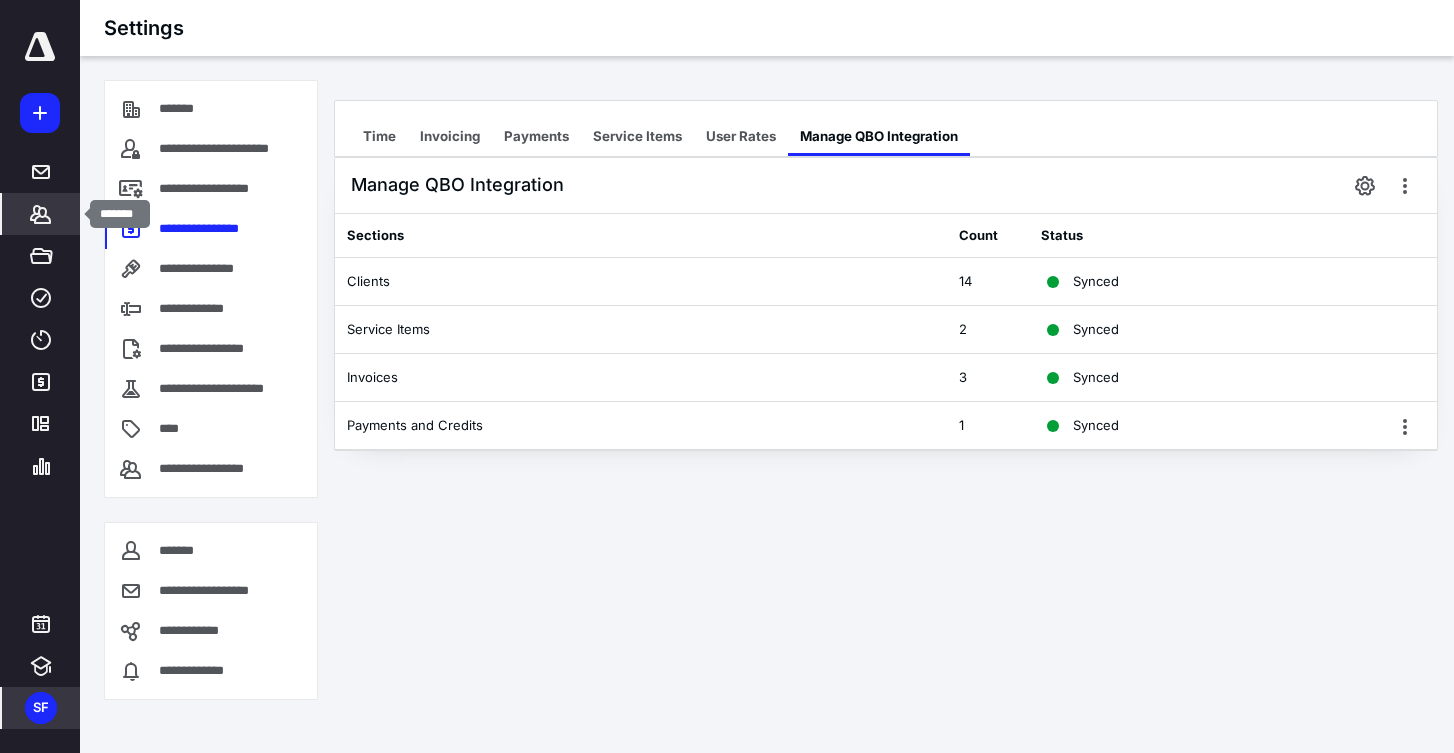 click 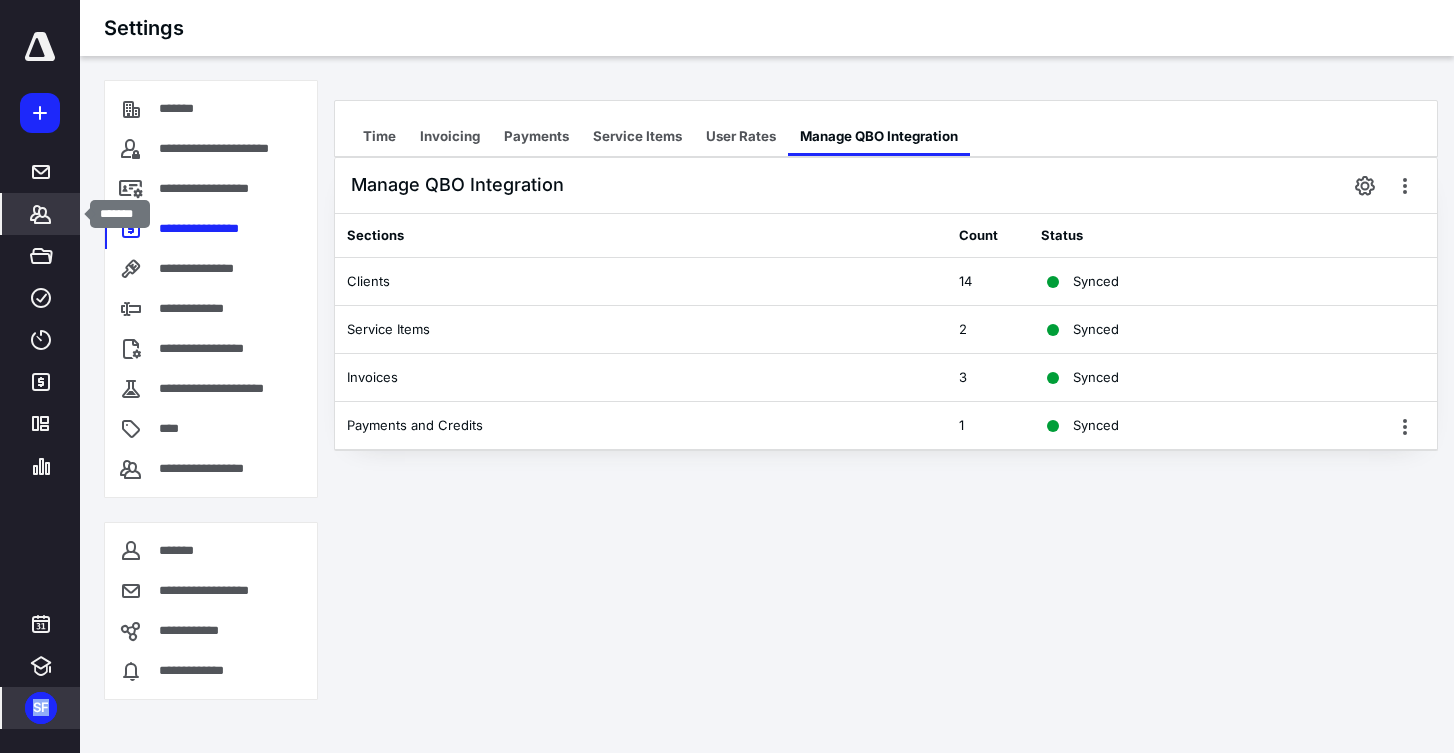 click 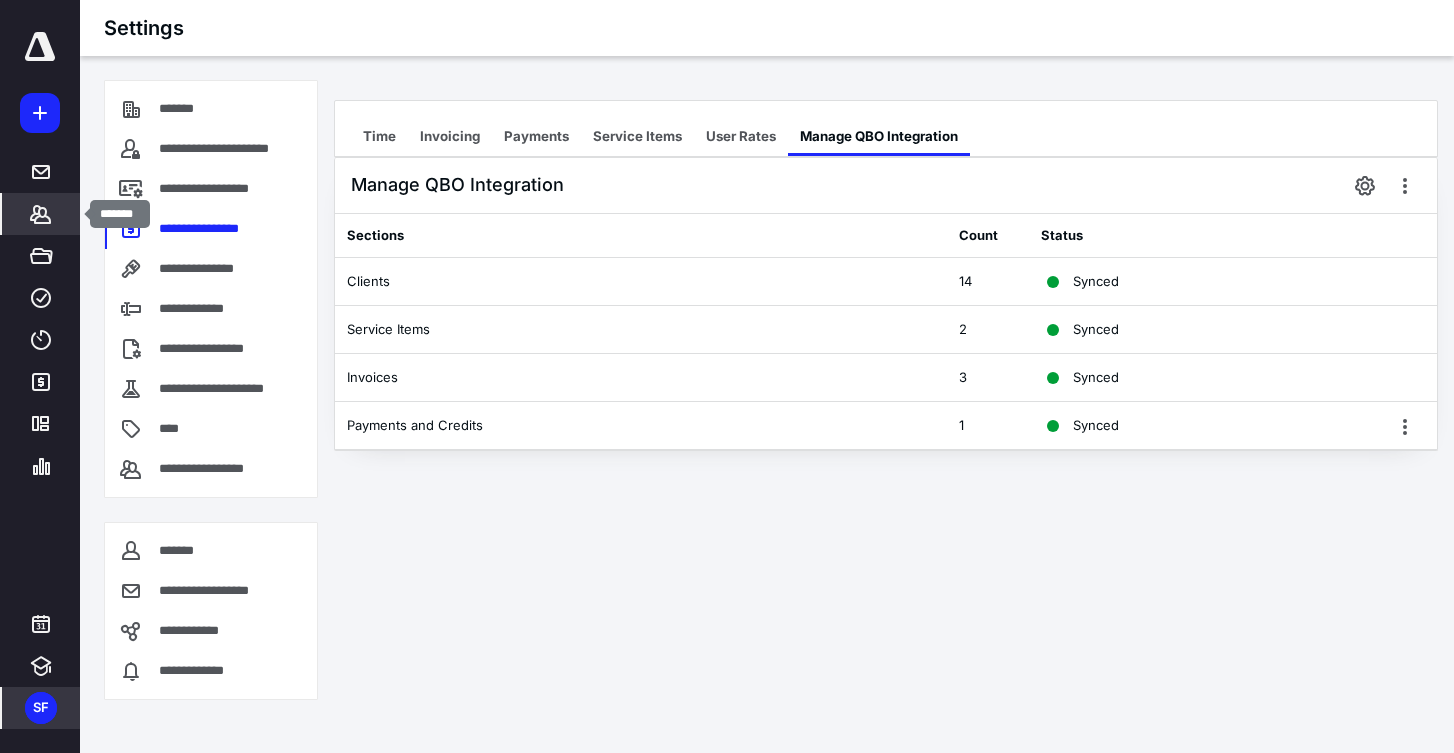 click 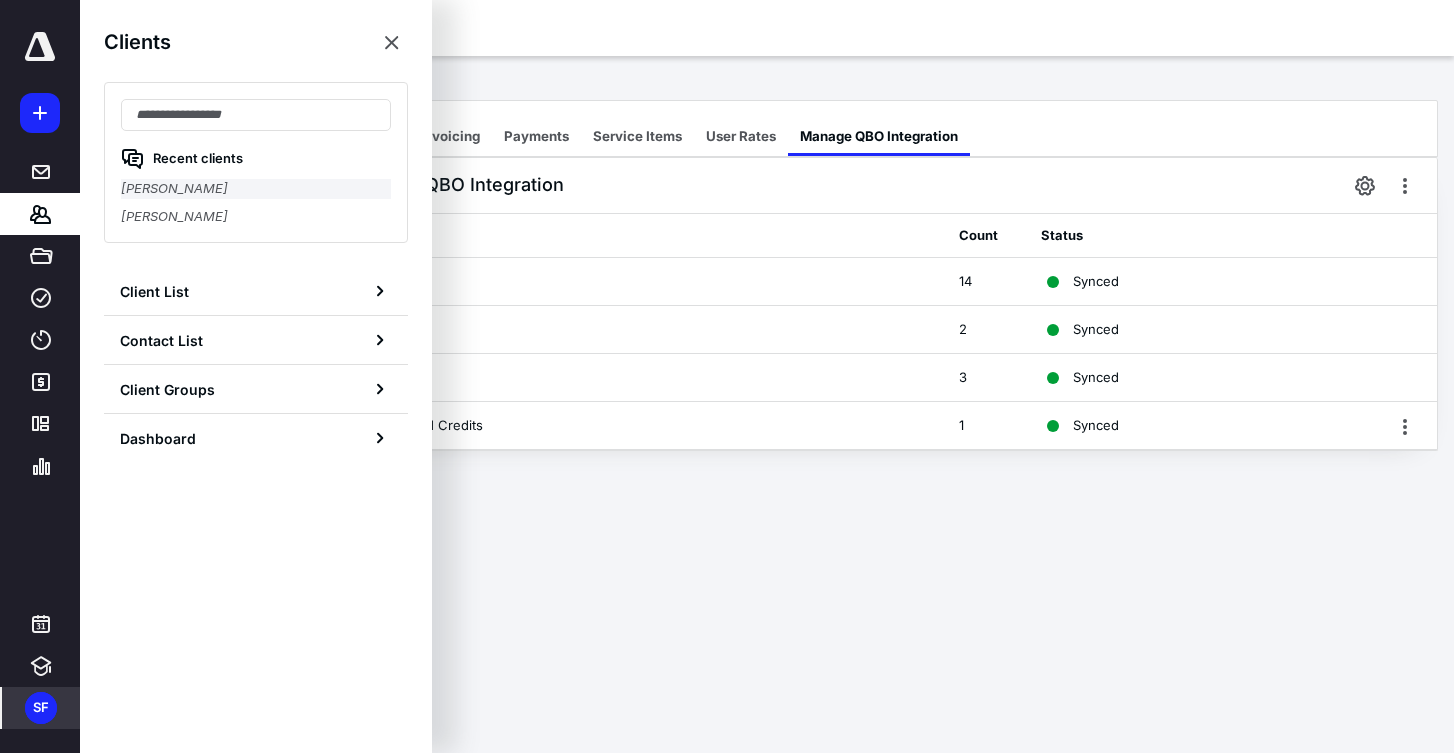click on "[PERSON_NAME]" at bounding box center (256, 189) 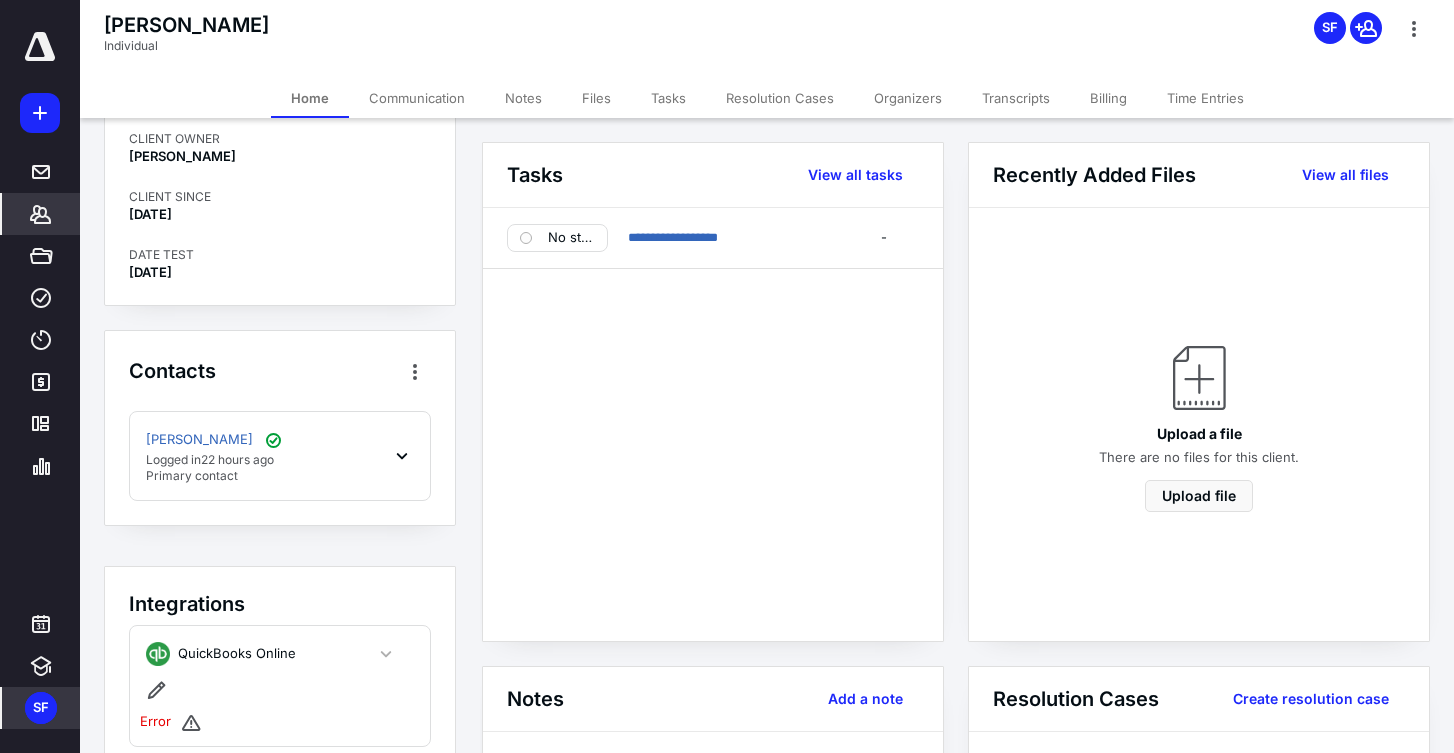 scroll, scrollTop: 0, scrollLeft: 0, axis: both 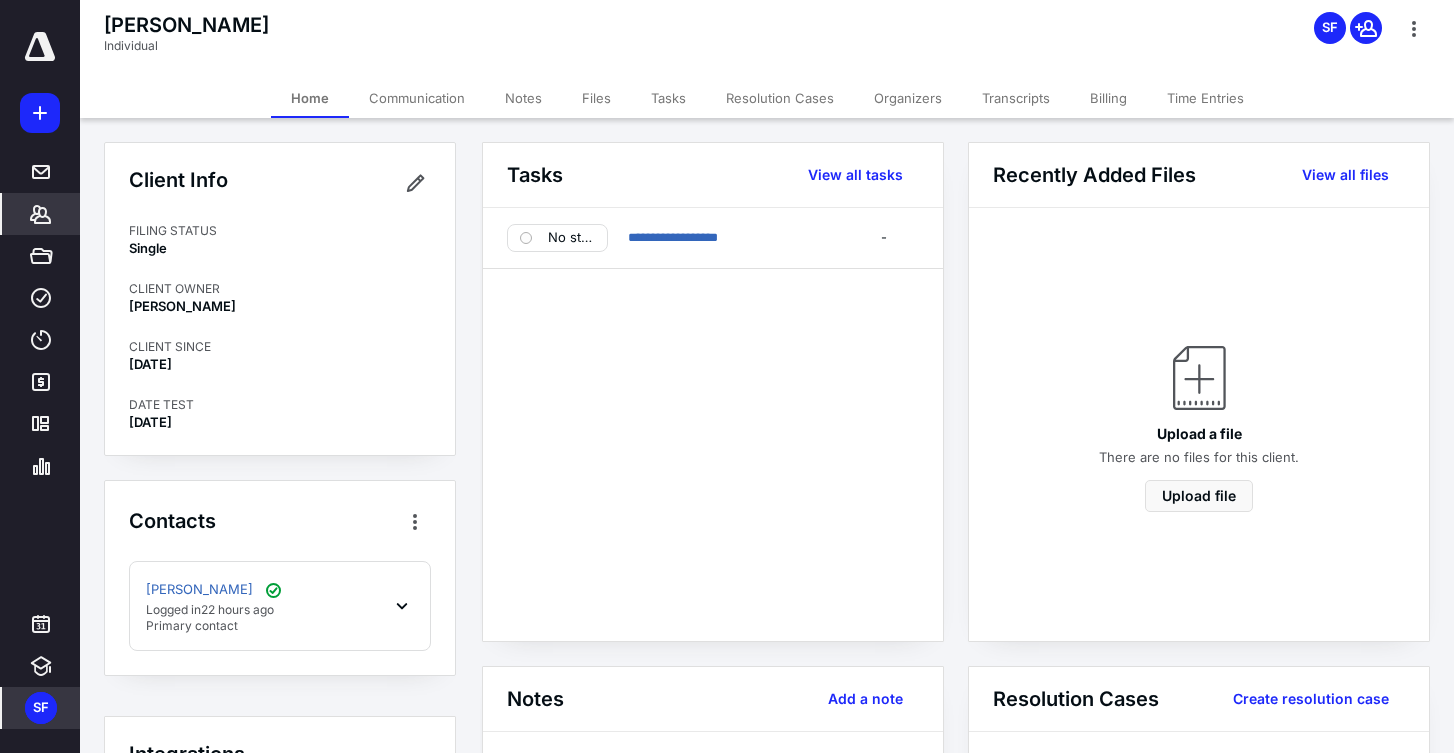 click on "SF" at bounding box center (41, 708) 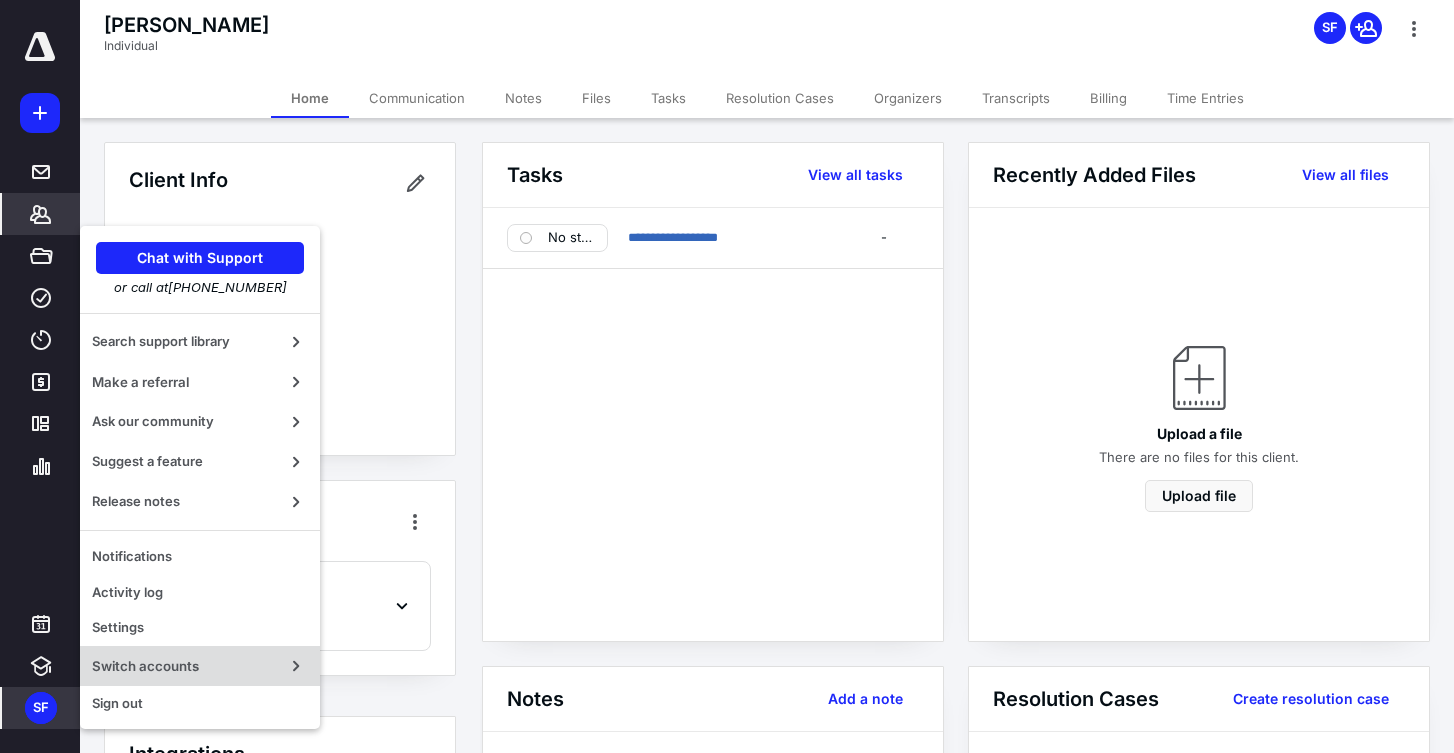 click on "Switch accounts" at bounding box center (184, 666) 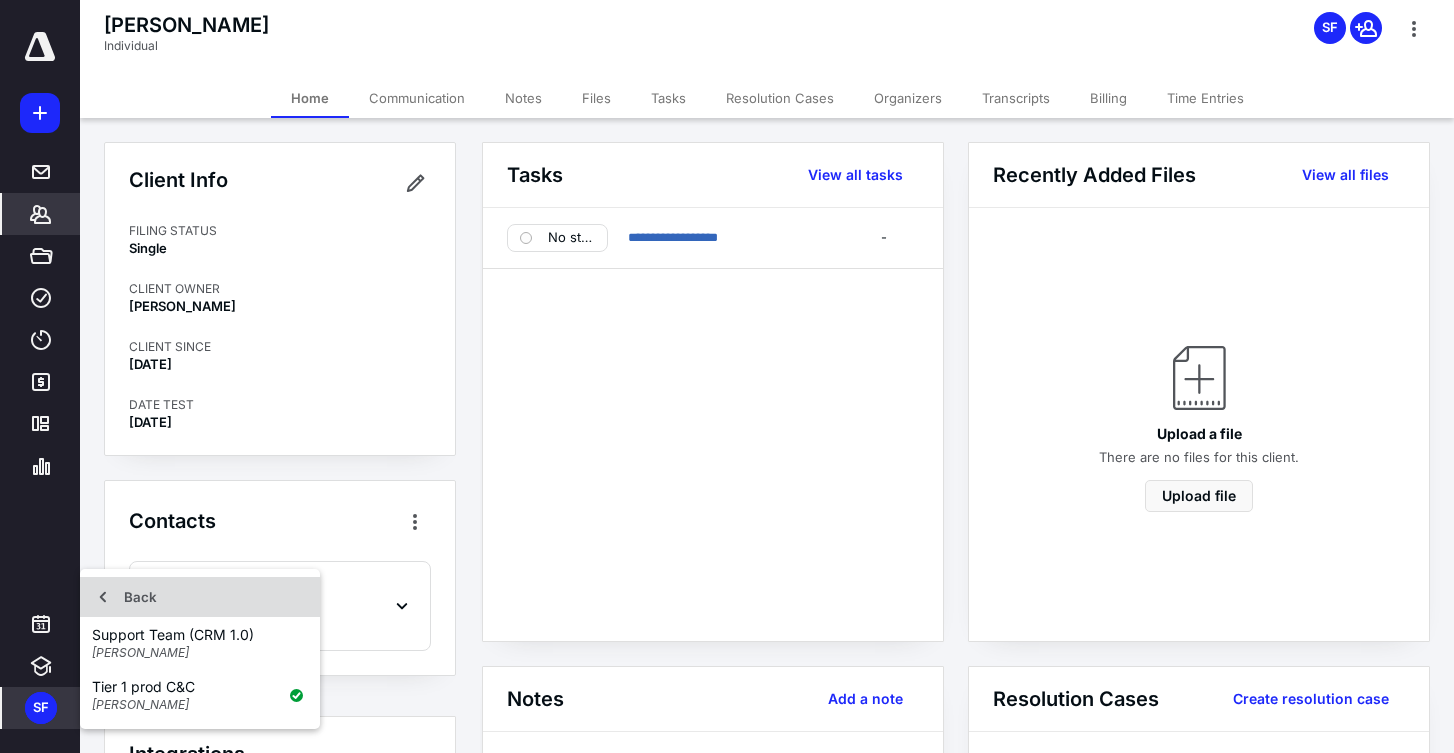 click 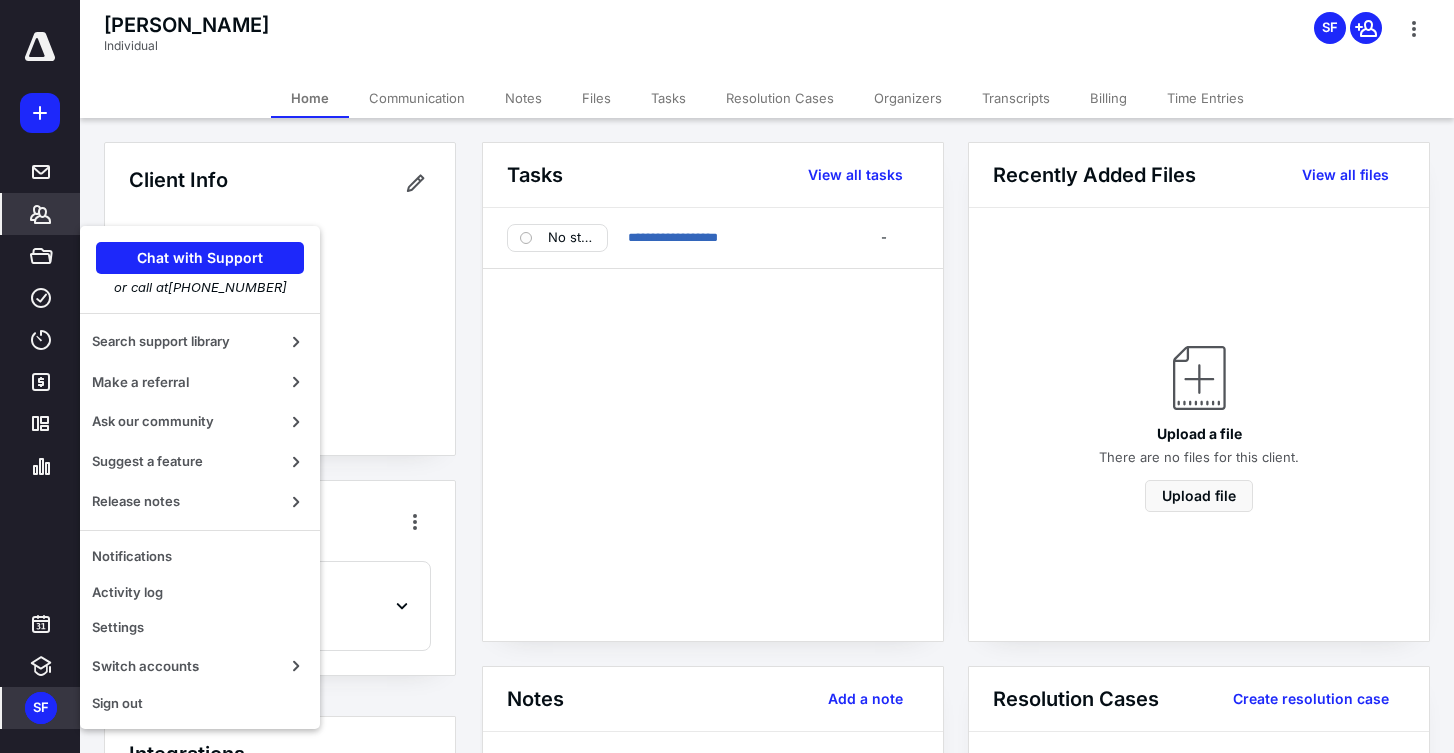 click on "Inbox Clients Files Work Time Billing Templates Insights SF Chat with Support or call at  [PHONE_NUMBER] Search support library Make a referral Ask our community Suggest a feature Release notes Notifications Activity log Settings Switch accounts Sign out primary-navbar (blue squad)" at bounding box center [40, 376] 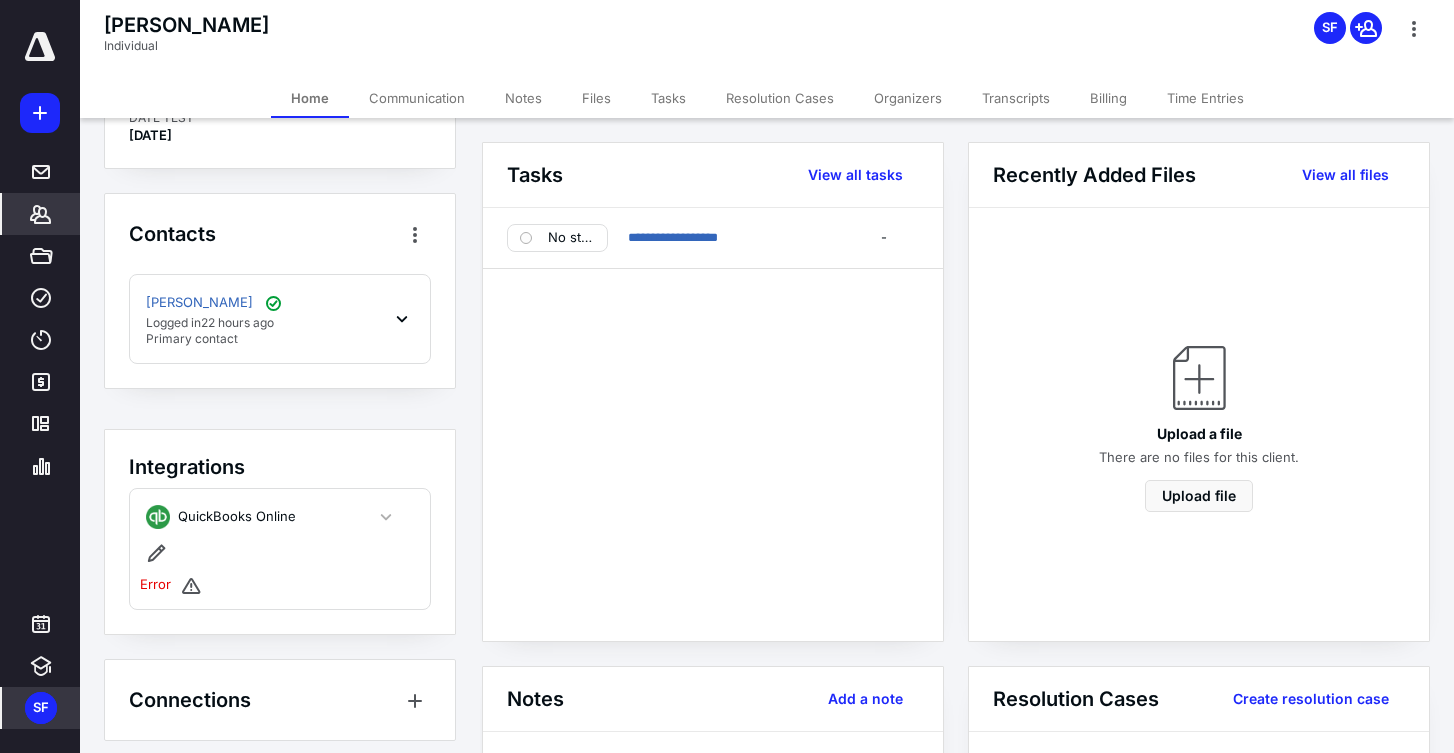 scroll, scrollTop: 299, scrollLeft: 0, axis: vertical 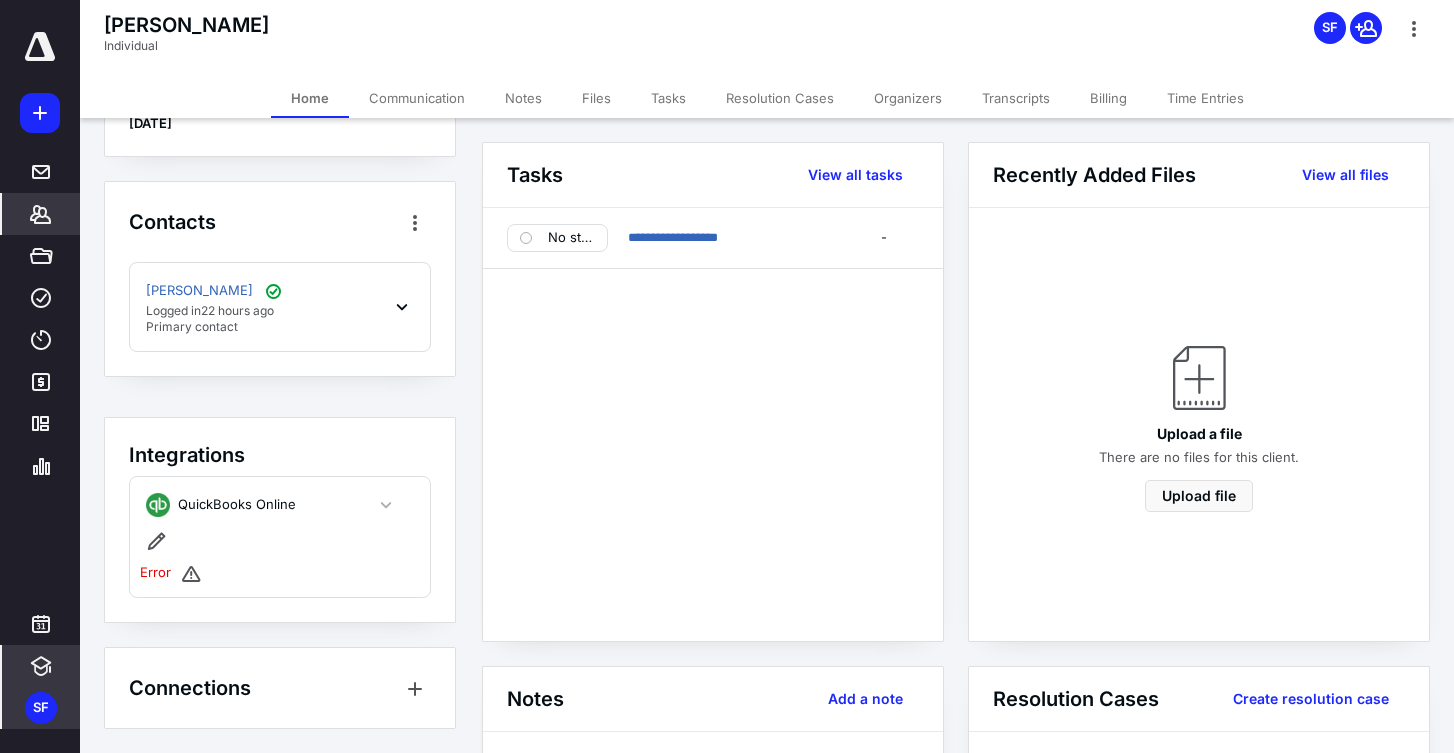 click at bounding box center [41, 666] 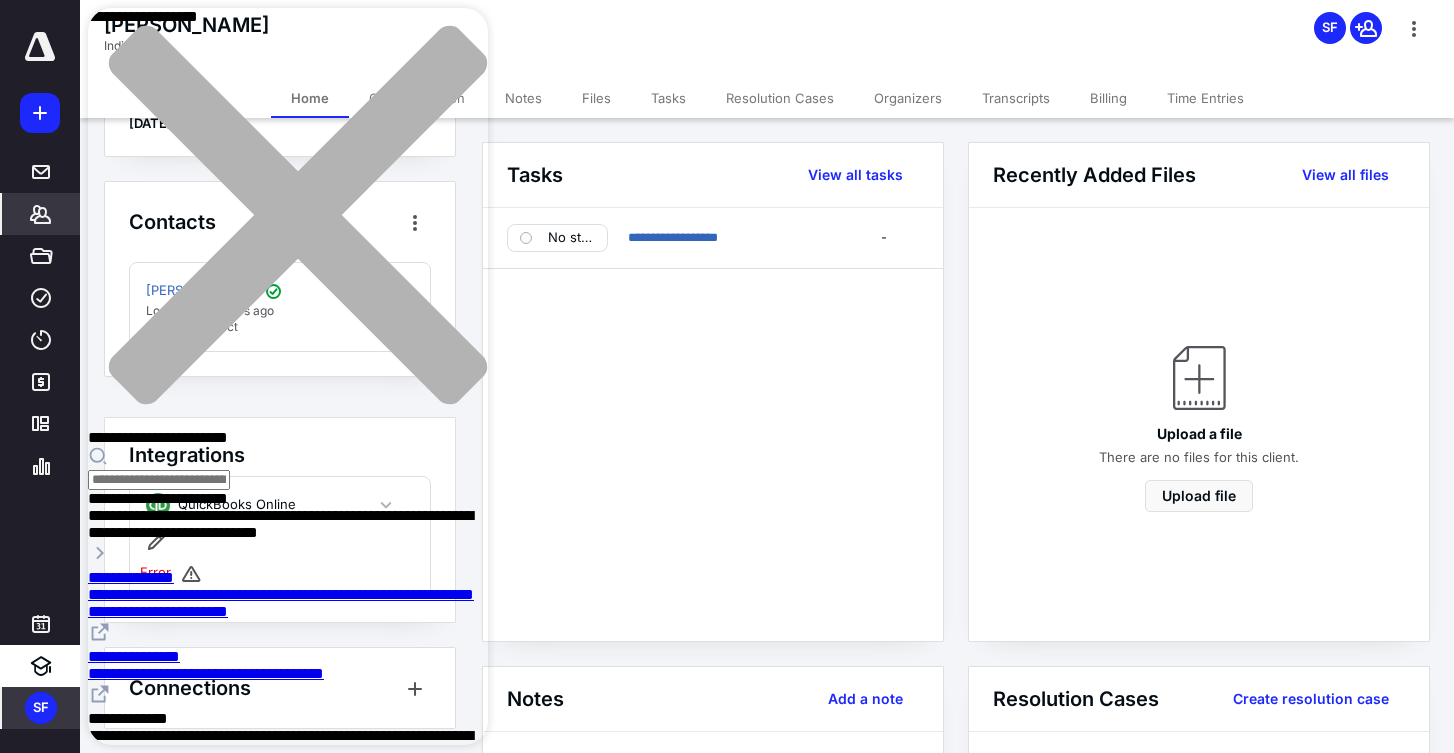 click 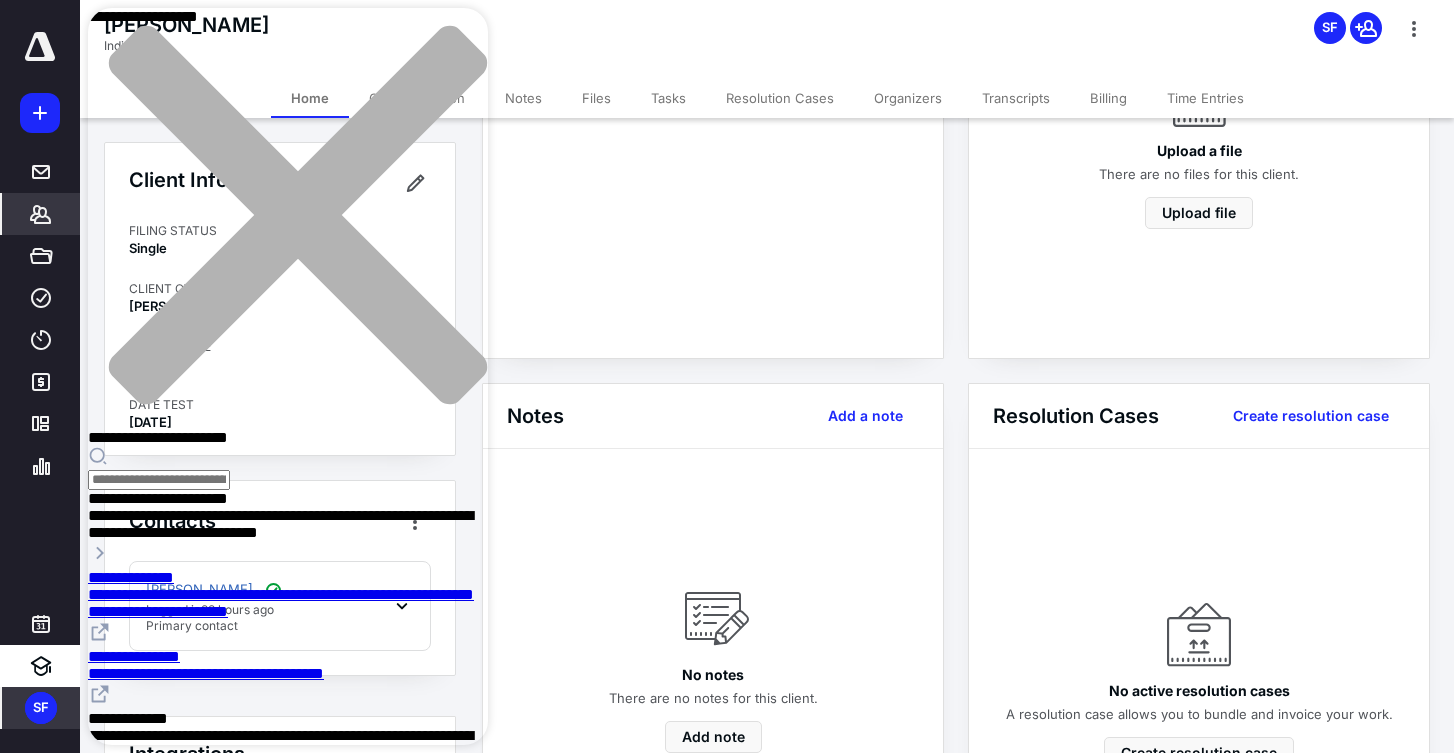 scroll, scrollTop: 0, scrollLeft: 0, axis: both 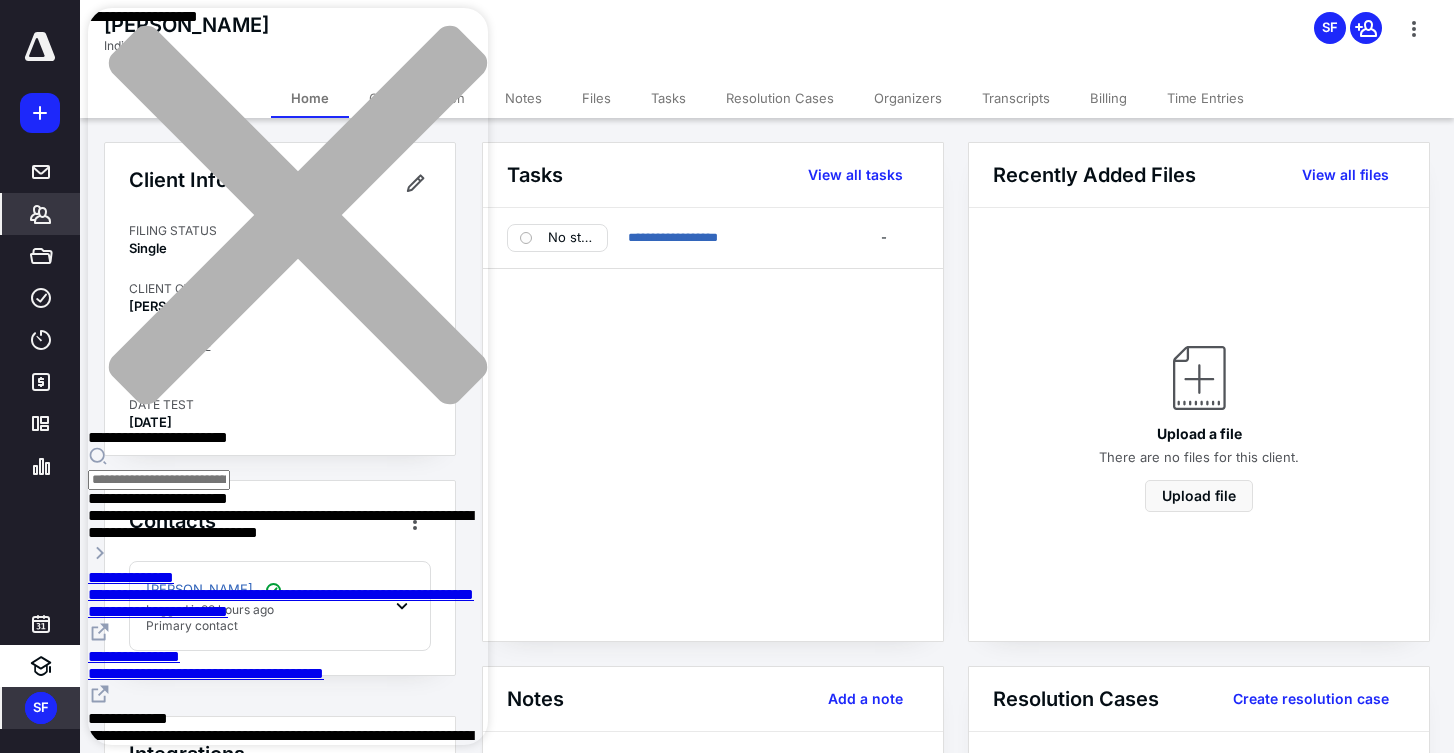 click at bounding box center [288, 227] 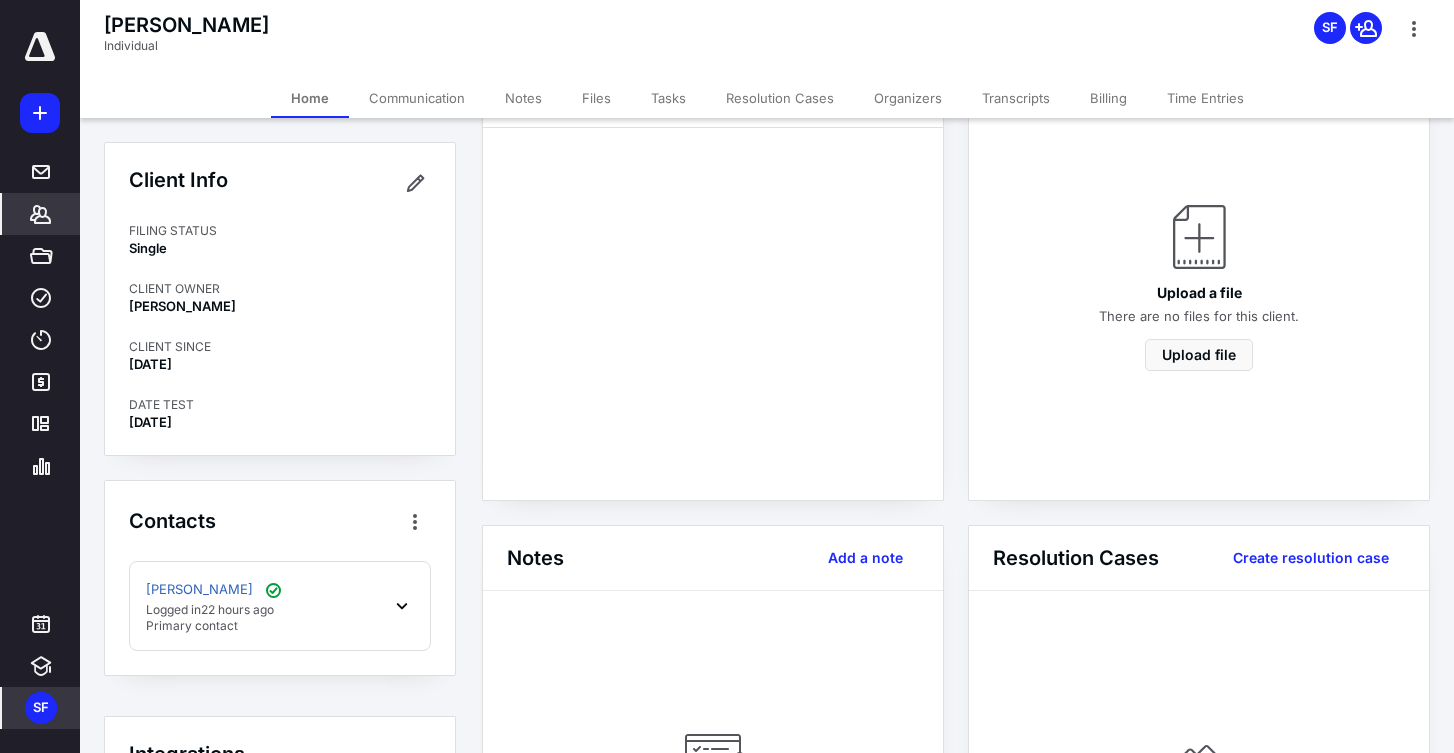 scroll, scrollTop: 0, scrollLeft: 0, axis: both 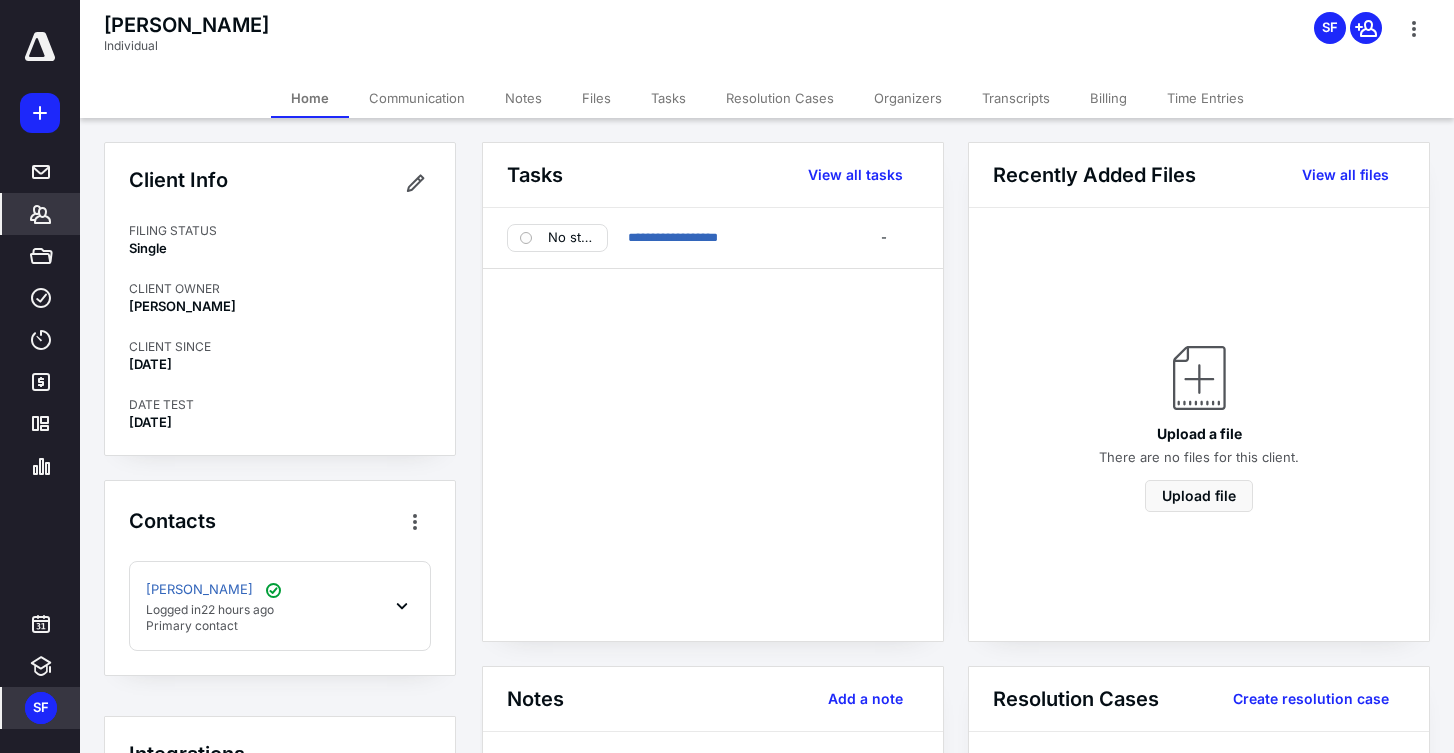 click on "Billing" at bounding box center (1108, 98) 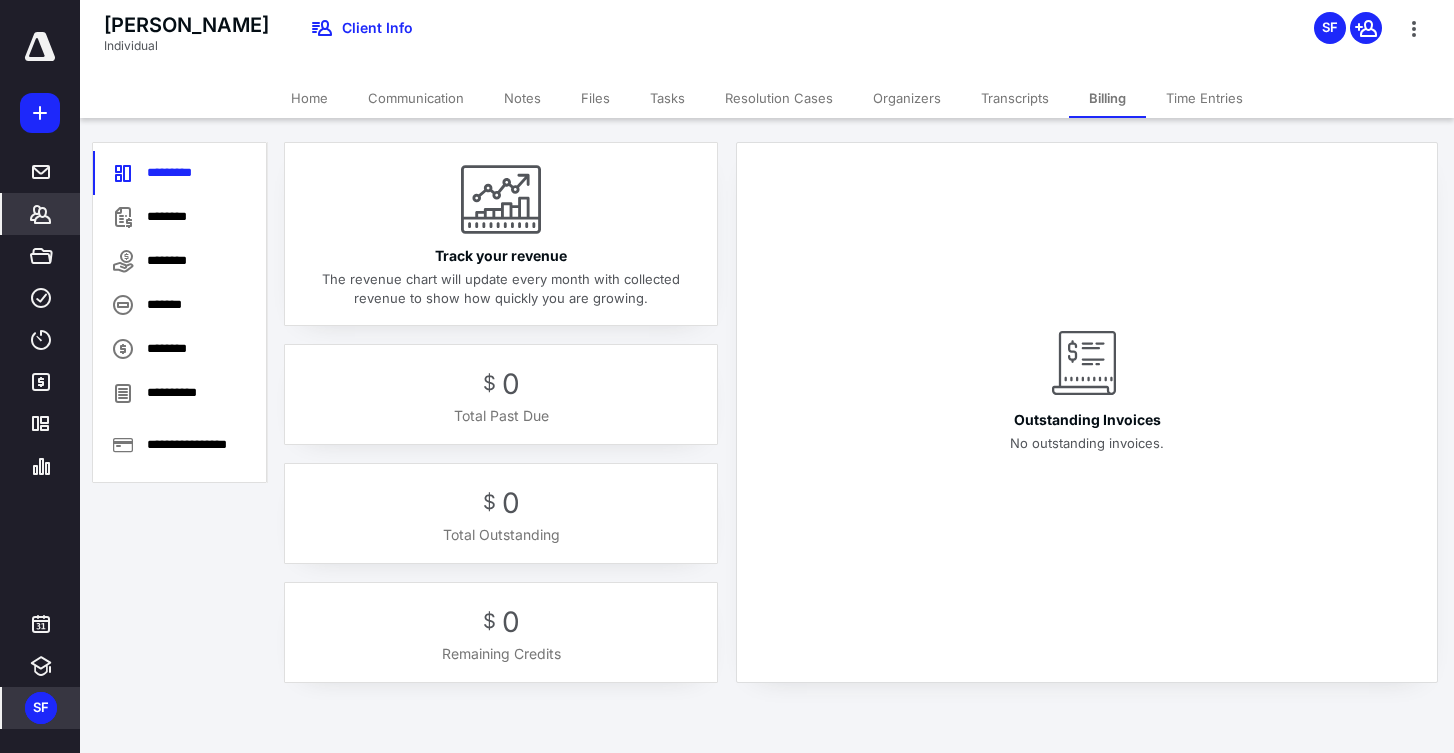 drag, startPoint x: 419, startPoint y: 104, endPoint x: 398, endPoint y: 105, distance: 21.023796 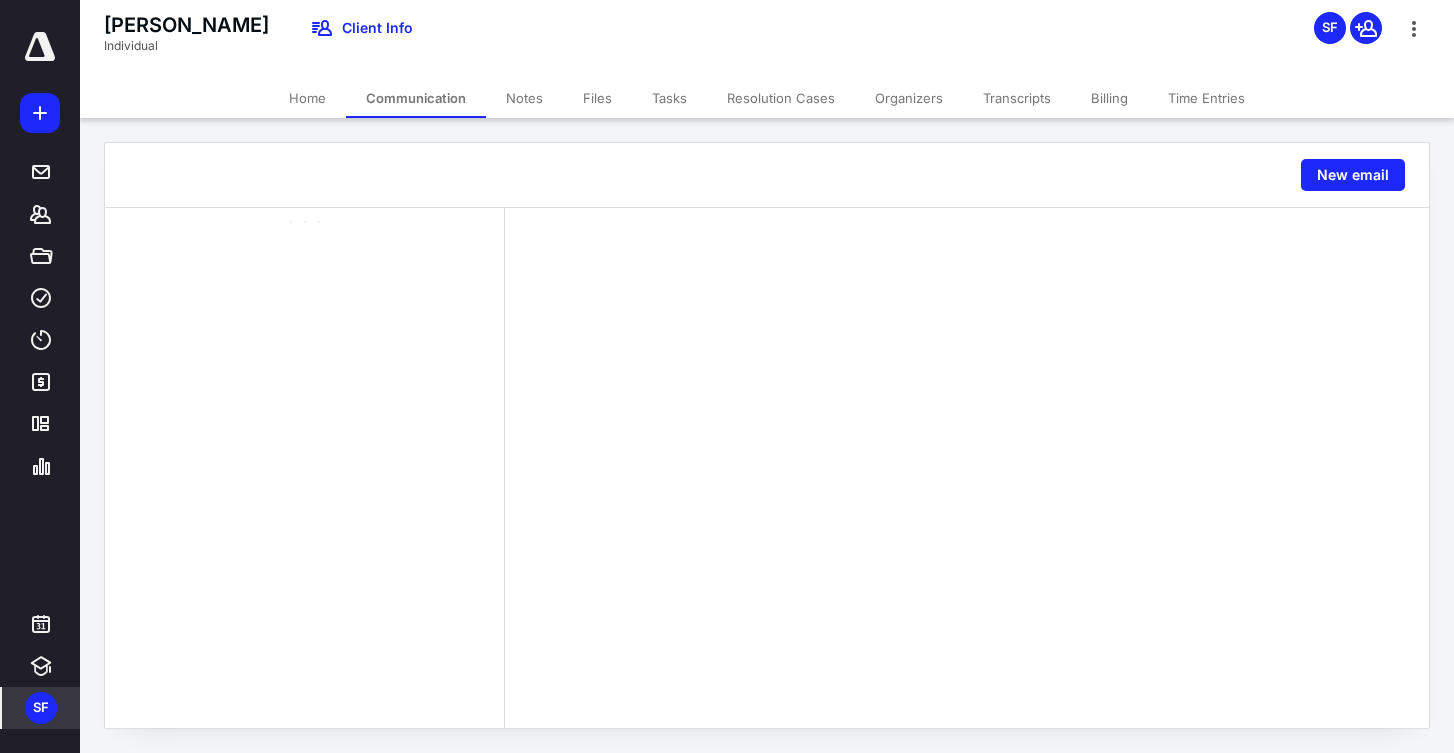 click on "Home" at bounding box center [307, 98] 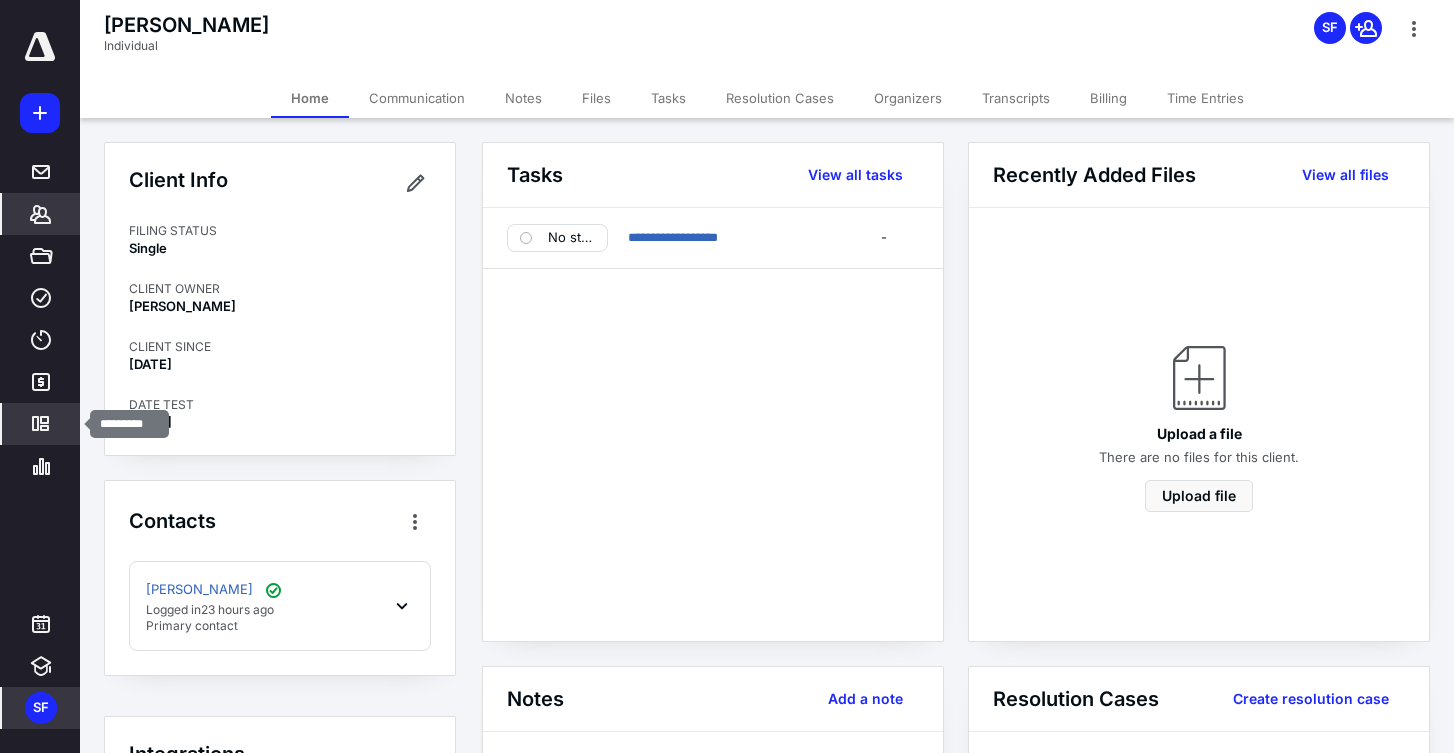 click on "Templates" at bounding box center [41, 424] 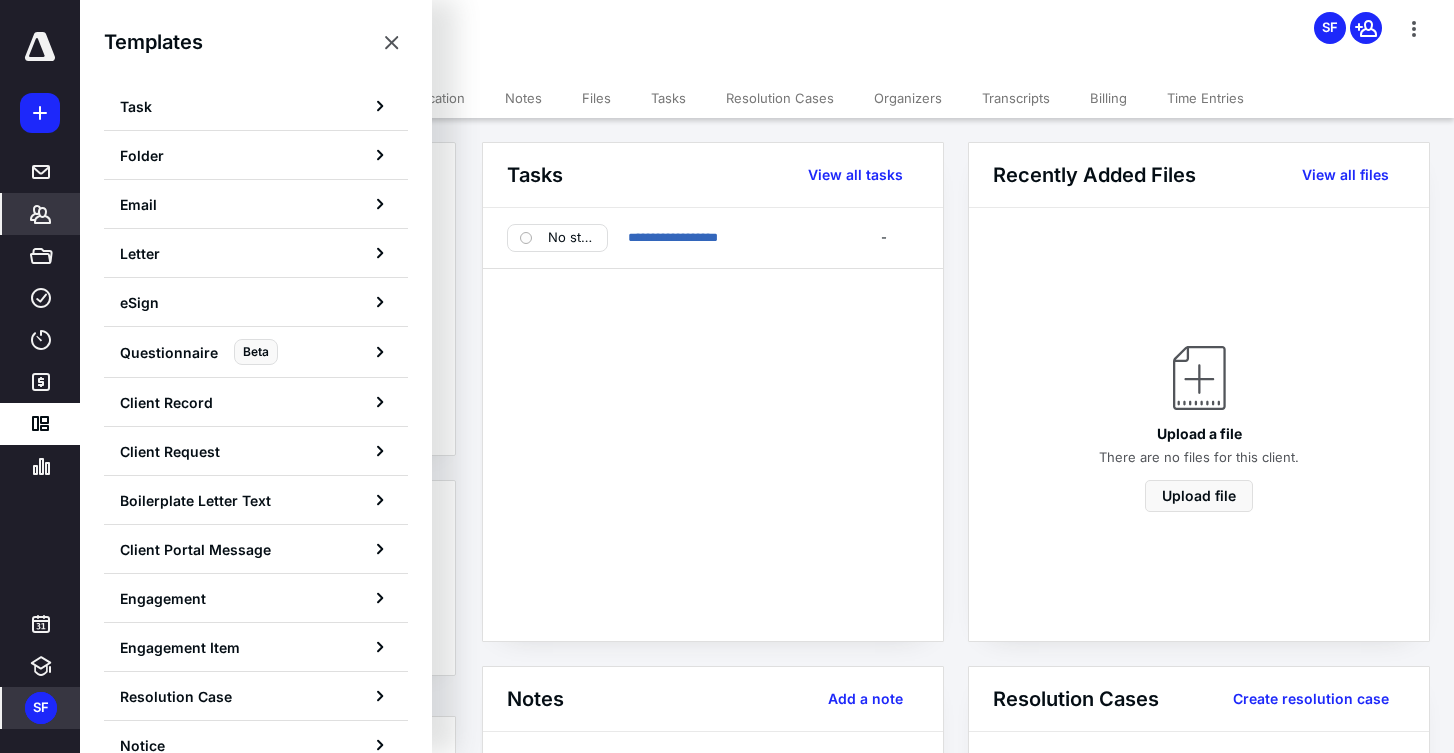 click at bounding box center [392, 42] 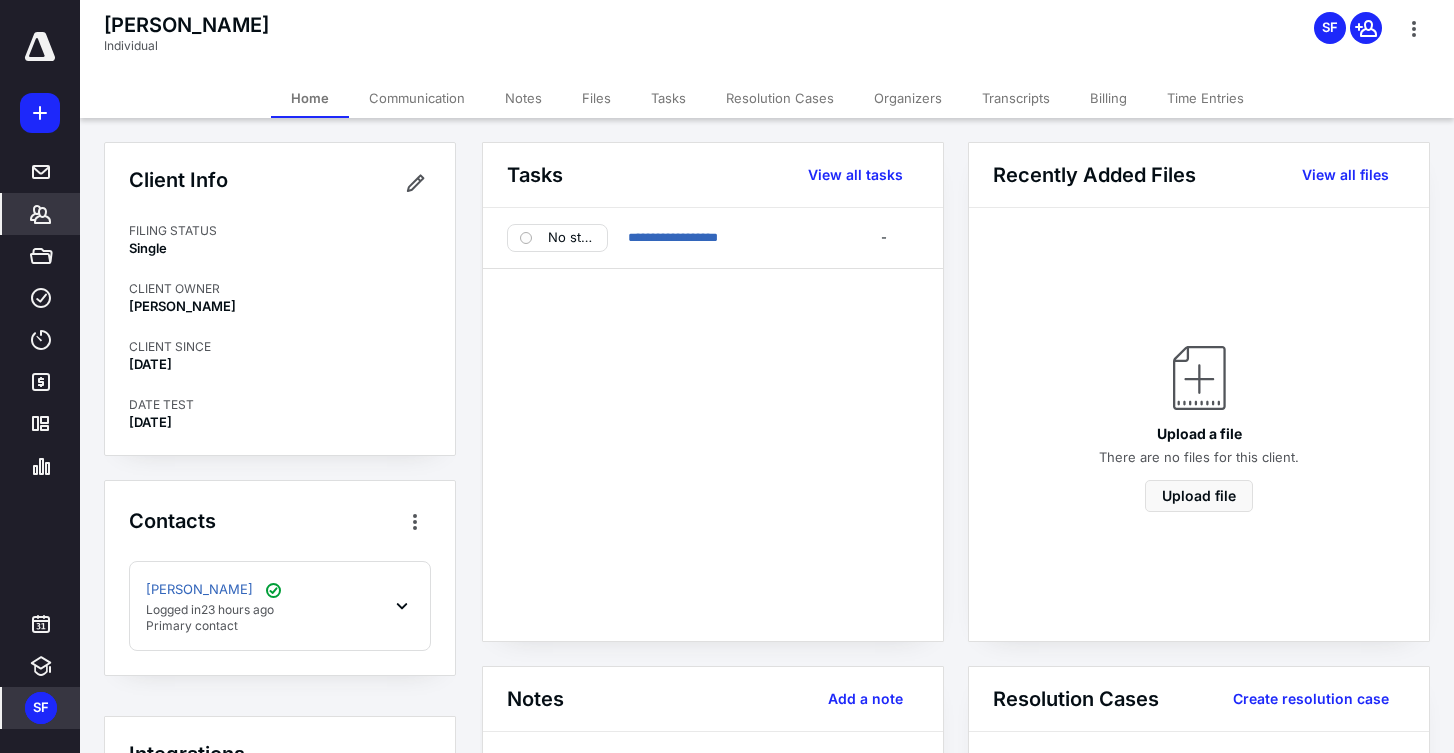 scroll, scrollTop: 118, scrollLeft: 0, axis: vertical 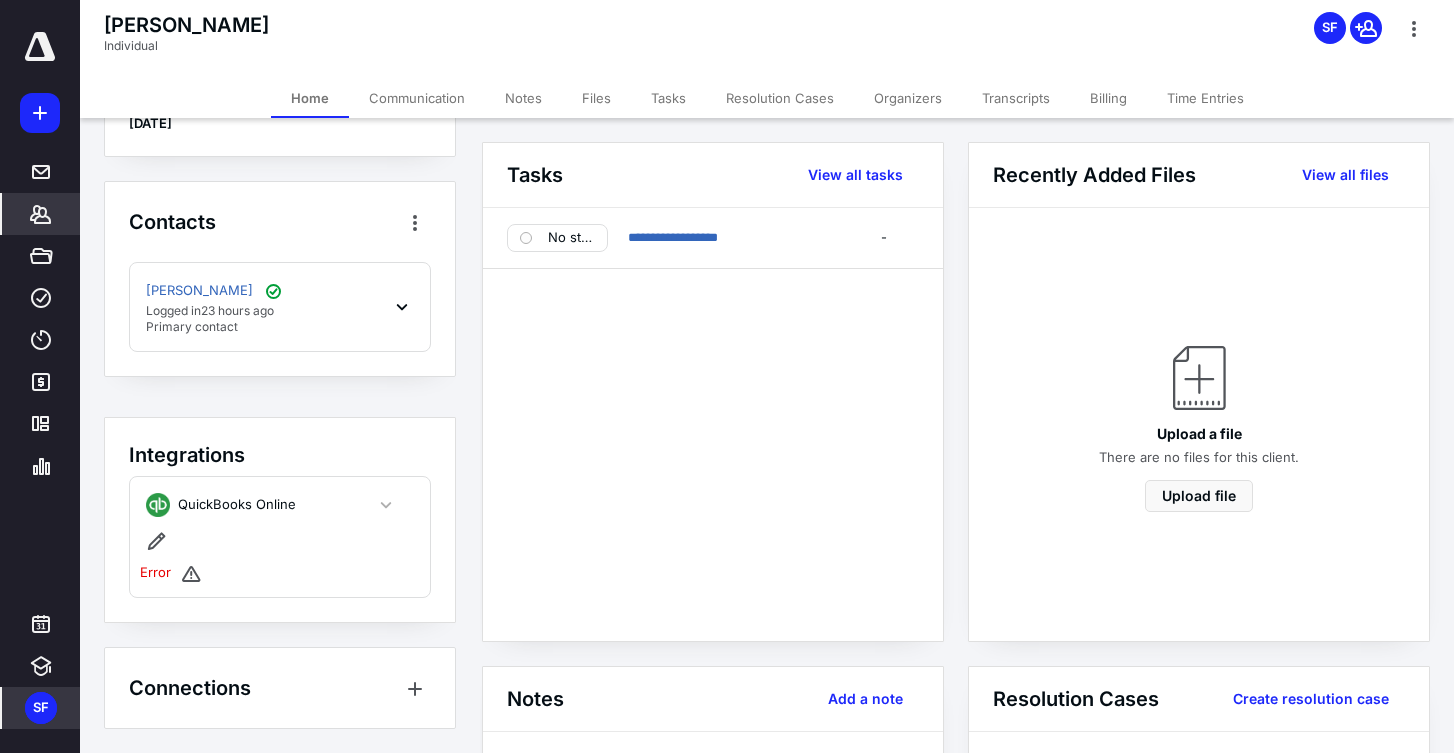 click 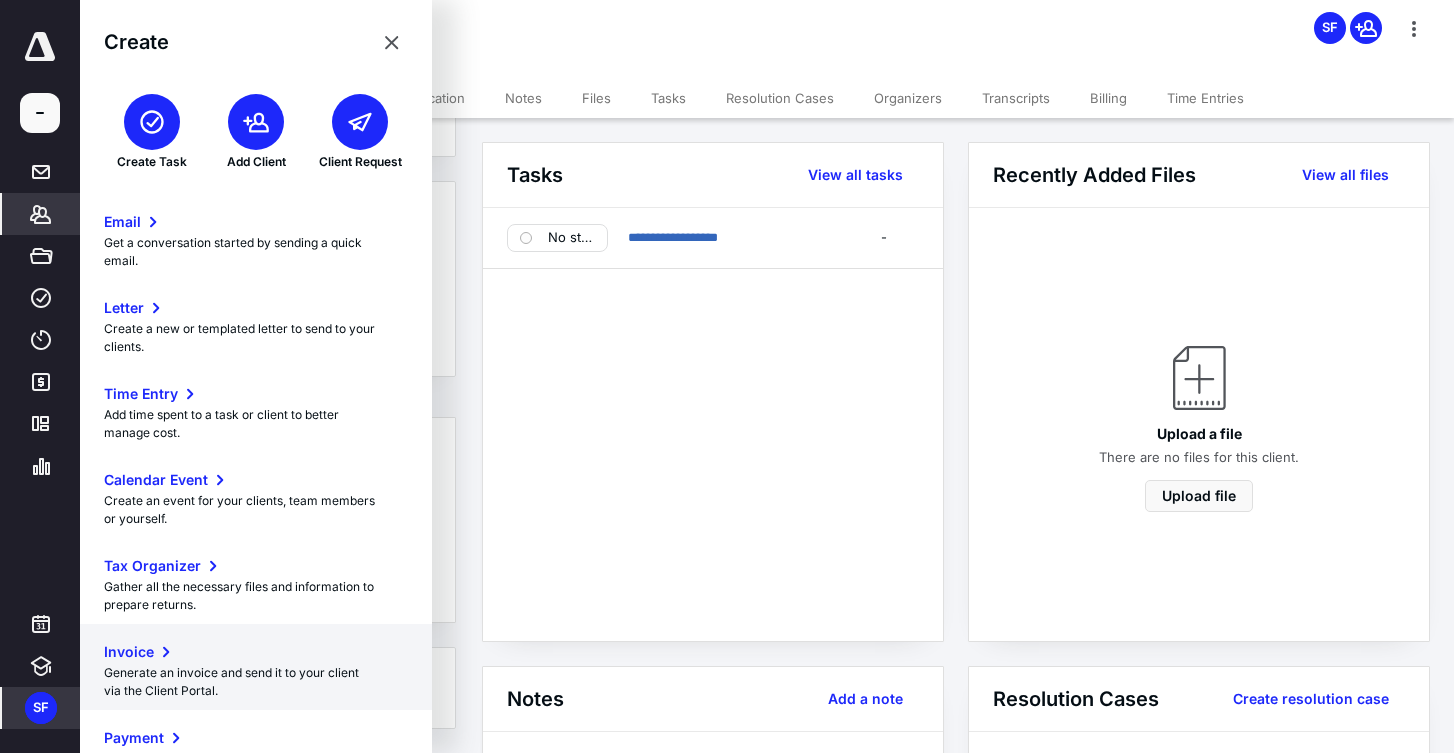 click on "Invoice" at bounding box center [256, 652] 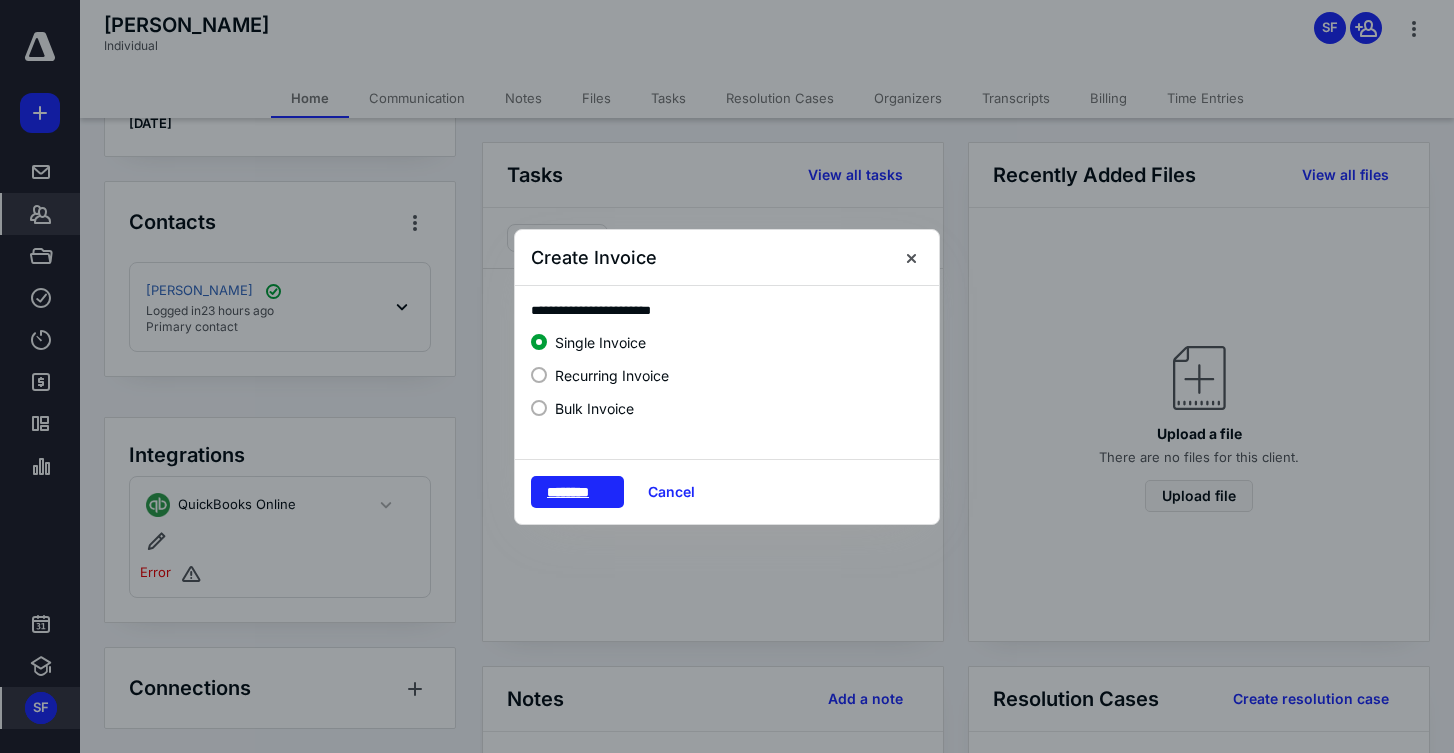 click on "********" at bounding box center (577, 492) 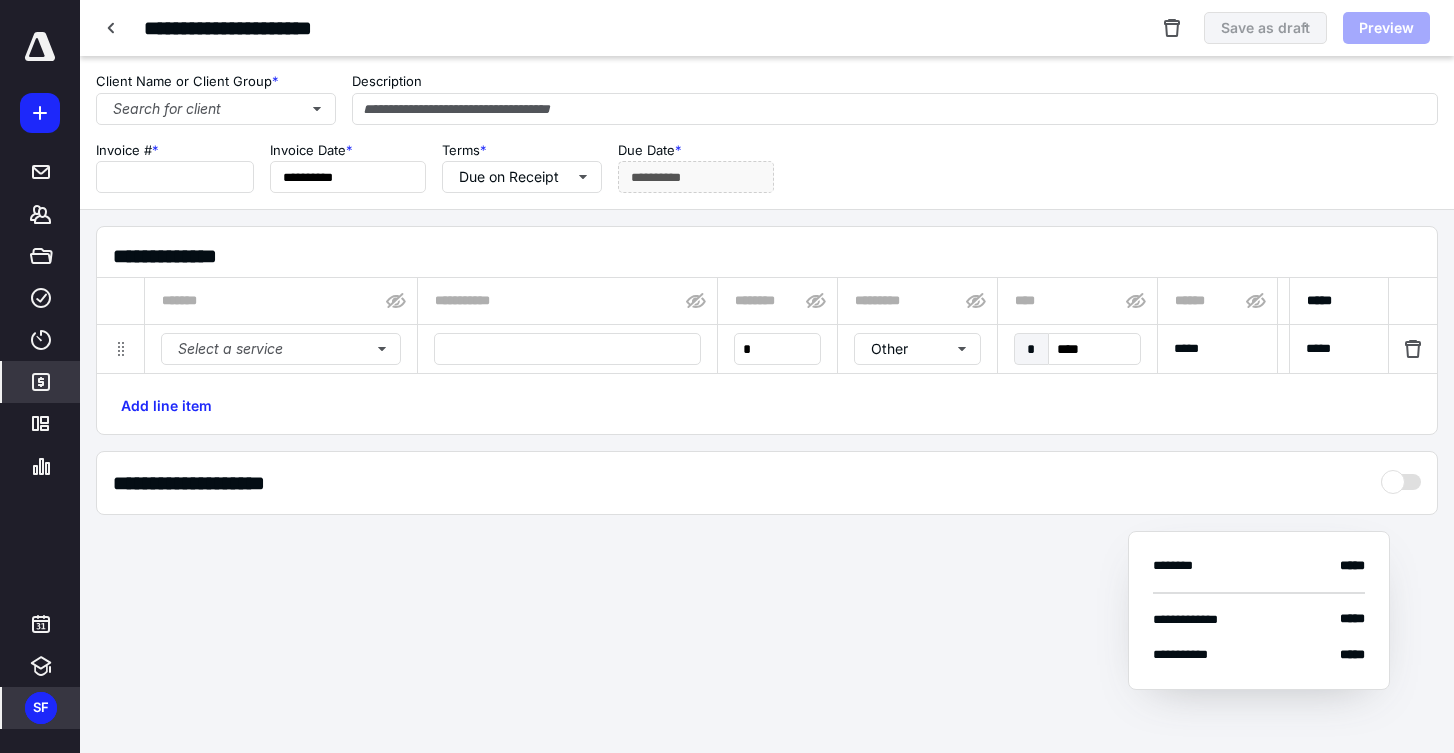 type on "**********" 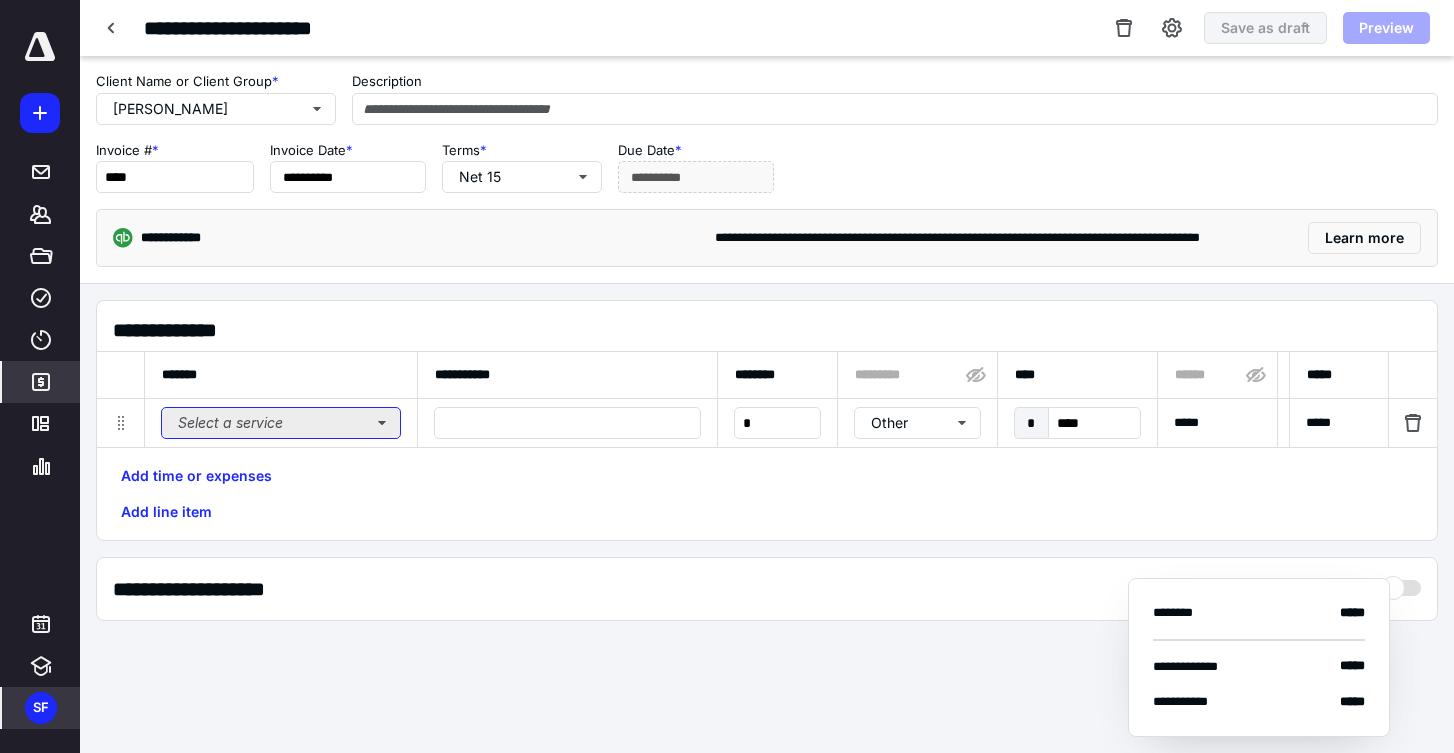 click on "Select a service" at bounding box center (281, 423) 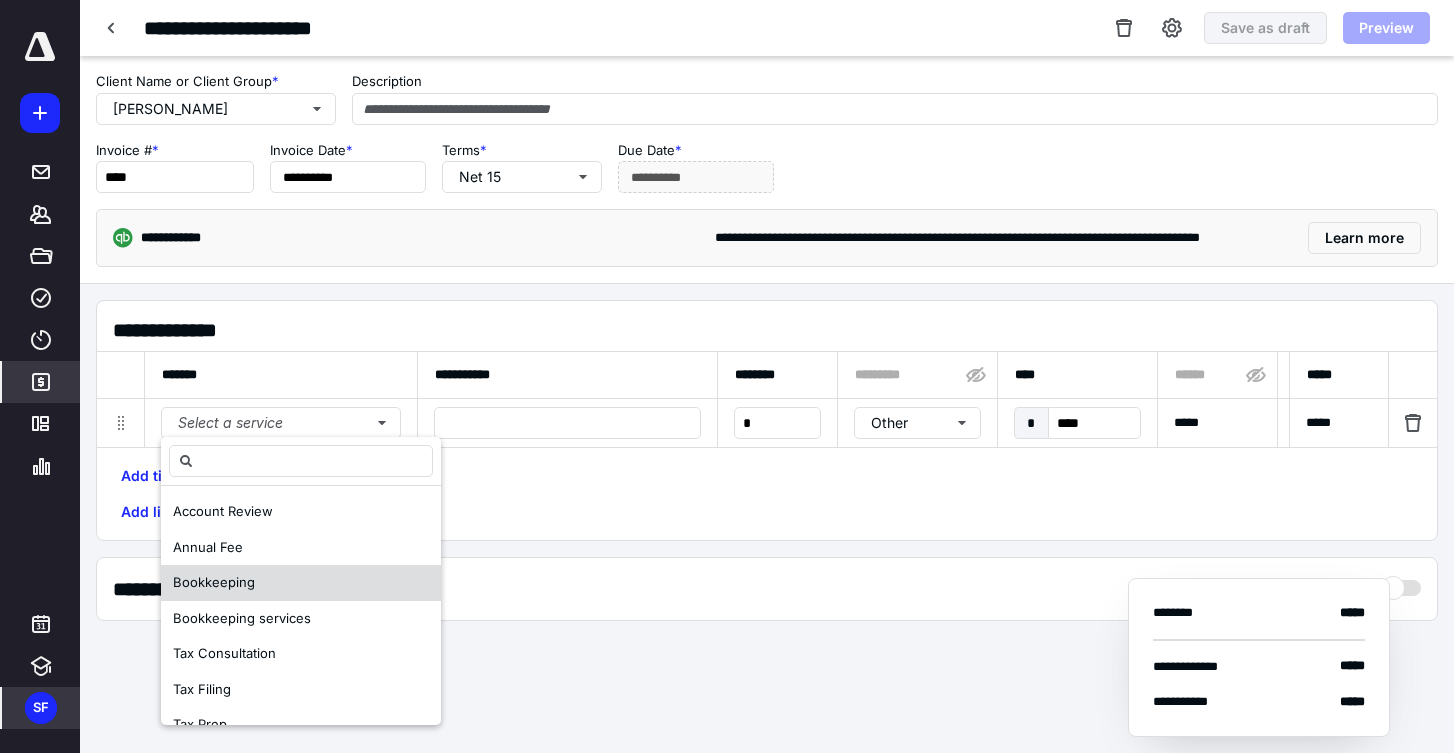 click on "Bookkeeping" at bounding box center [214, 582] 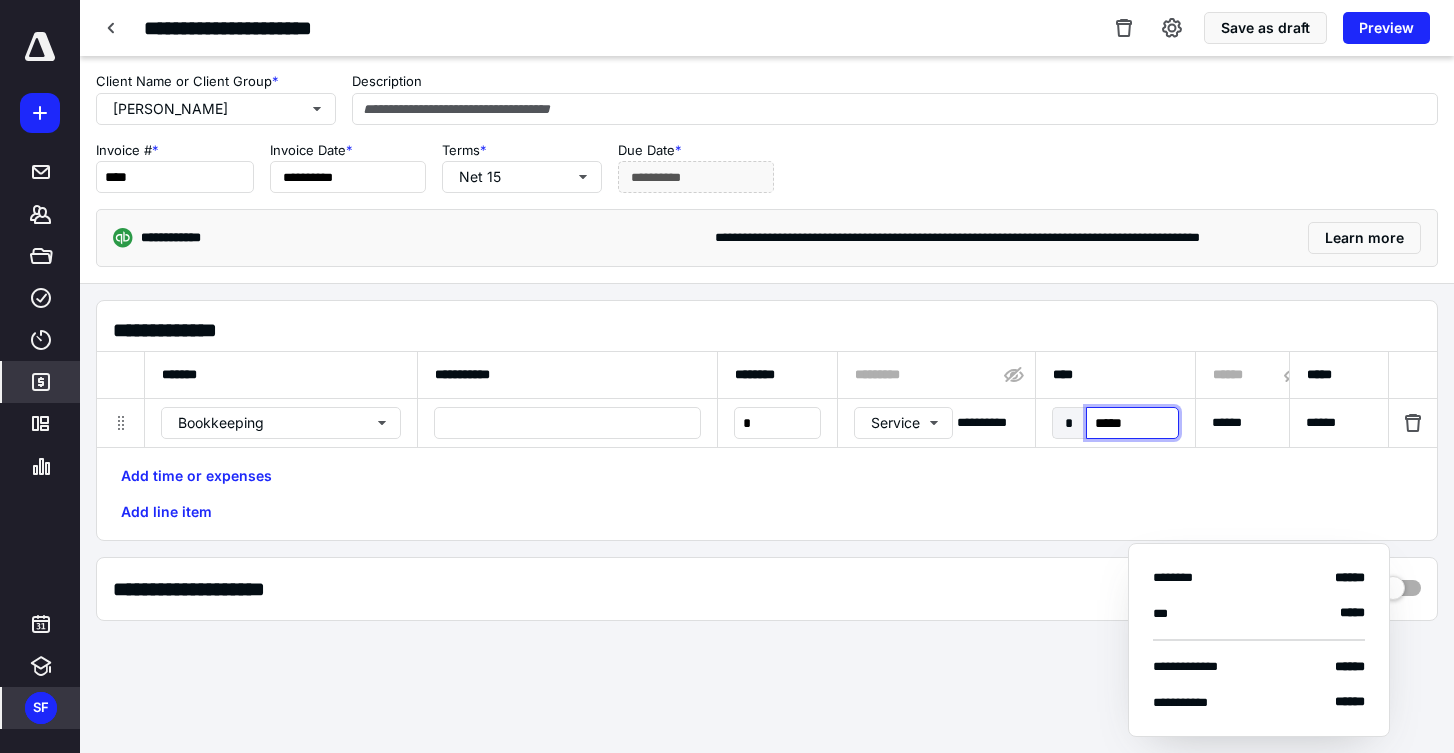 click on "*****" at bounding box center [1132, 423] 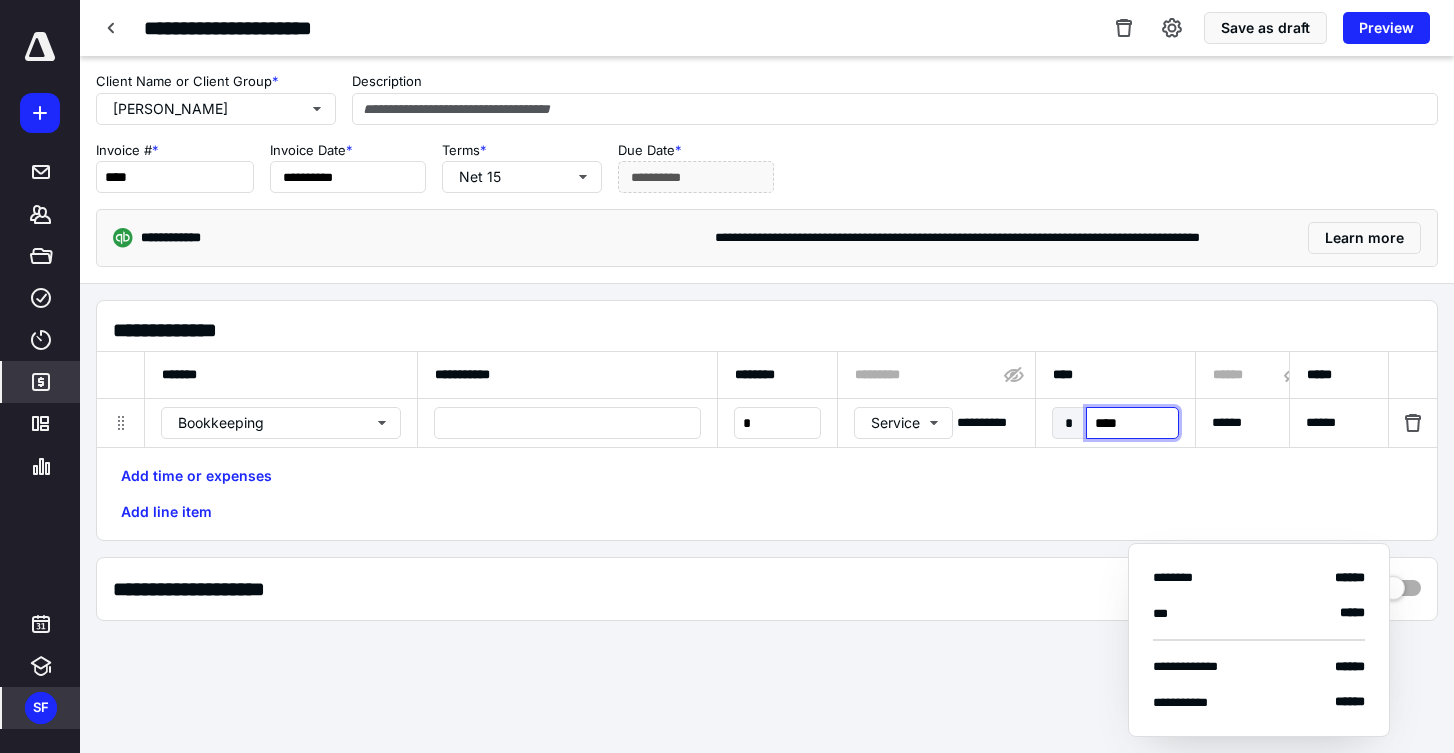 type on "*****" 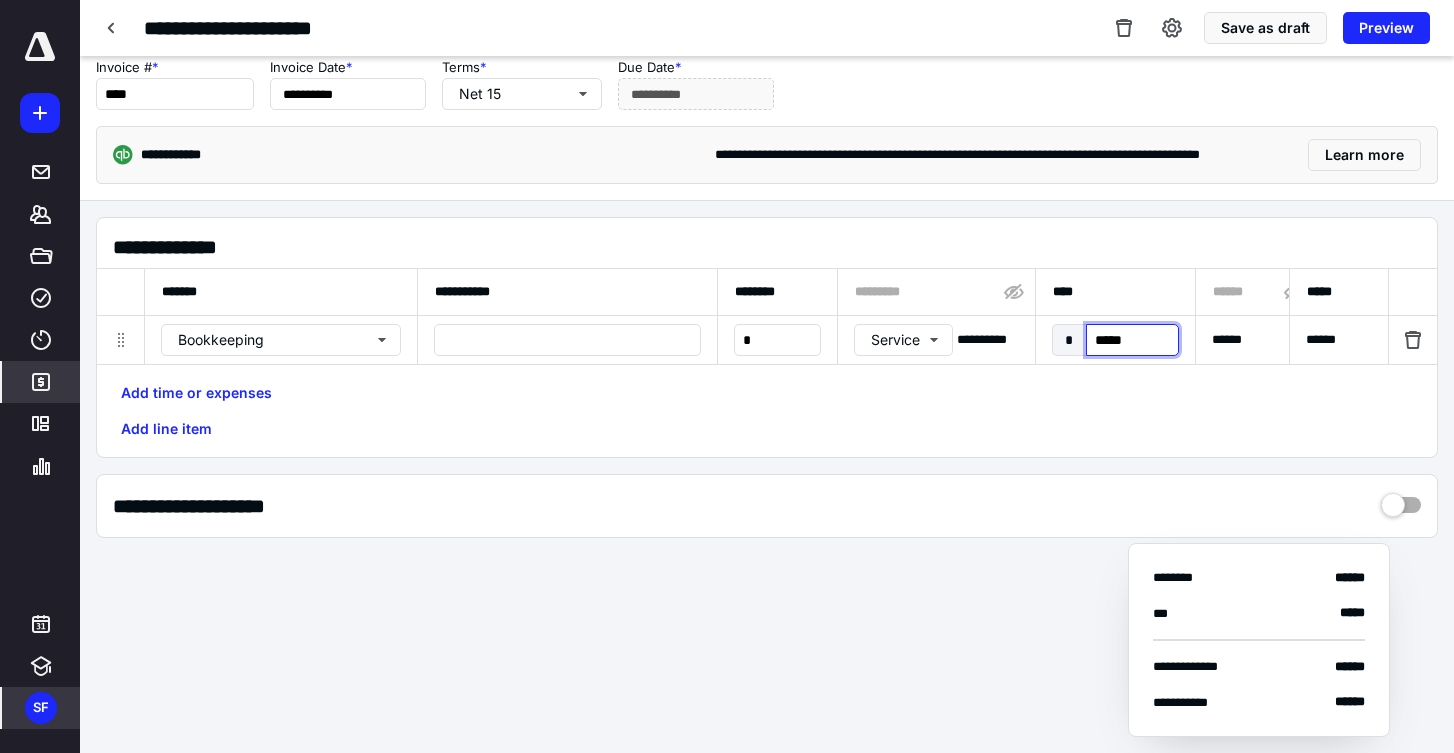 scroll, scrollTop: 82, scrollLeft: 0, axis: vertical 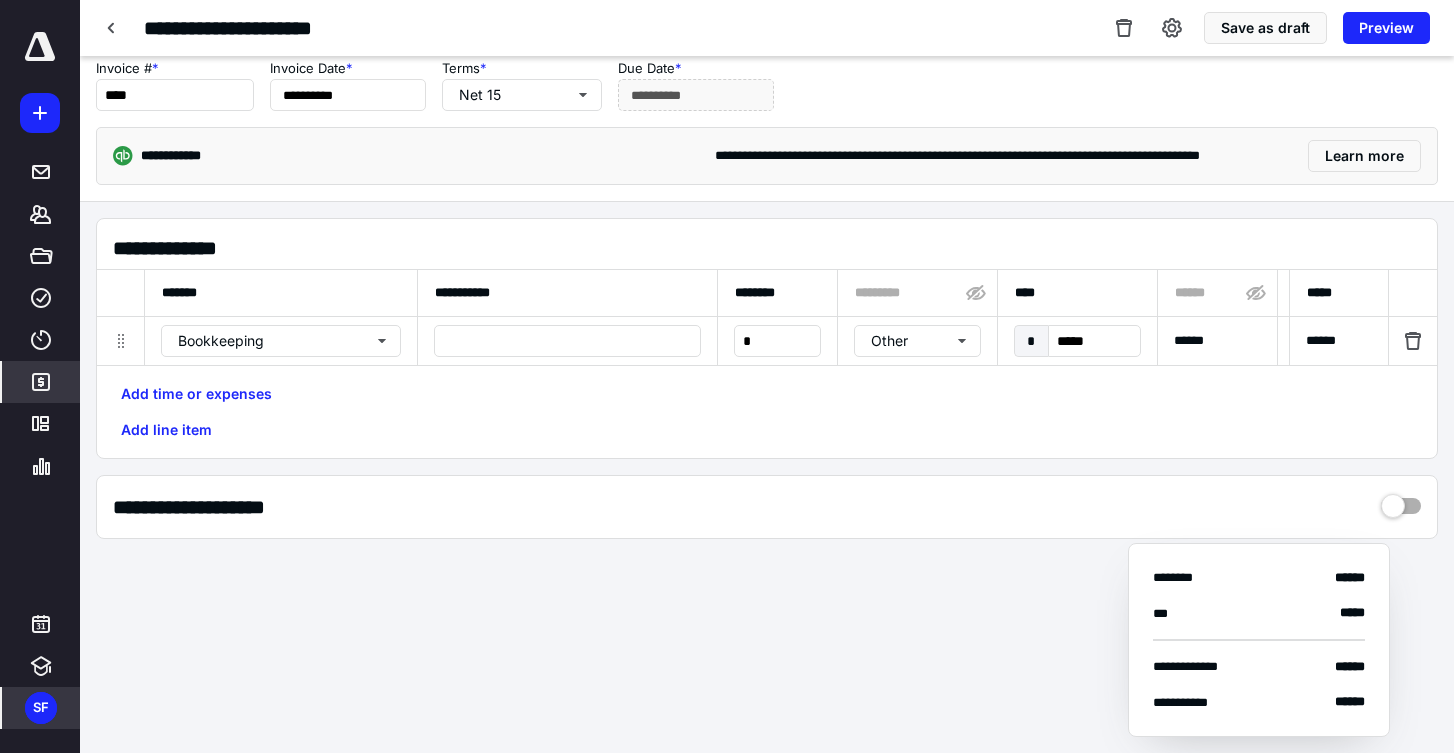 click on "Add time or expenses Add line item" at bounding box center [767, 412] 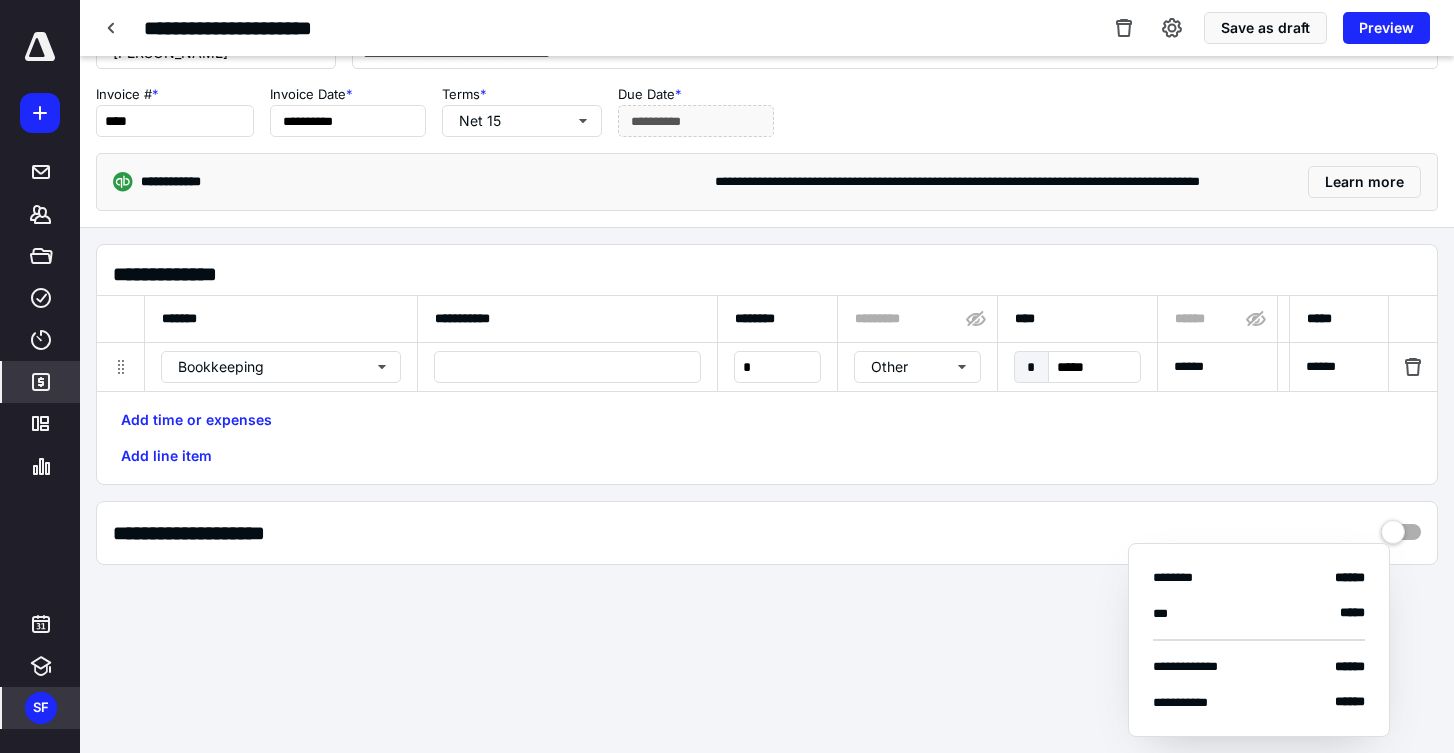 scroll, scrollTop: 0, scrollLeft: 0, axis: both 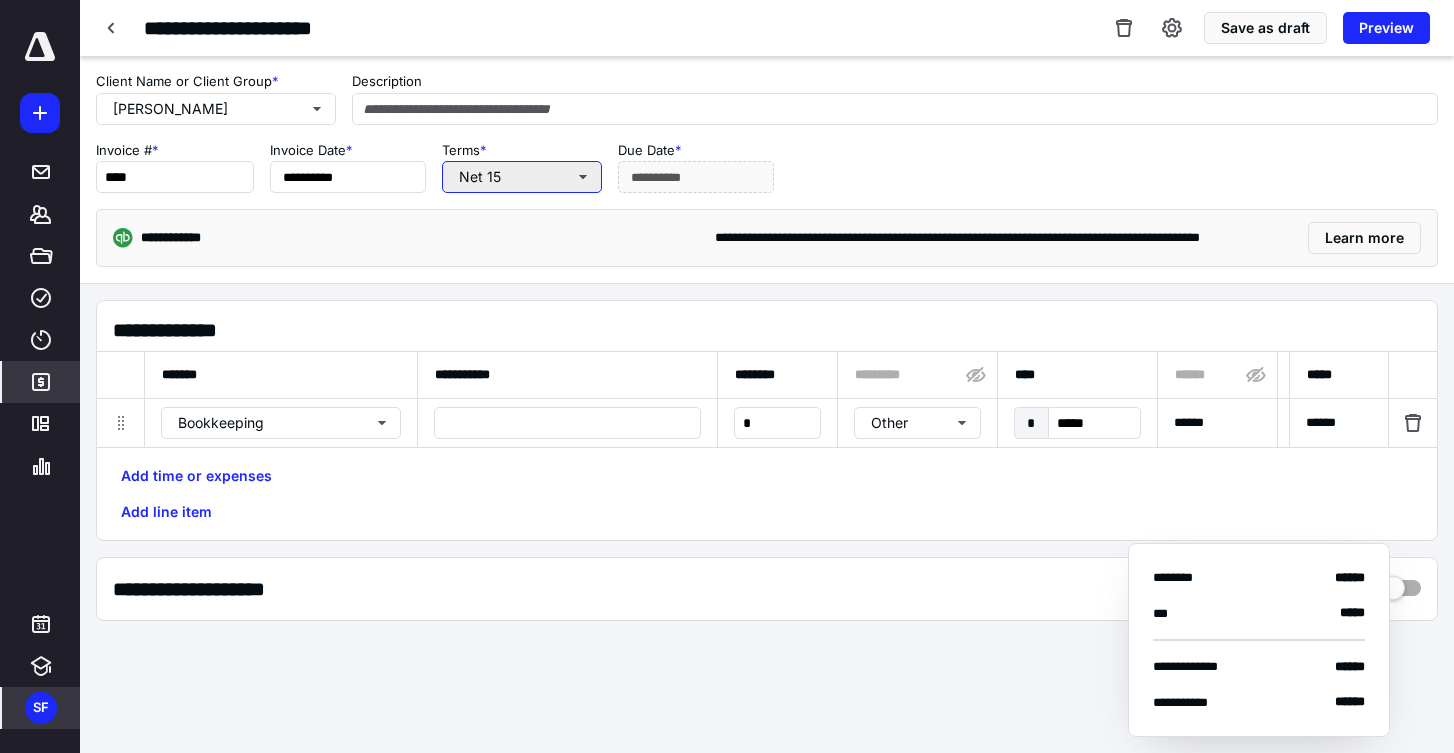 click on "Net 15" at bounding box center (522, 177) 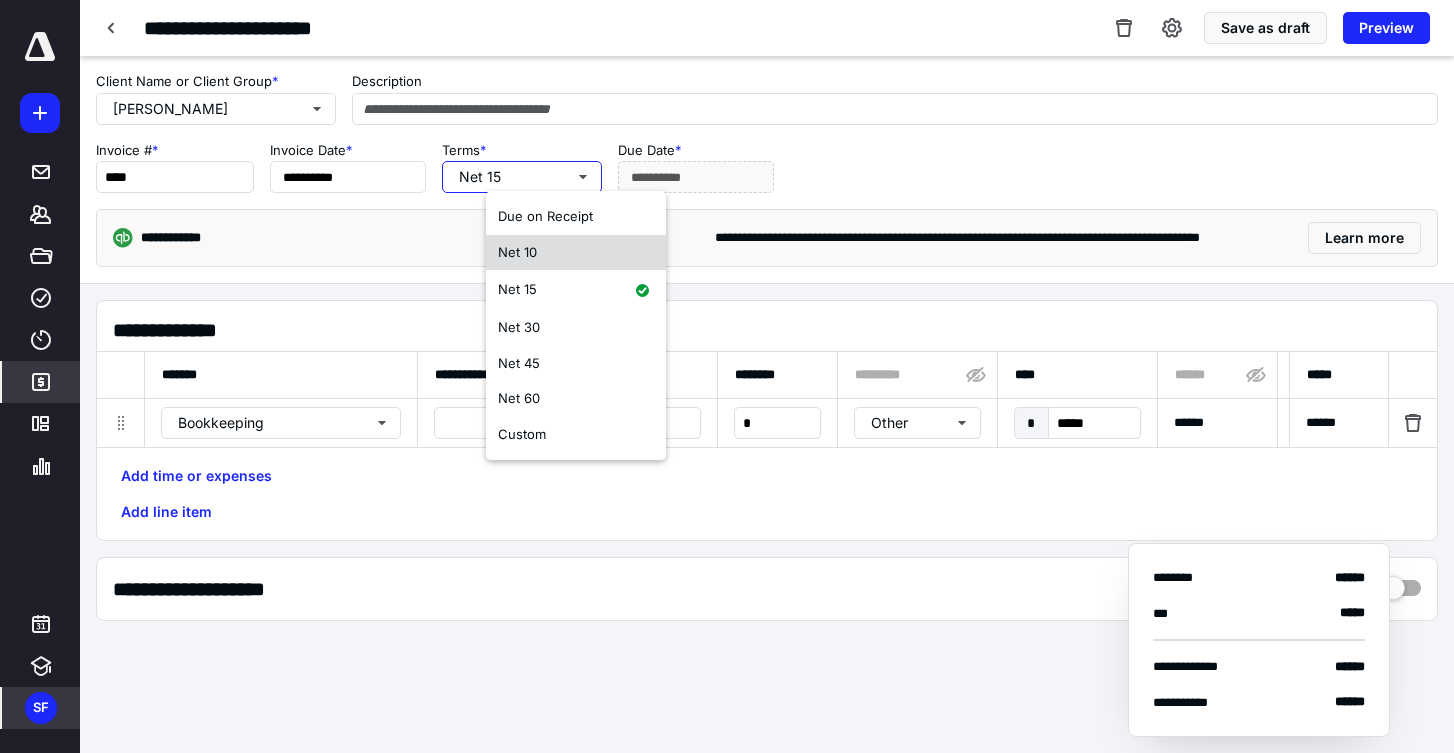 click on "Net 10" at bounding box center [576, 253] 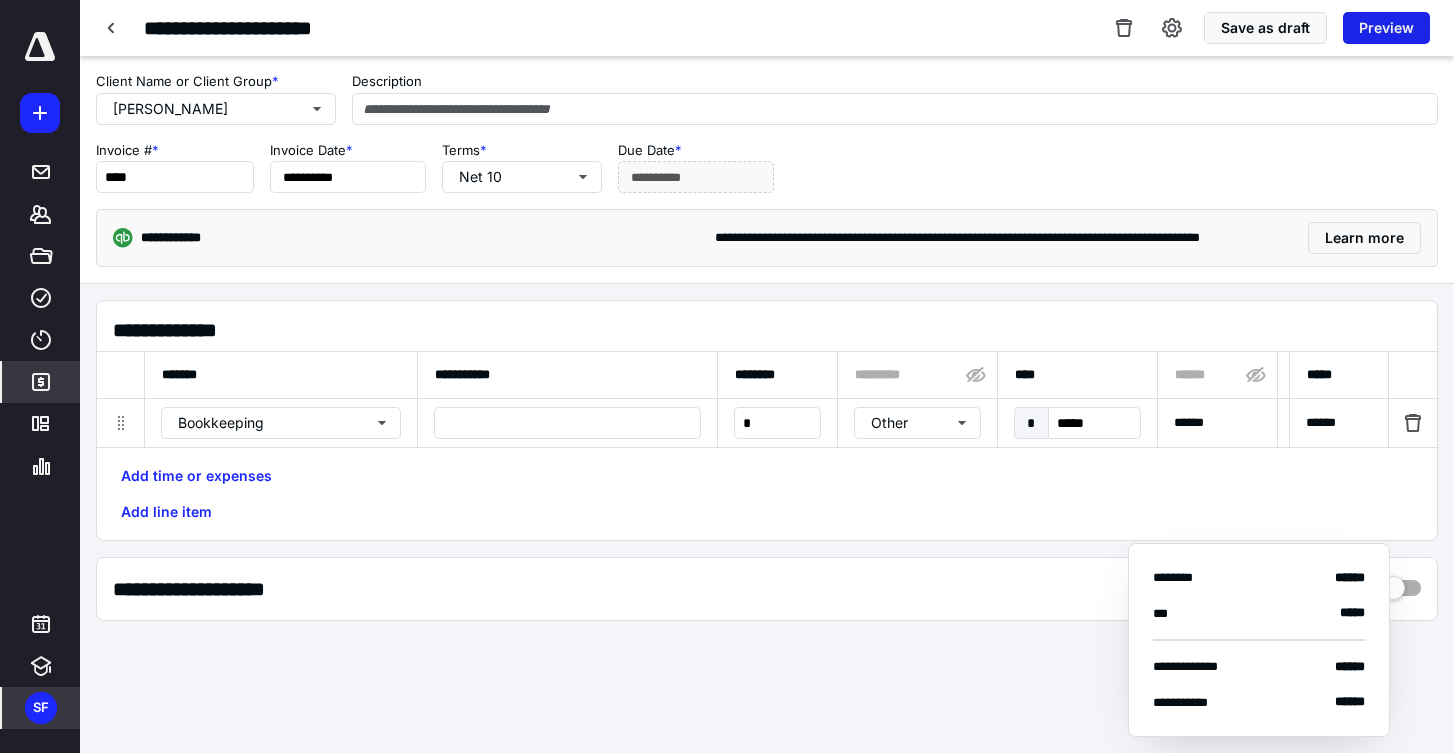 click on "Preview" at bounding box center (1386, 28) 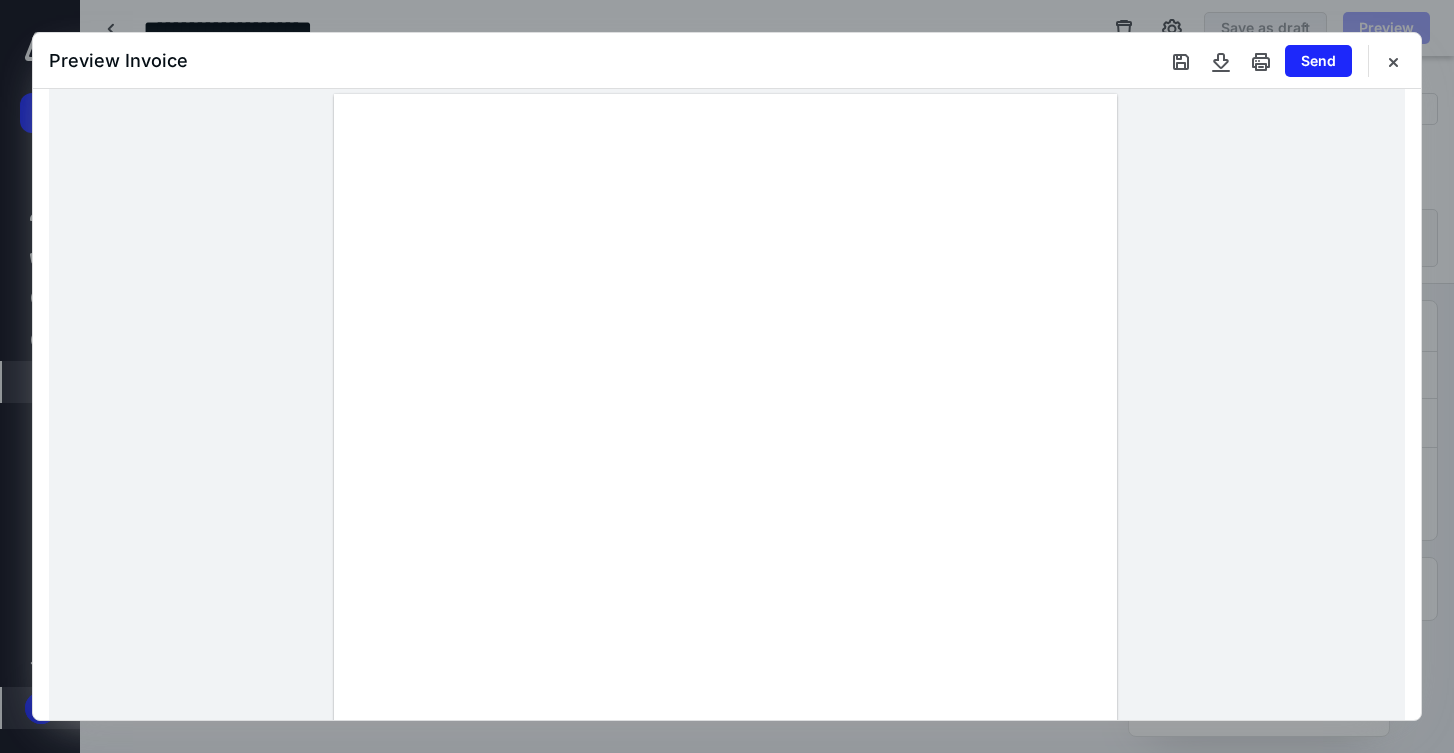 scroll, scrollTop: 0, scrollLeft: 0, axis: both 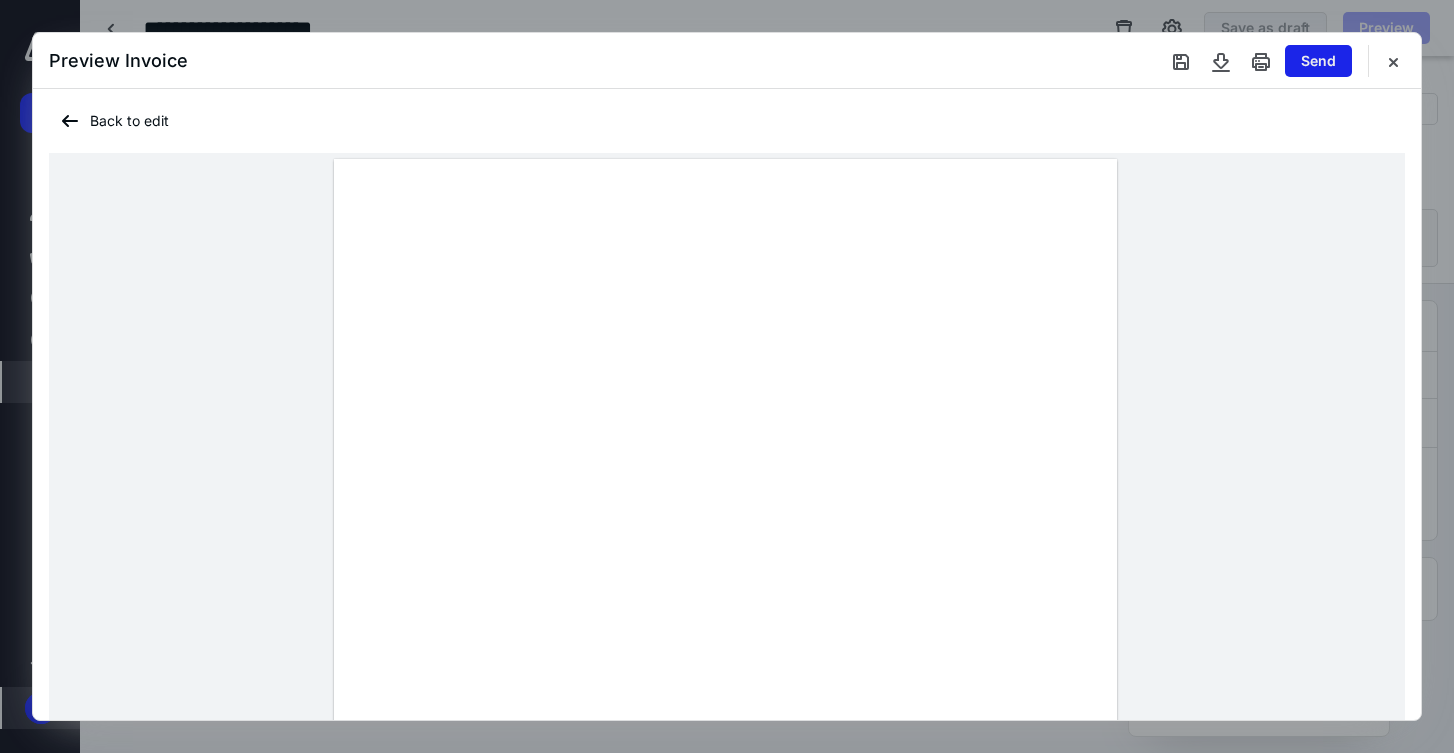 click on "Send" at bounding box center (1318, 61) 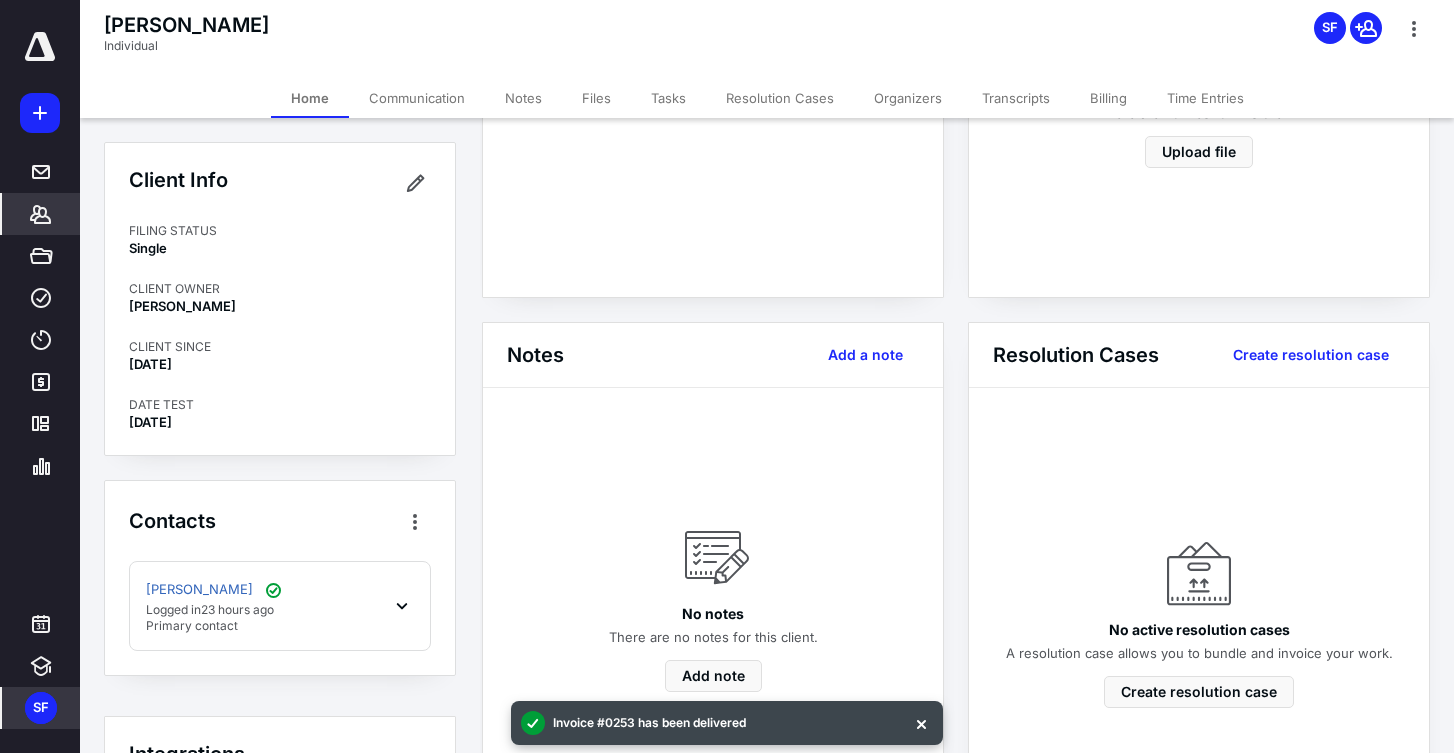 scroll, scrollTop: 0, scrollLeft: 0, axis: both 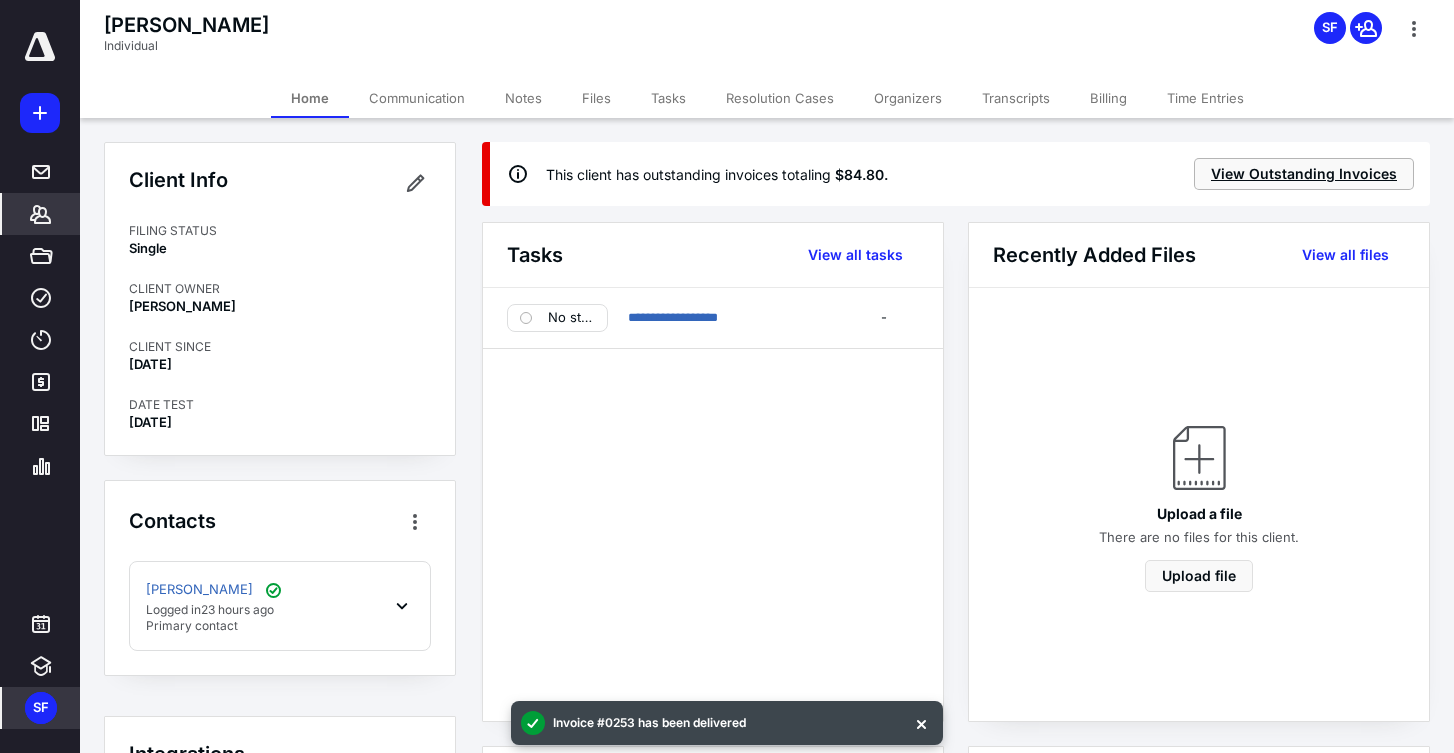 click on "View Outstanding Invoices" at bounding box center (1304, 174) 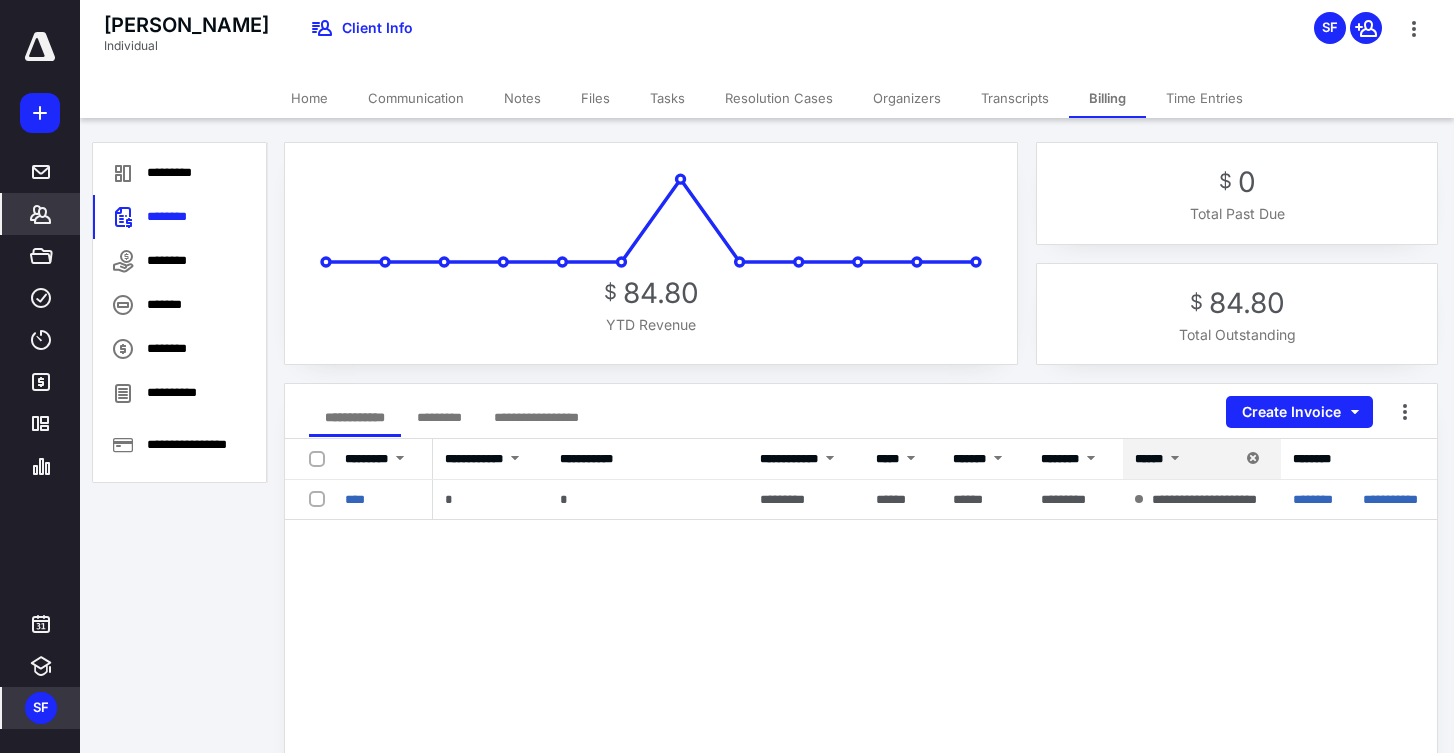 click on "Home" at bounding box center (309, 98) 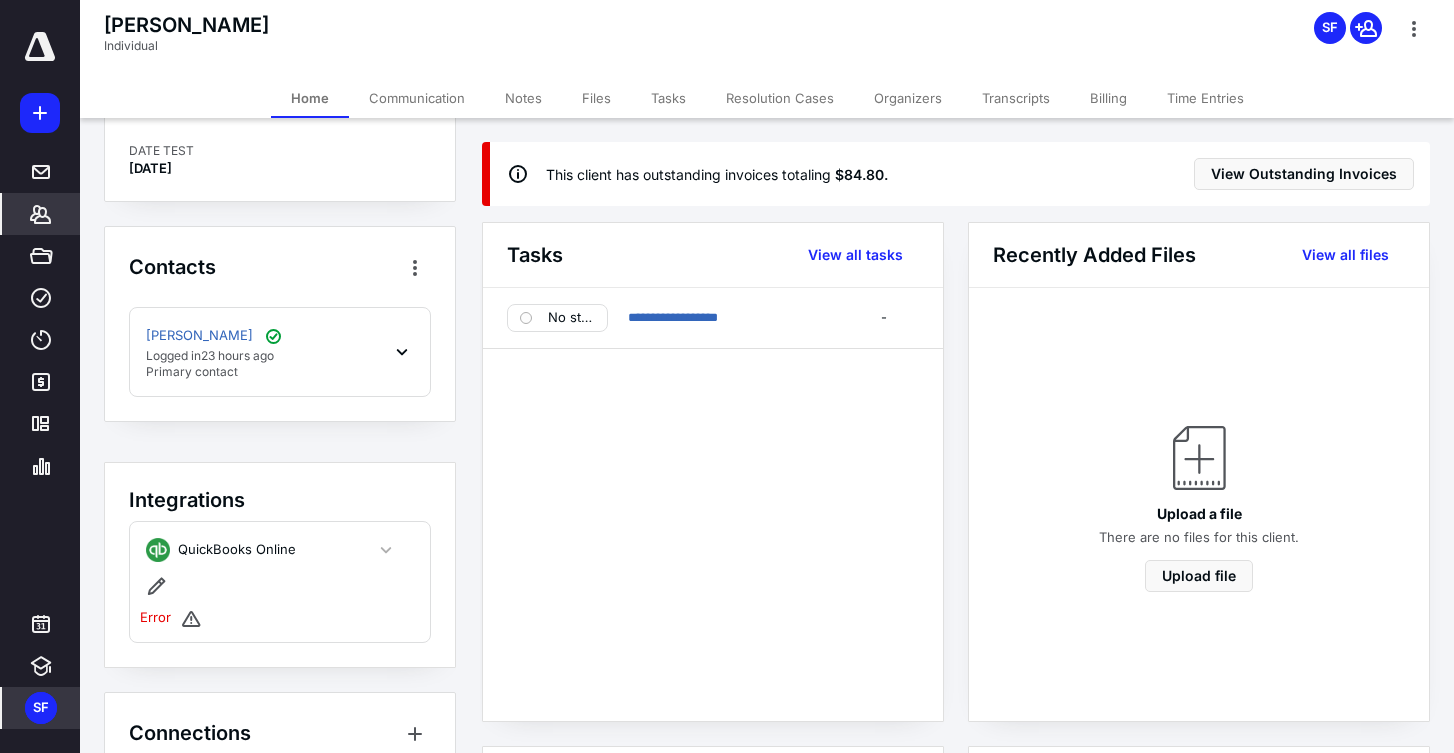 scroll, scrollTop: 299, scrollLeft: 0, axis: vertical 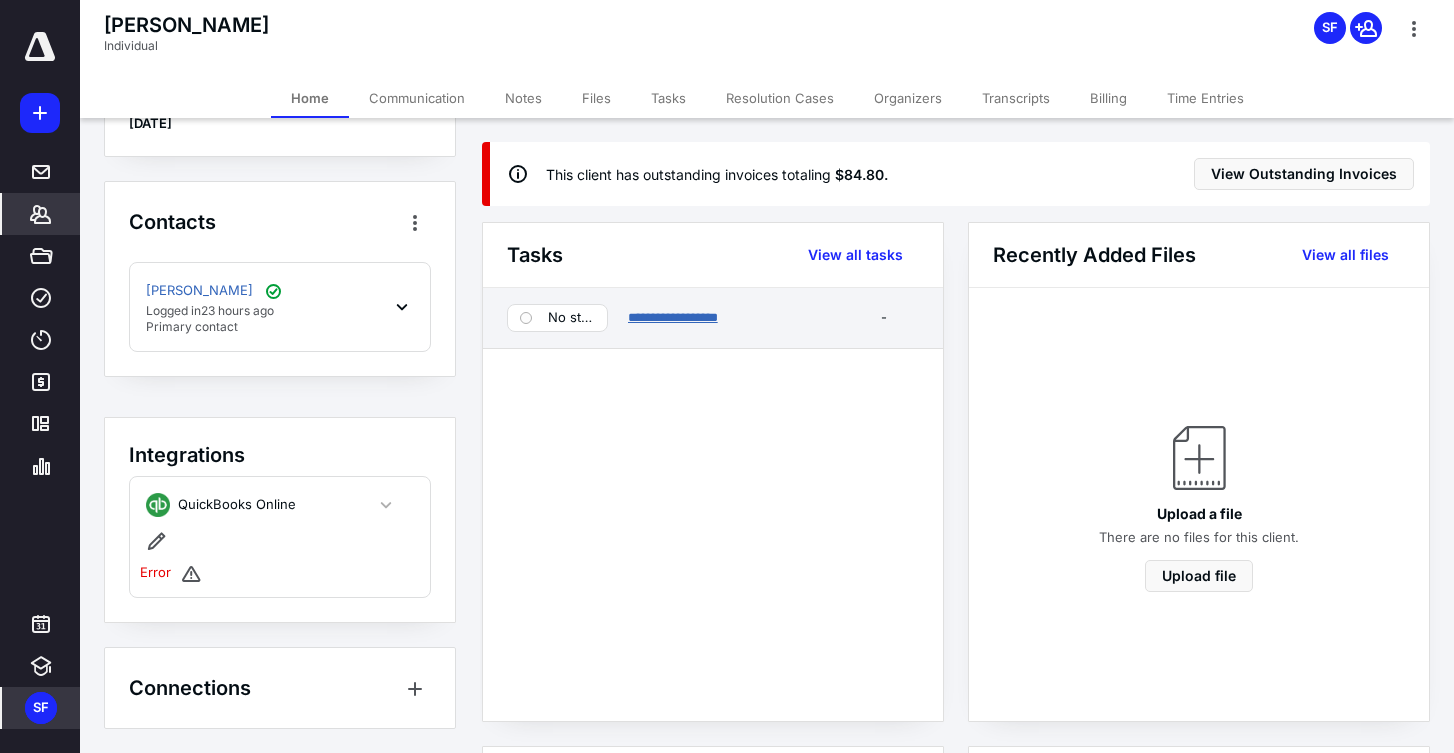 click on "**********" at bounding box center (673, 317) 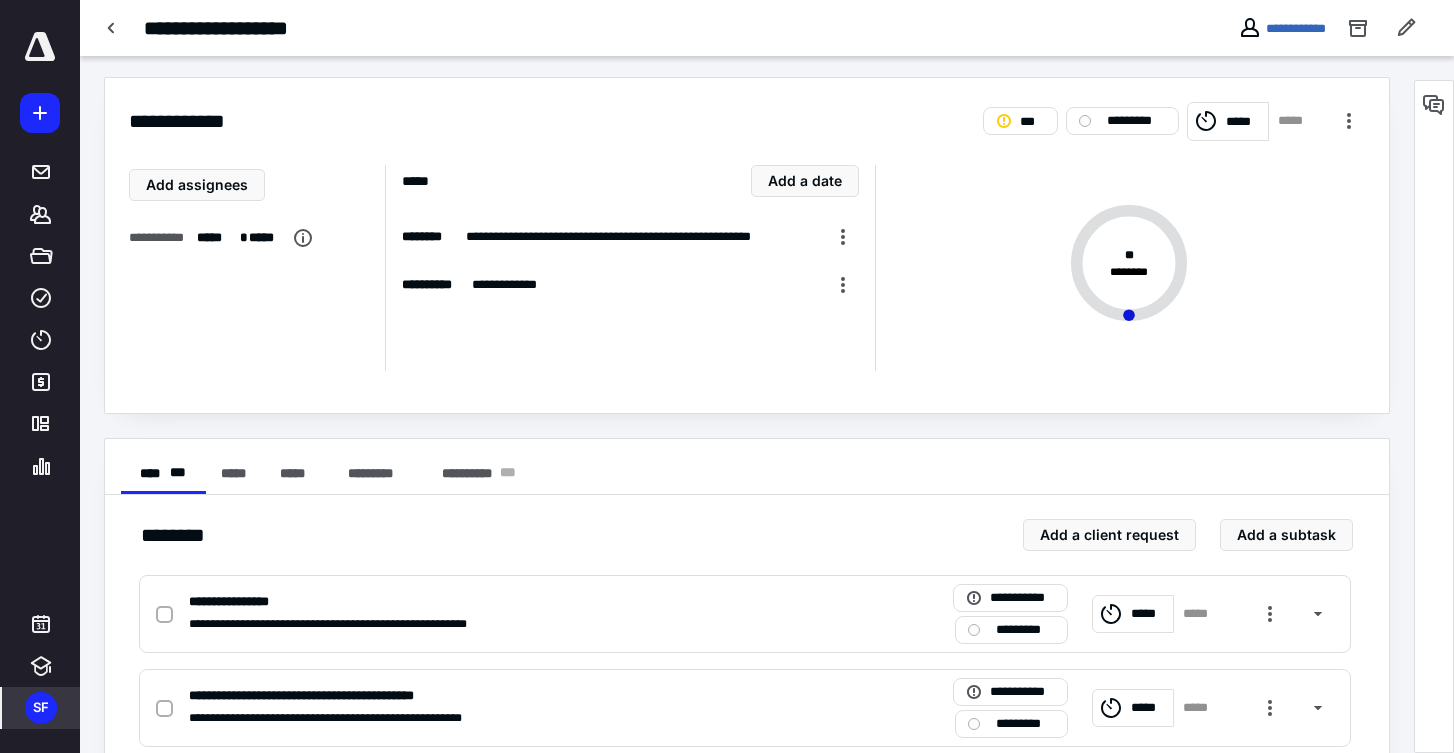 scroll, scrollTop: 0, scrollLeft: 0, axis: both 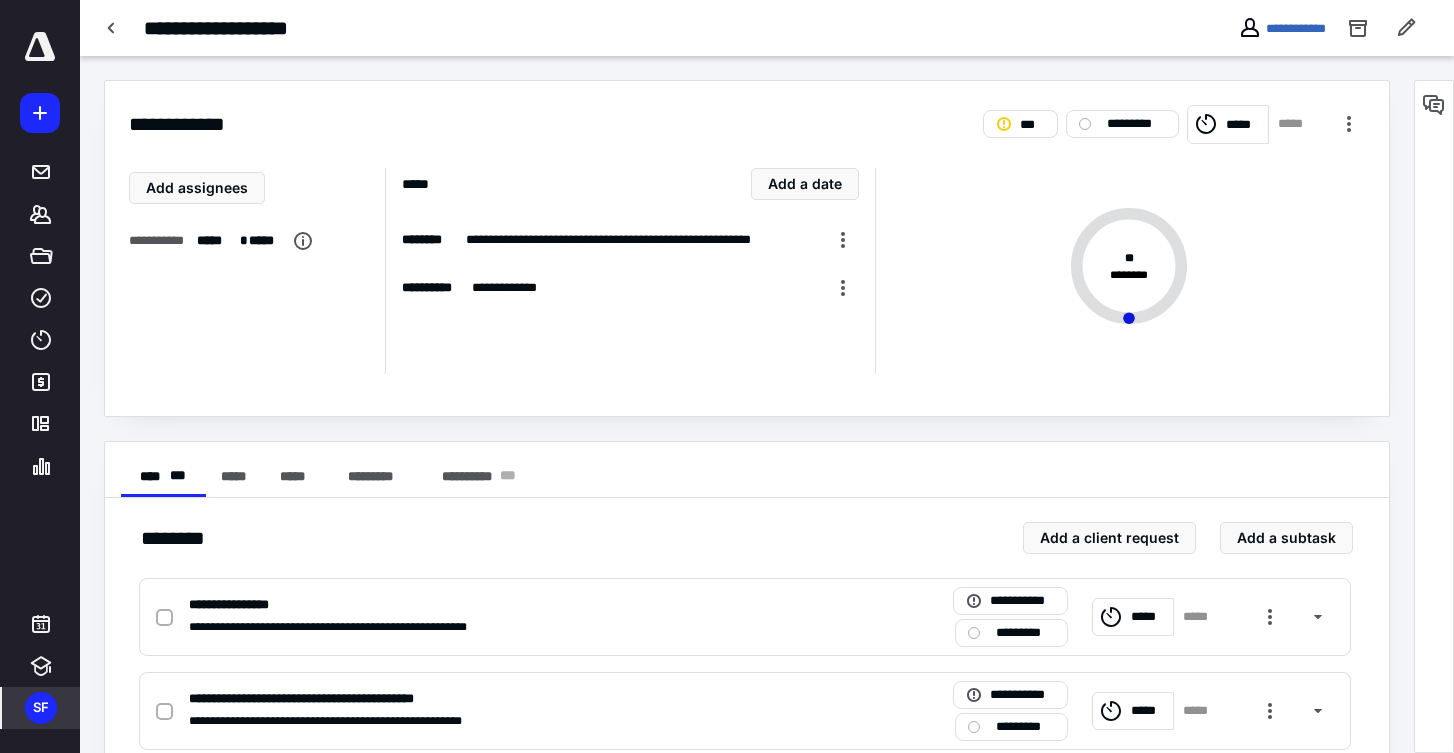 click at bounding box center [112, 28] 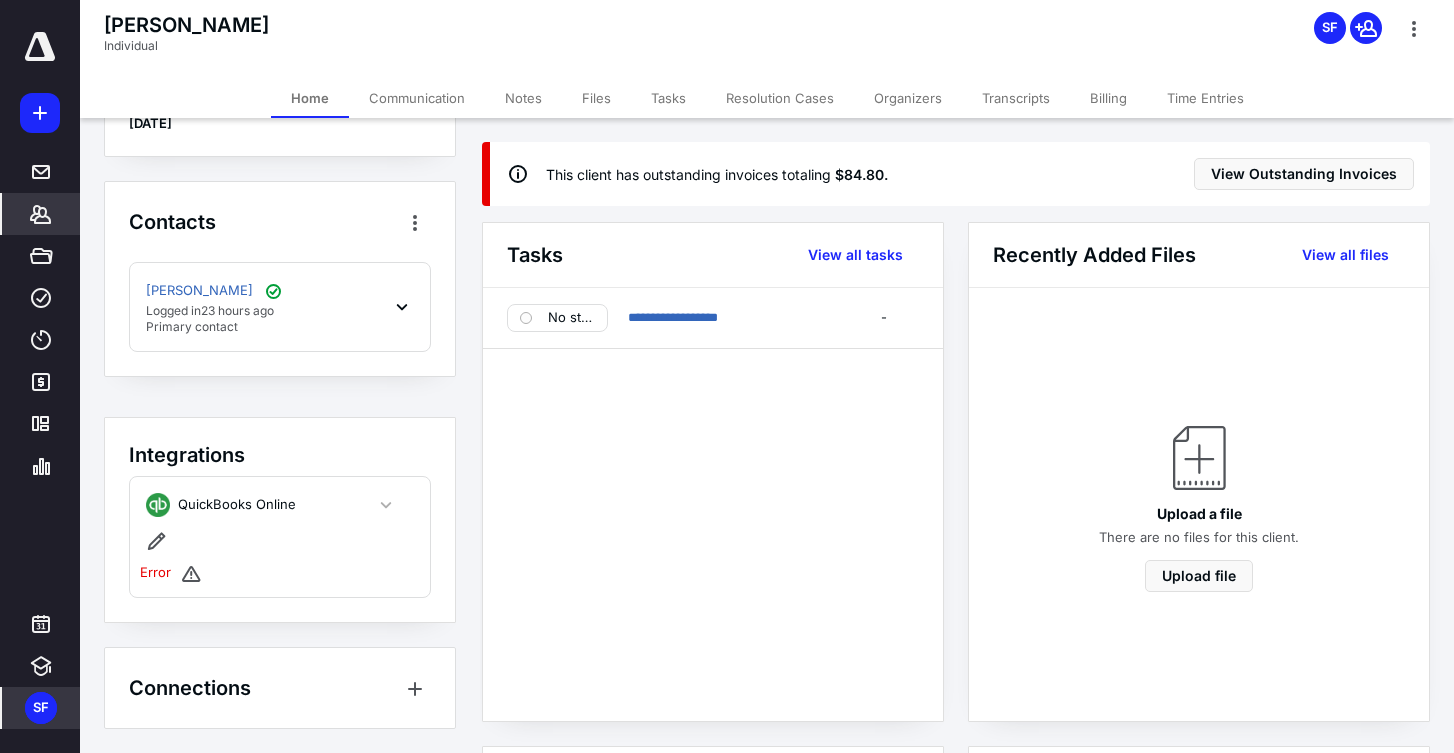 scroll, scrollTop: 0, scrollLeft: 0, axis: both 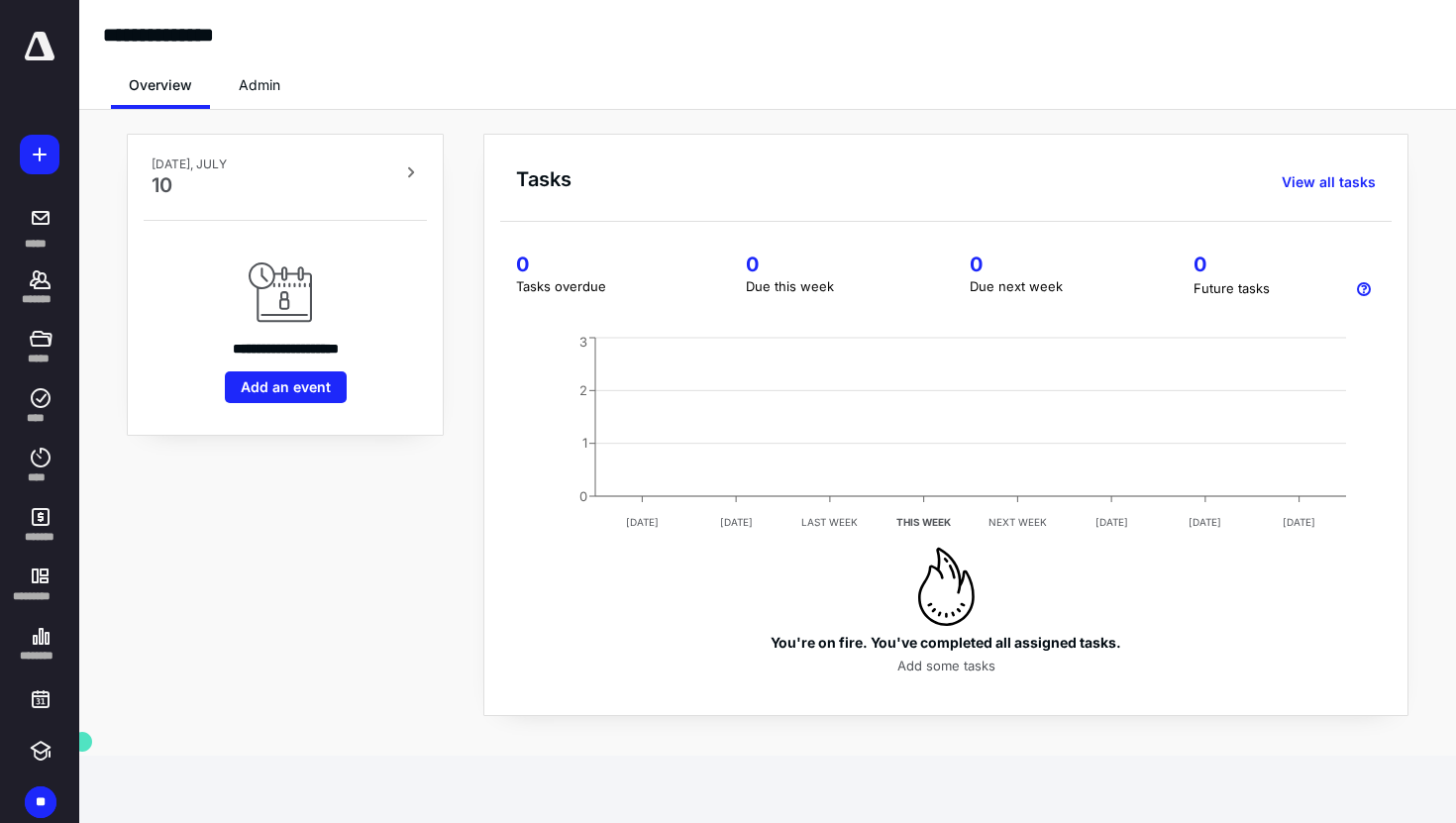 drag, startPoint x: 261, startPoint y: 80, endPoint x: 252, endPoint y: 84, distance: 9.848858 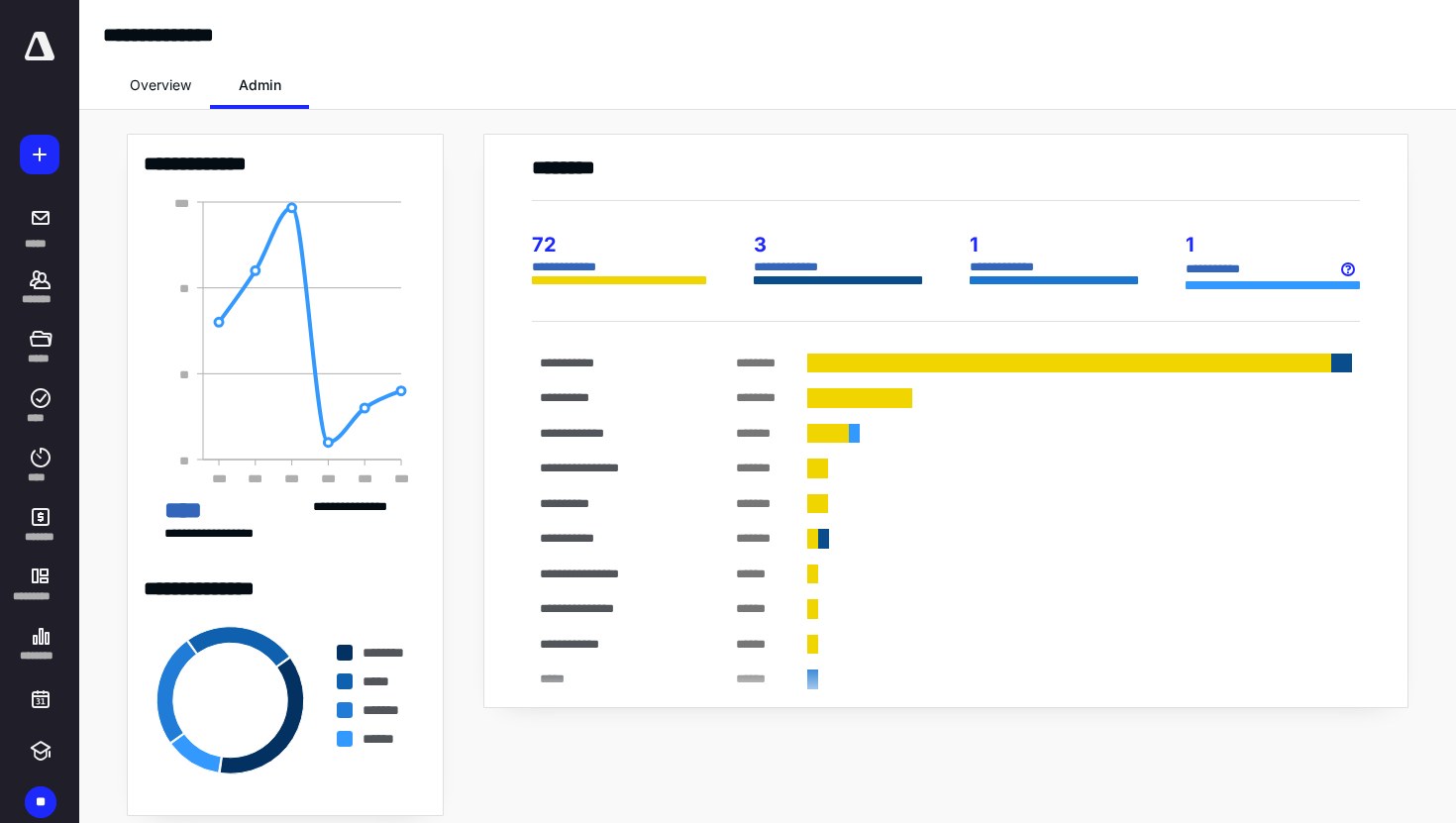 click on "Overview" at bounding box center (160, 85) 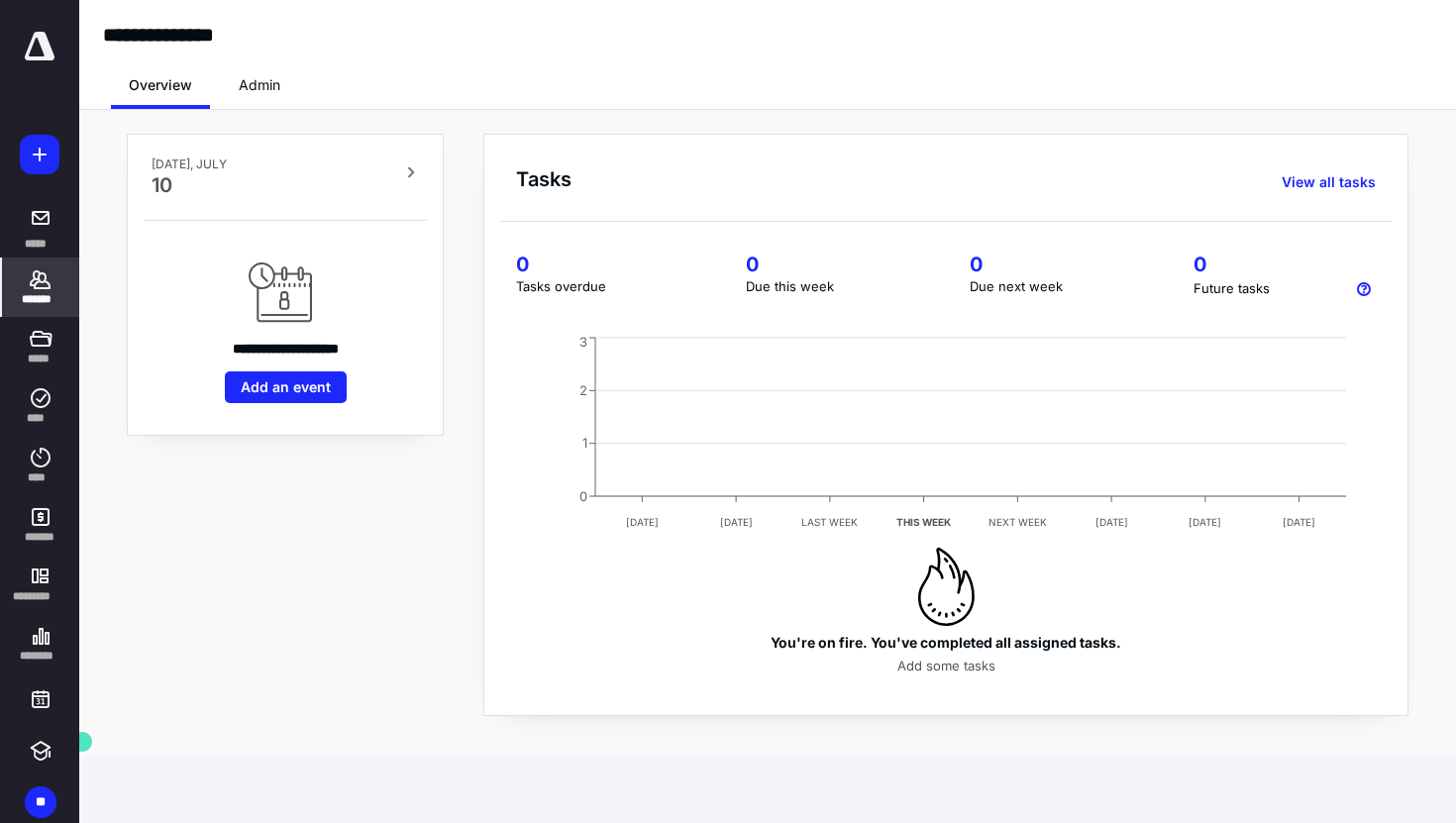 click on "*******" at bounding box center (41, 299) 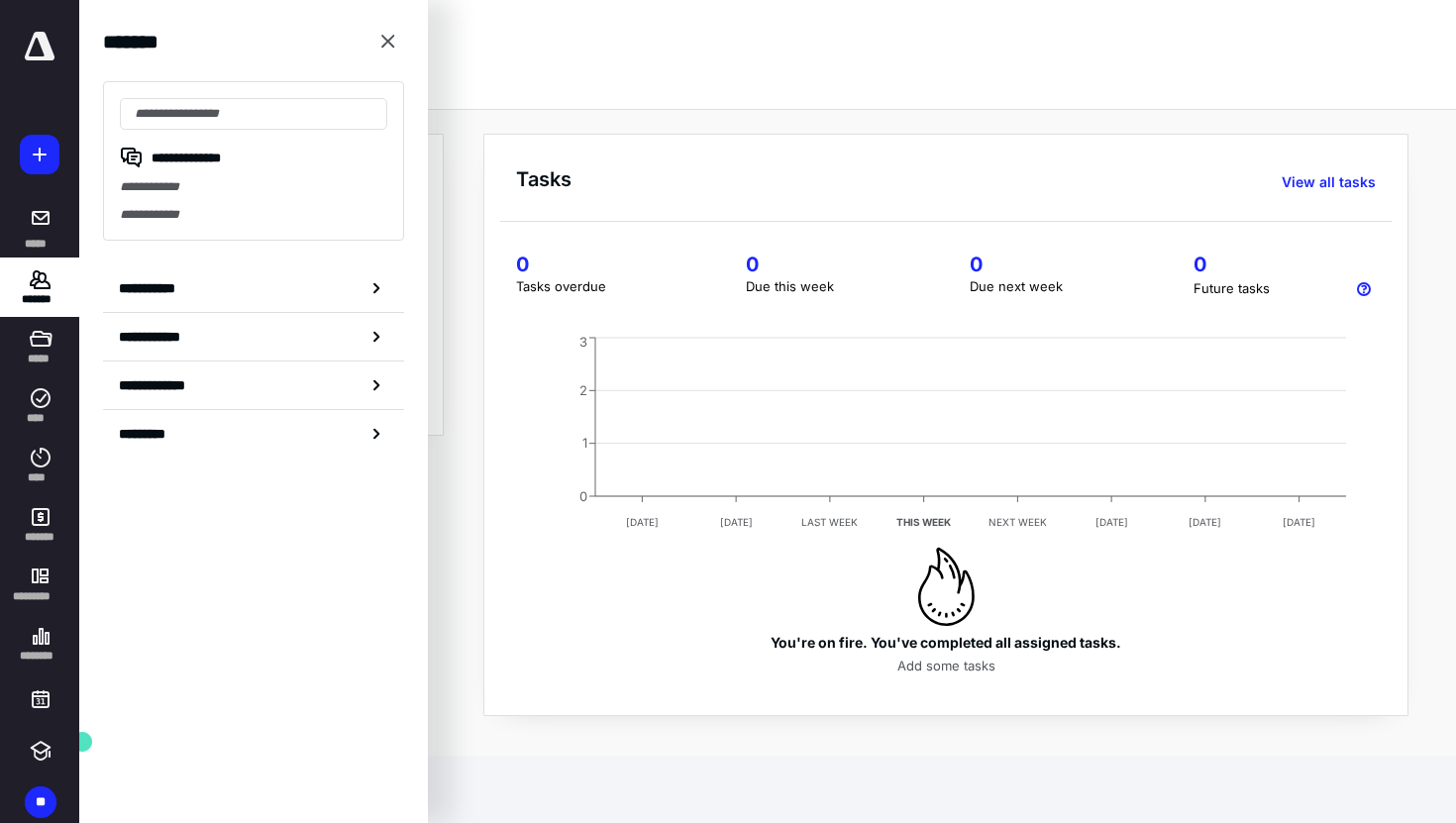 click 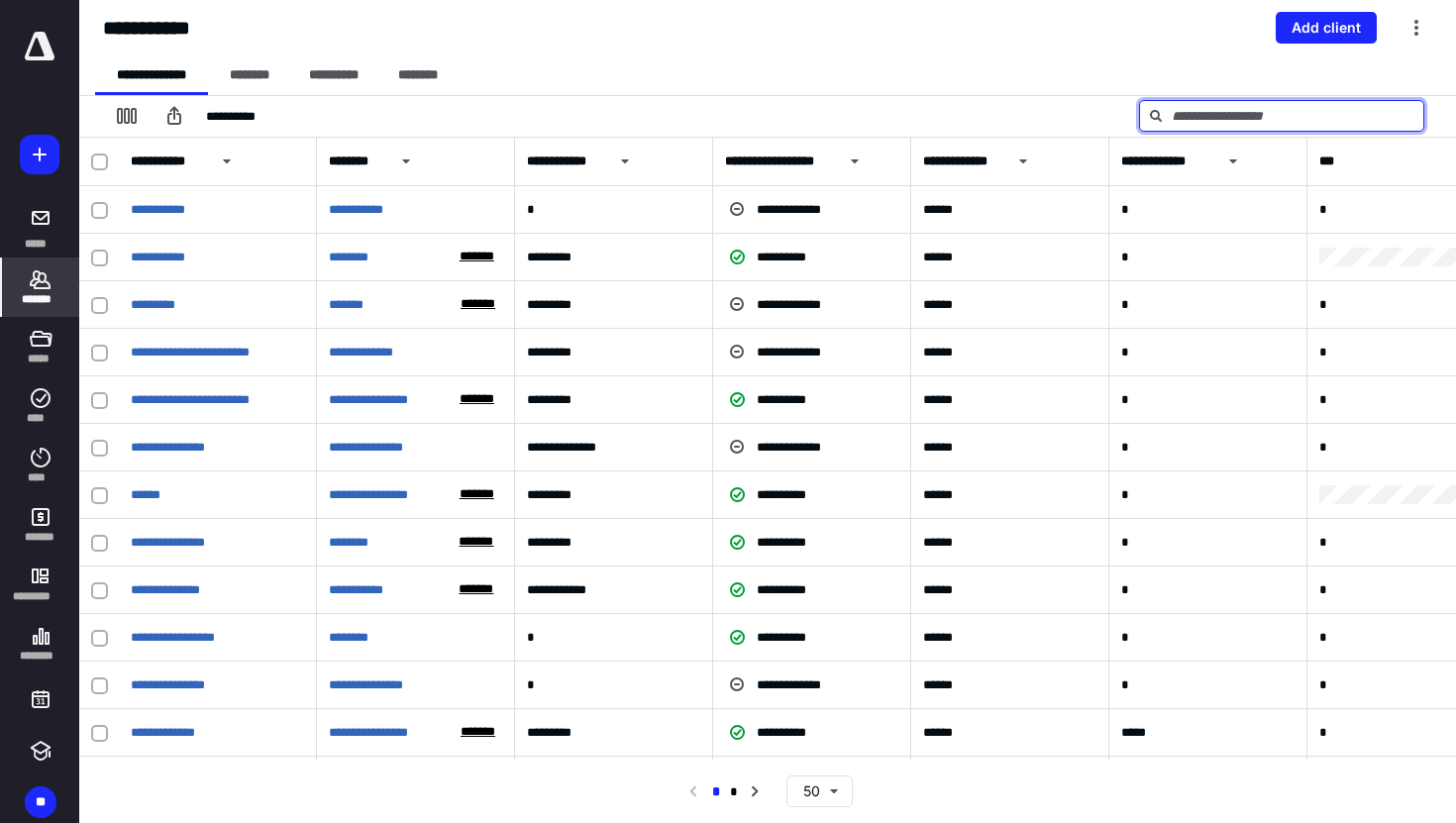 click at bounding box center (1282, 116) 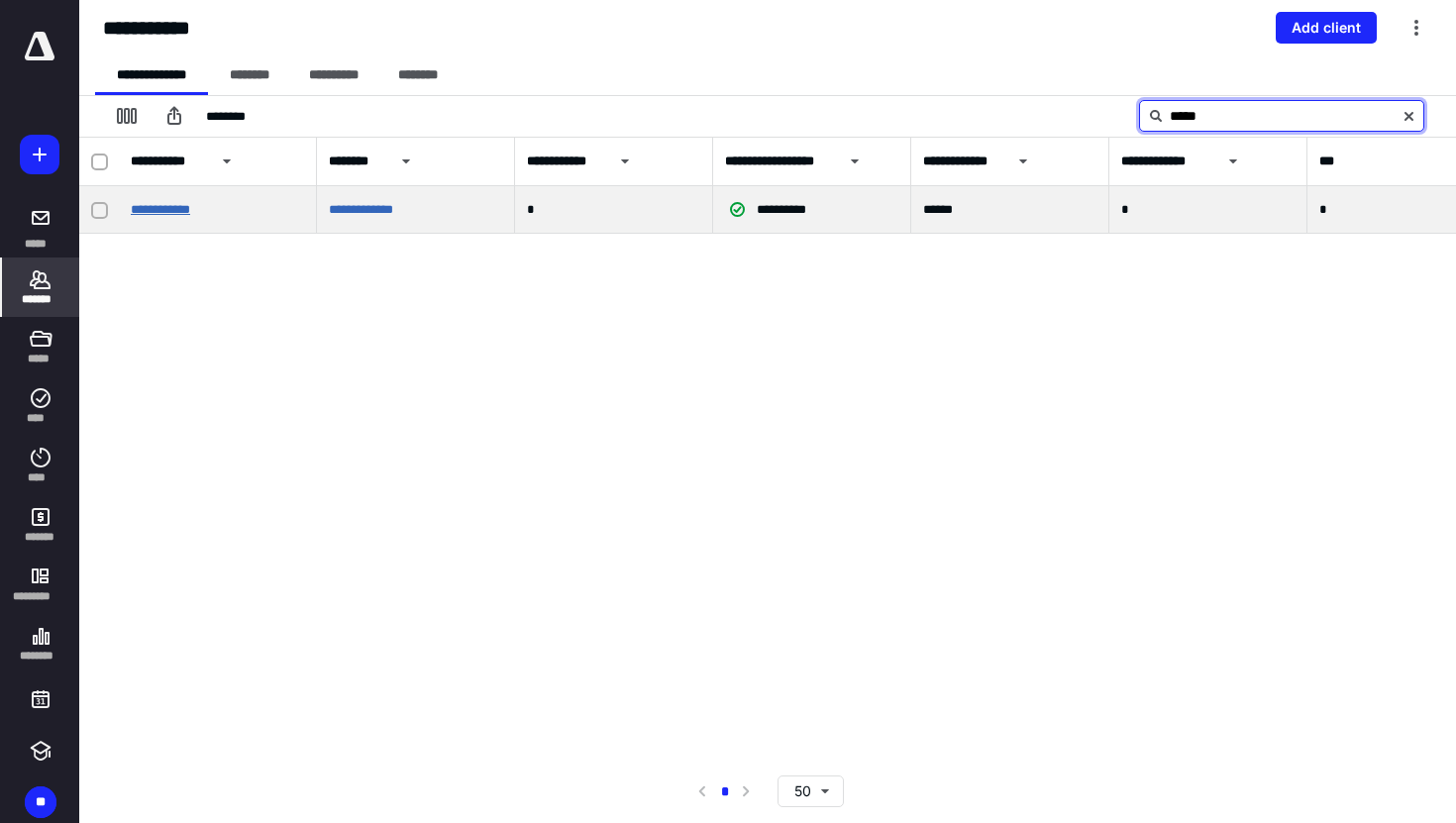 type on "*****" 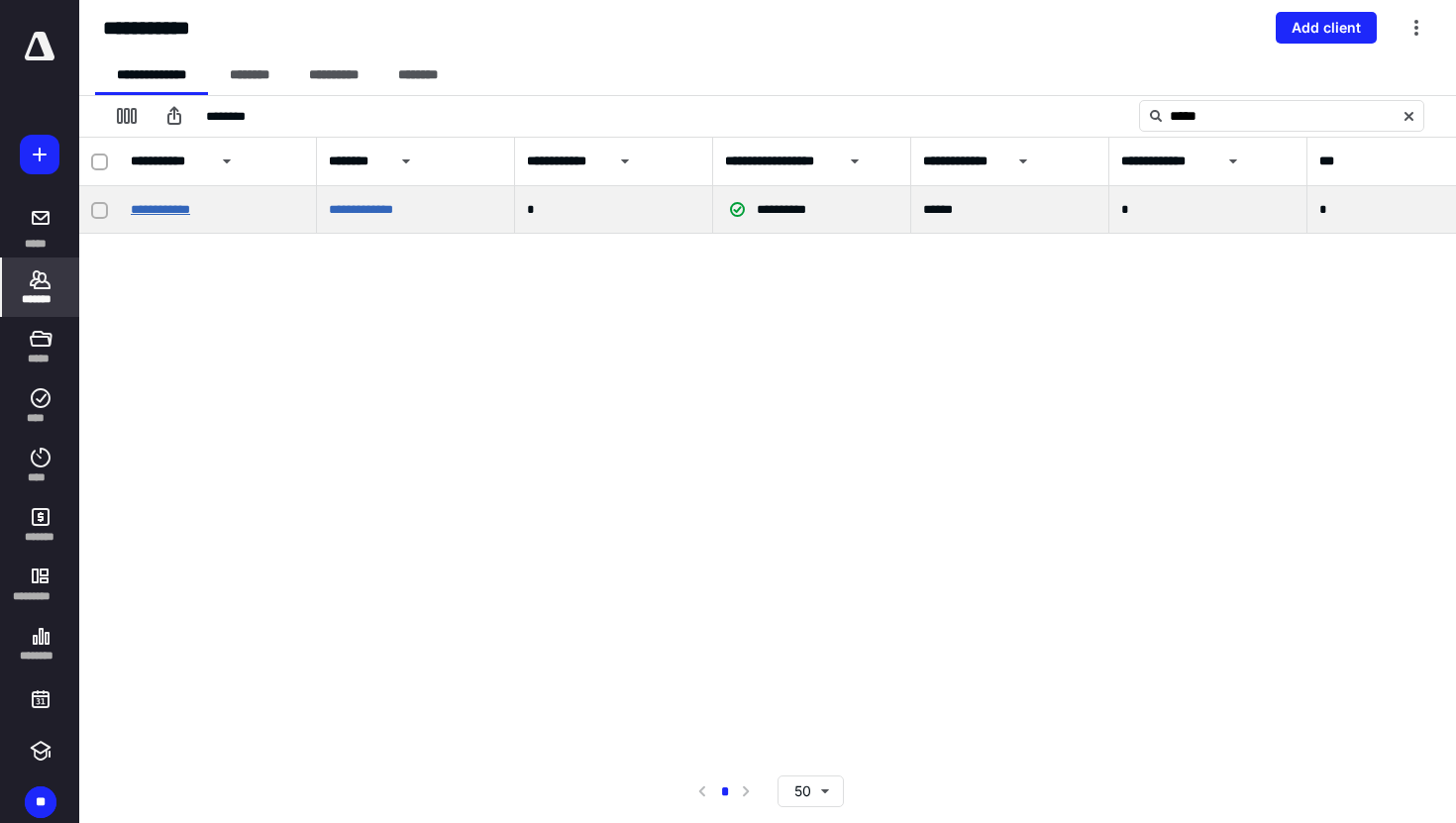 click on "**********" at bounding box center (160, 209) 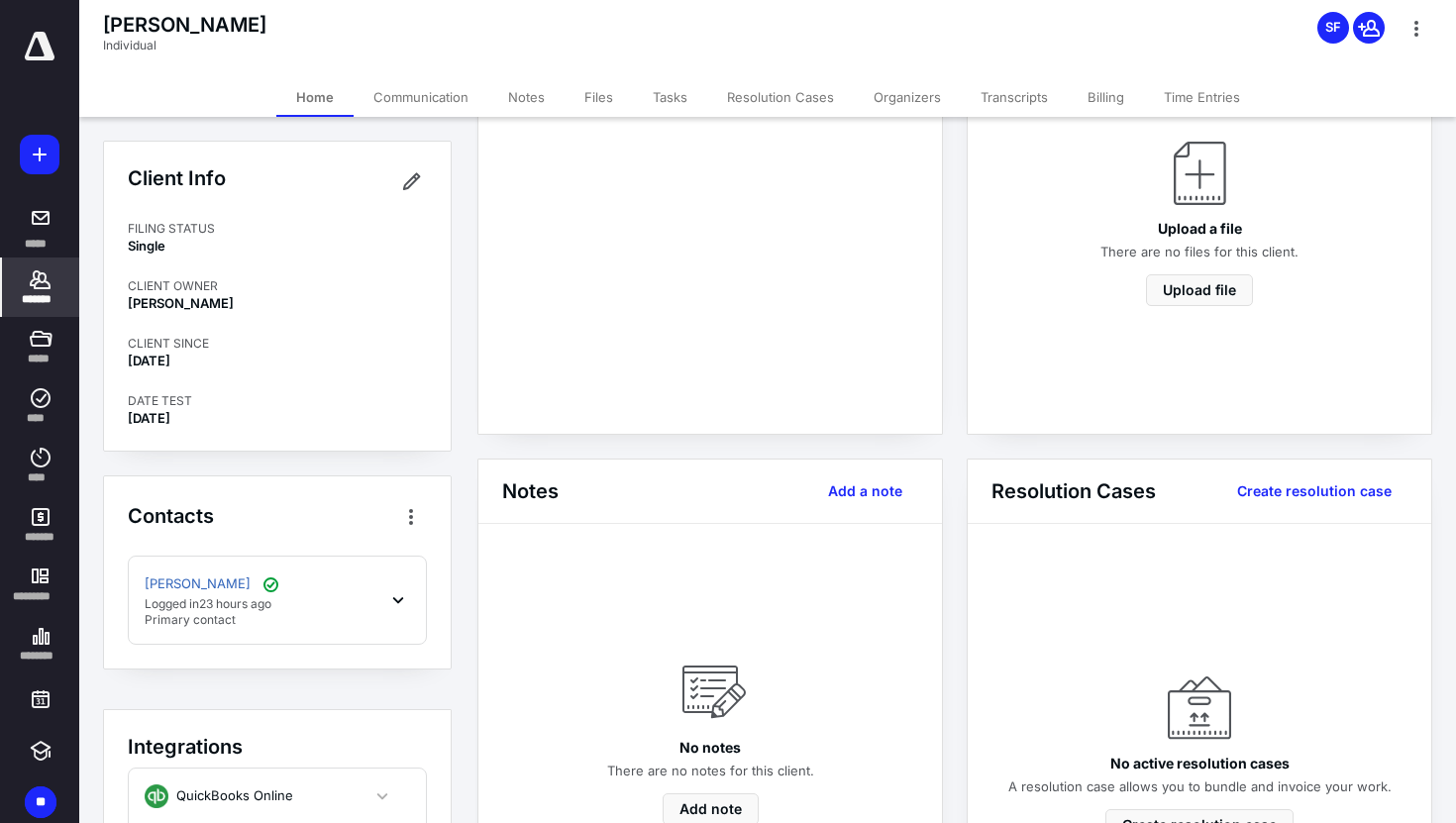 scroll, scrollTop: 298, scrollLeft: 0, axis: vertical 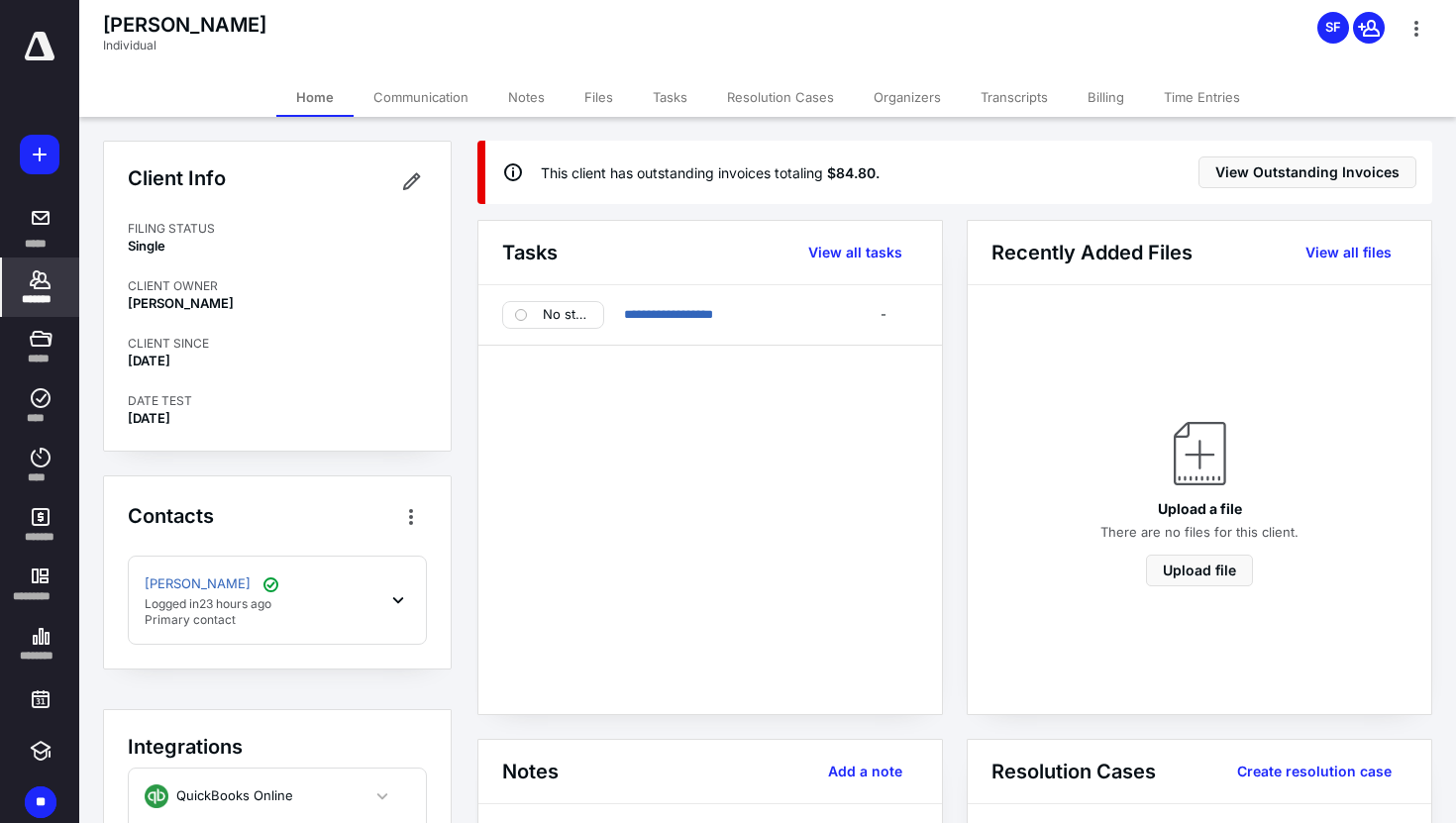 click on "Tasks" at bounding box center [670, 97] 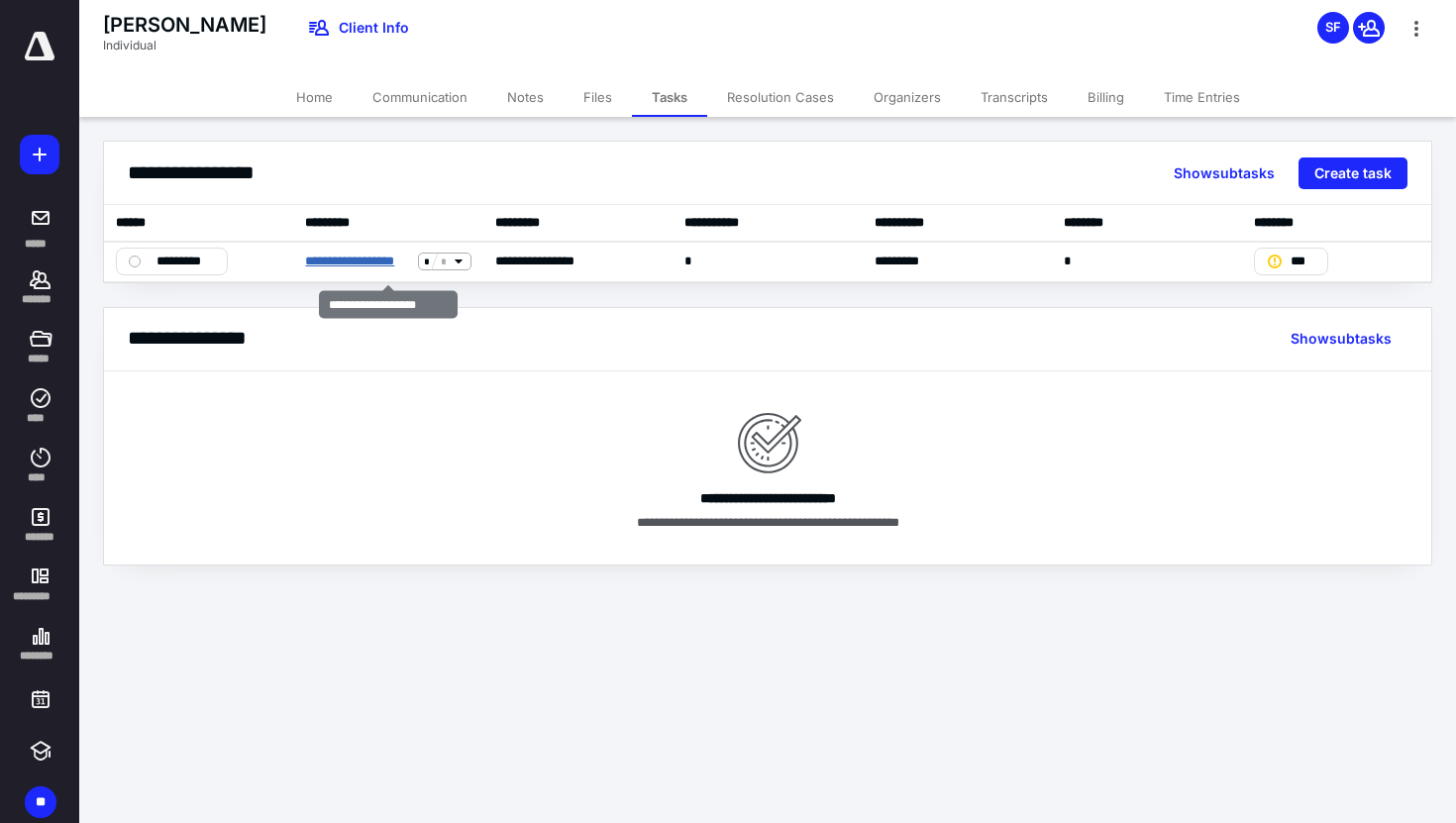 click on "**********" at bounding box center [358, 261] 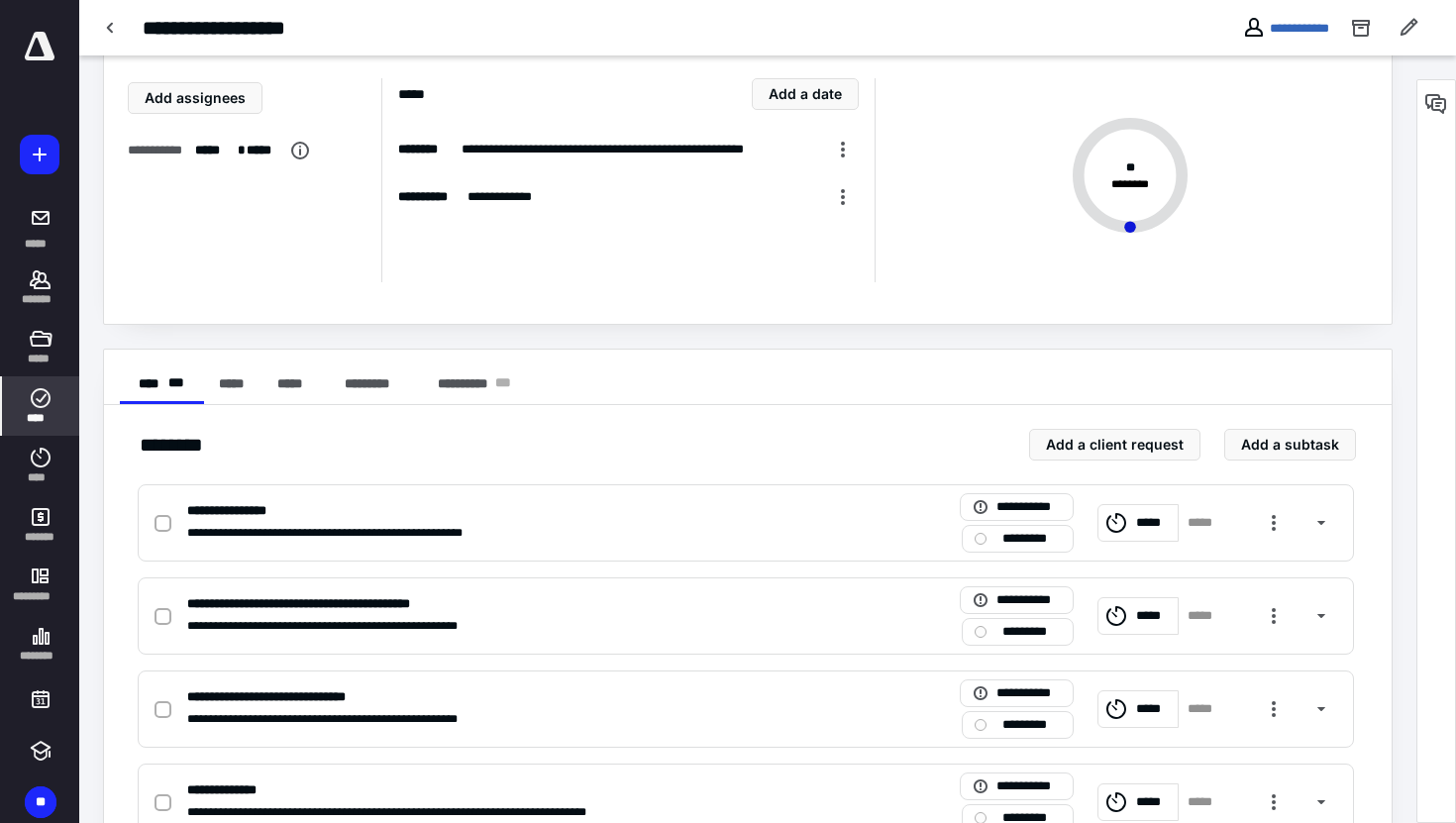 scroll, scrollTop: 94, scrollLeft: 0, axis: vertical 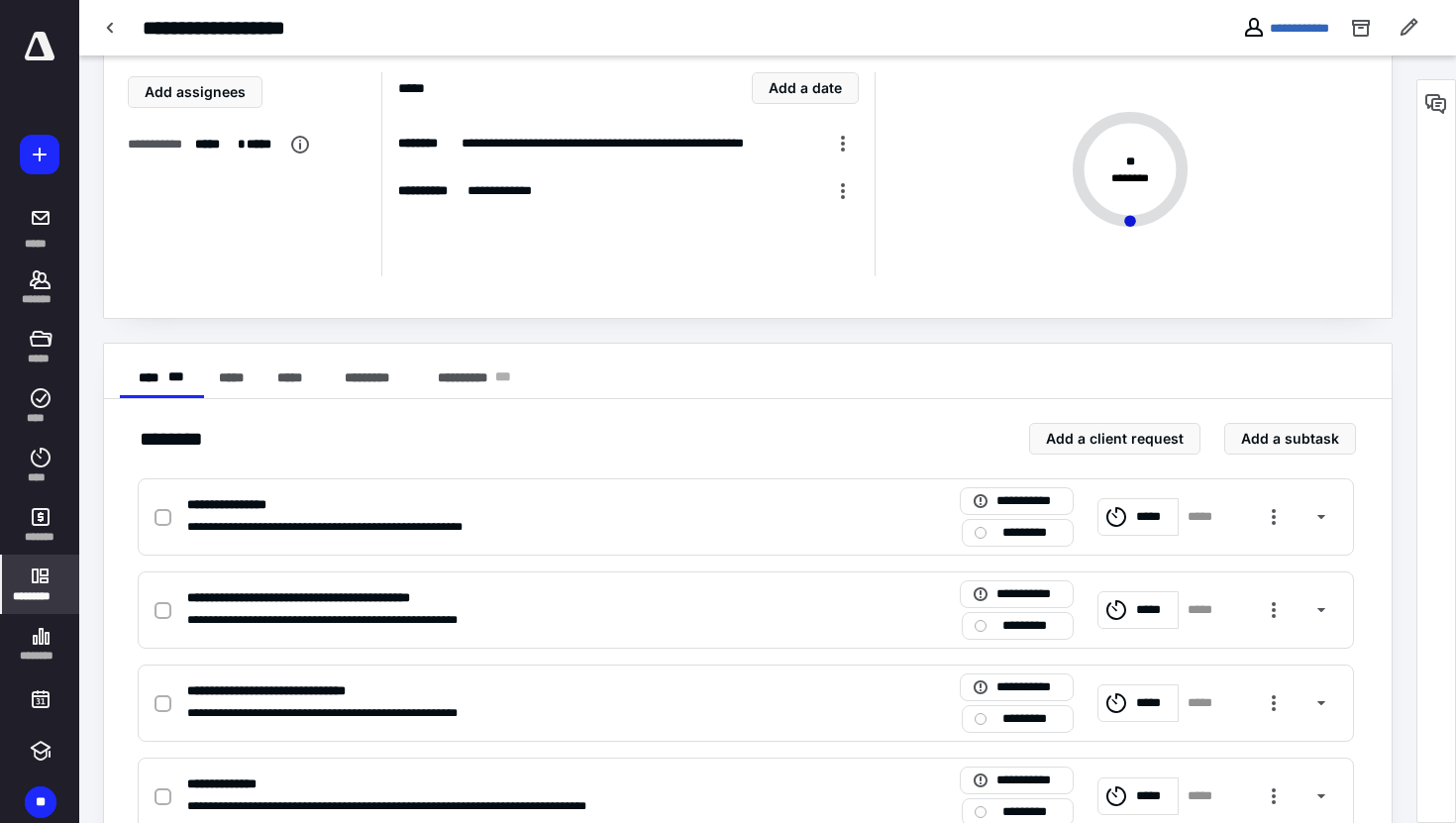 click 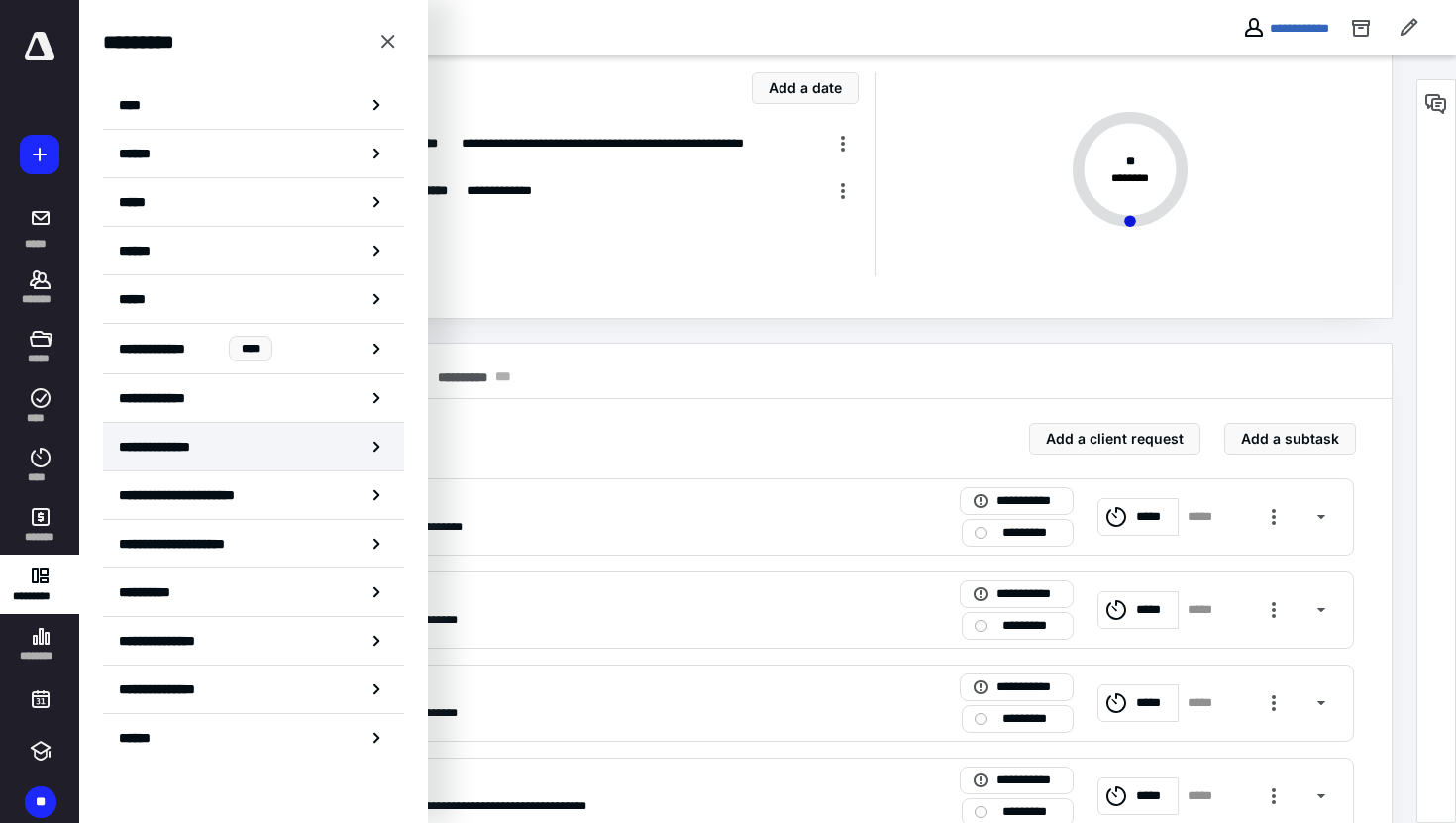 click 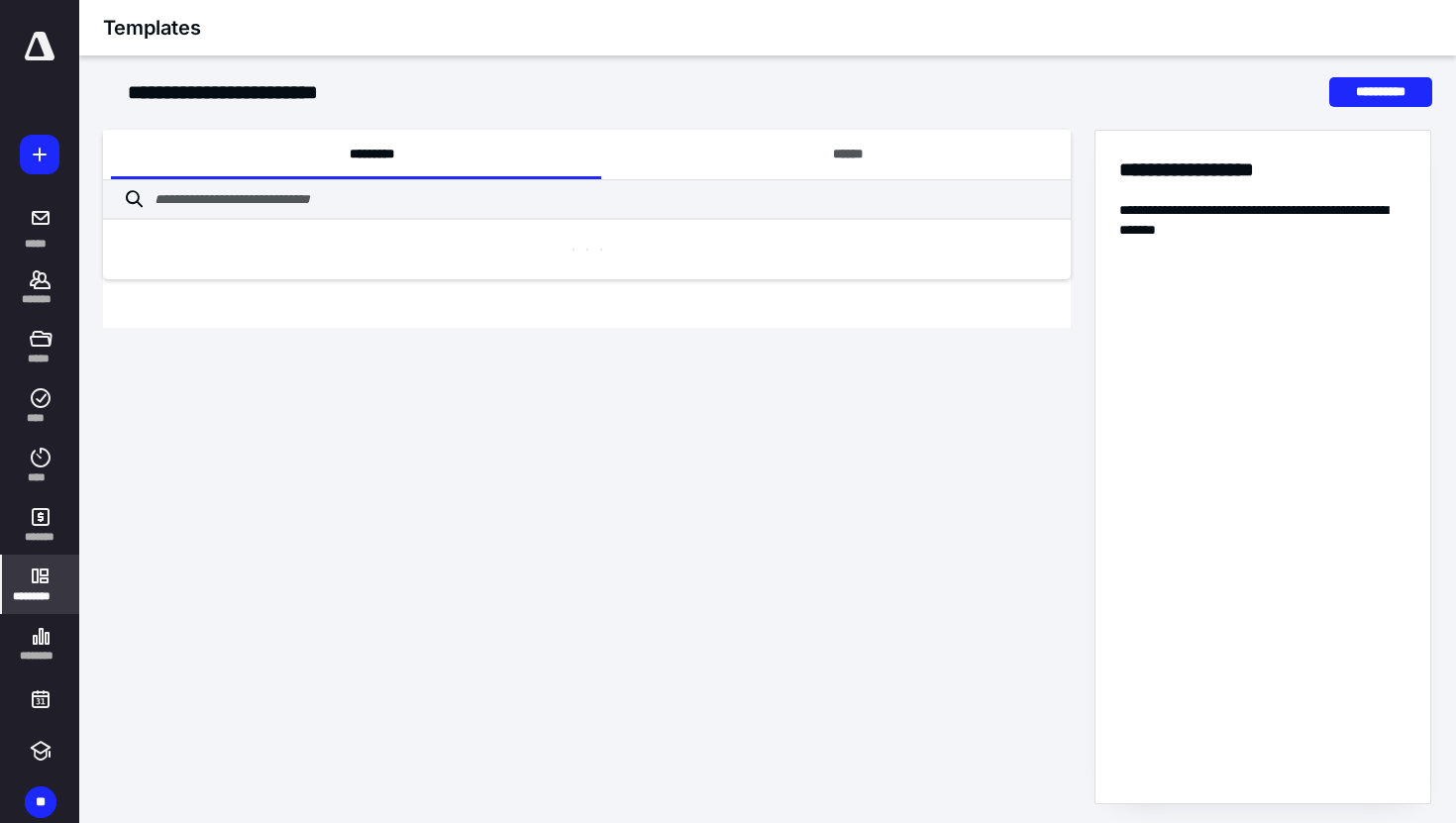 scroll, scrollTop: 0, scrollLeft: 0, axis: both 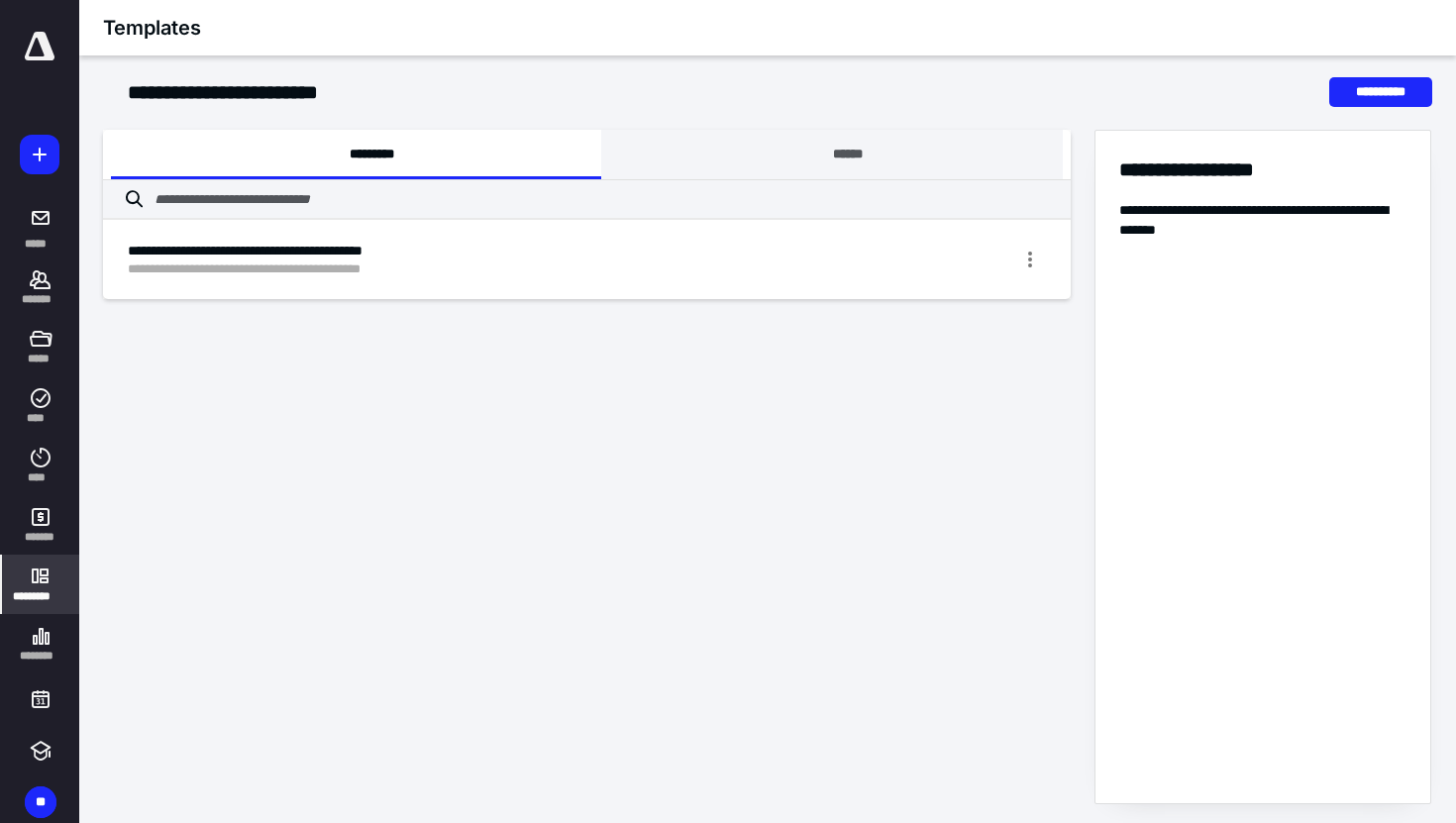 click on "******" at bounding box center (832, 154) 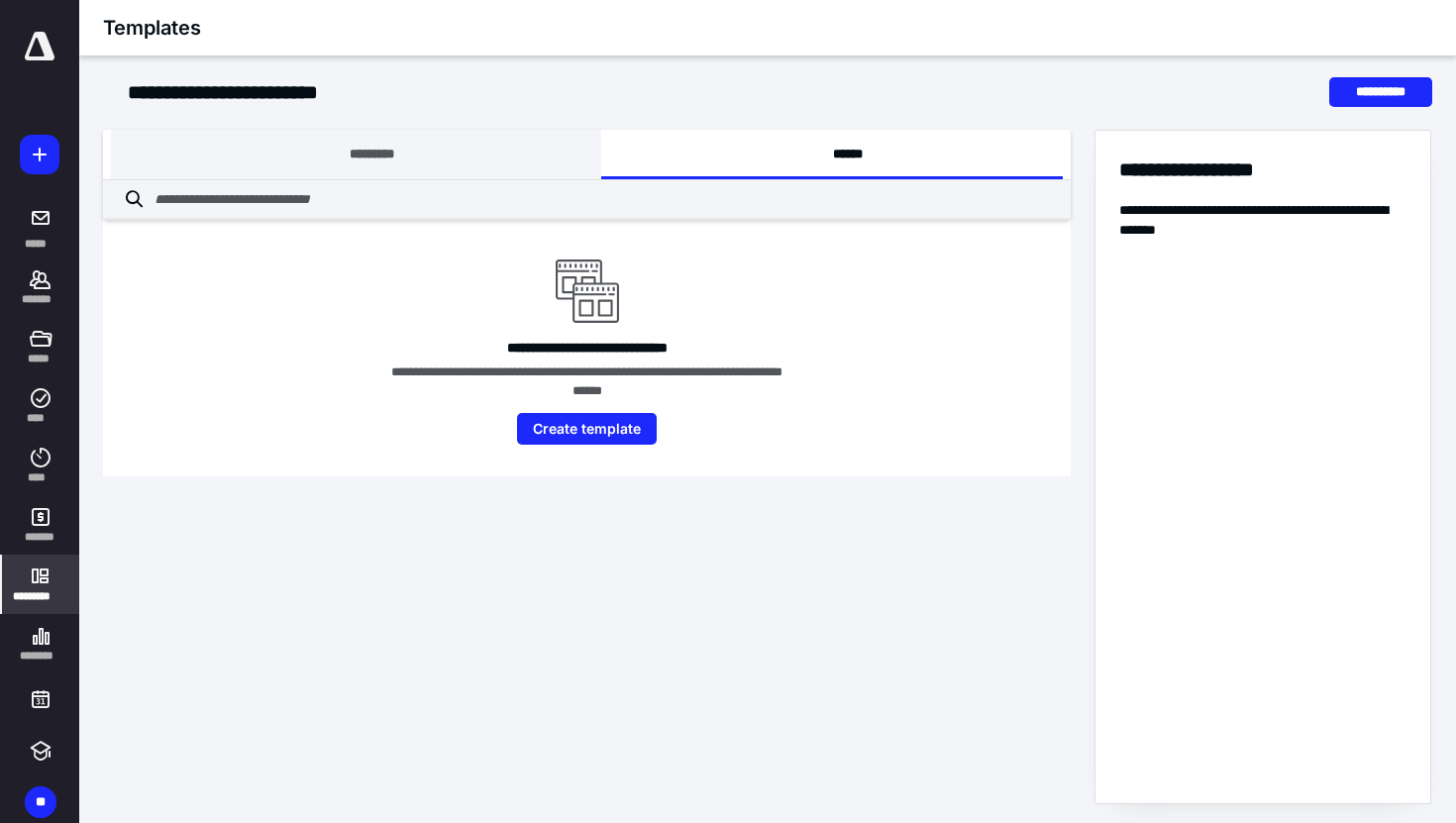 click on "*********" at bounding box center [356, 154] 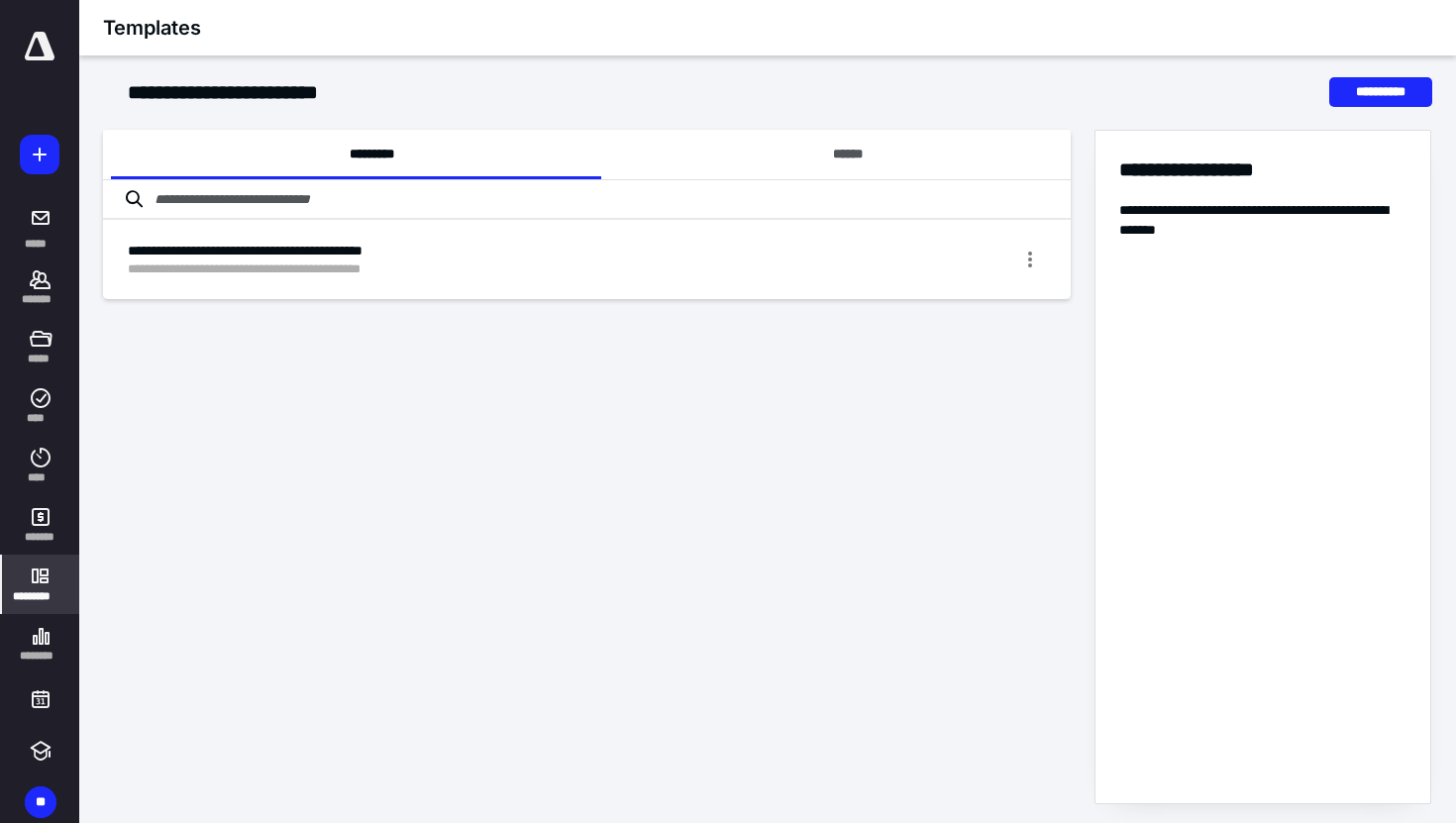 click at bounding box center [586, 200] 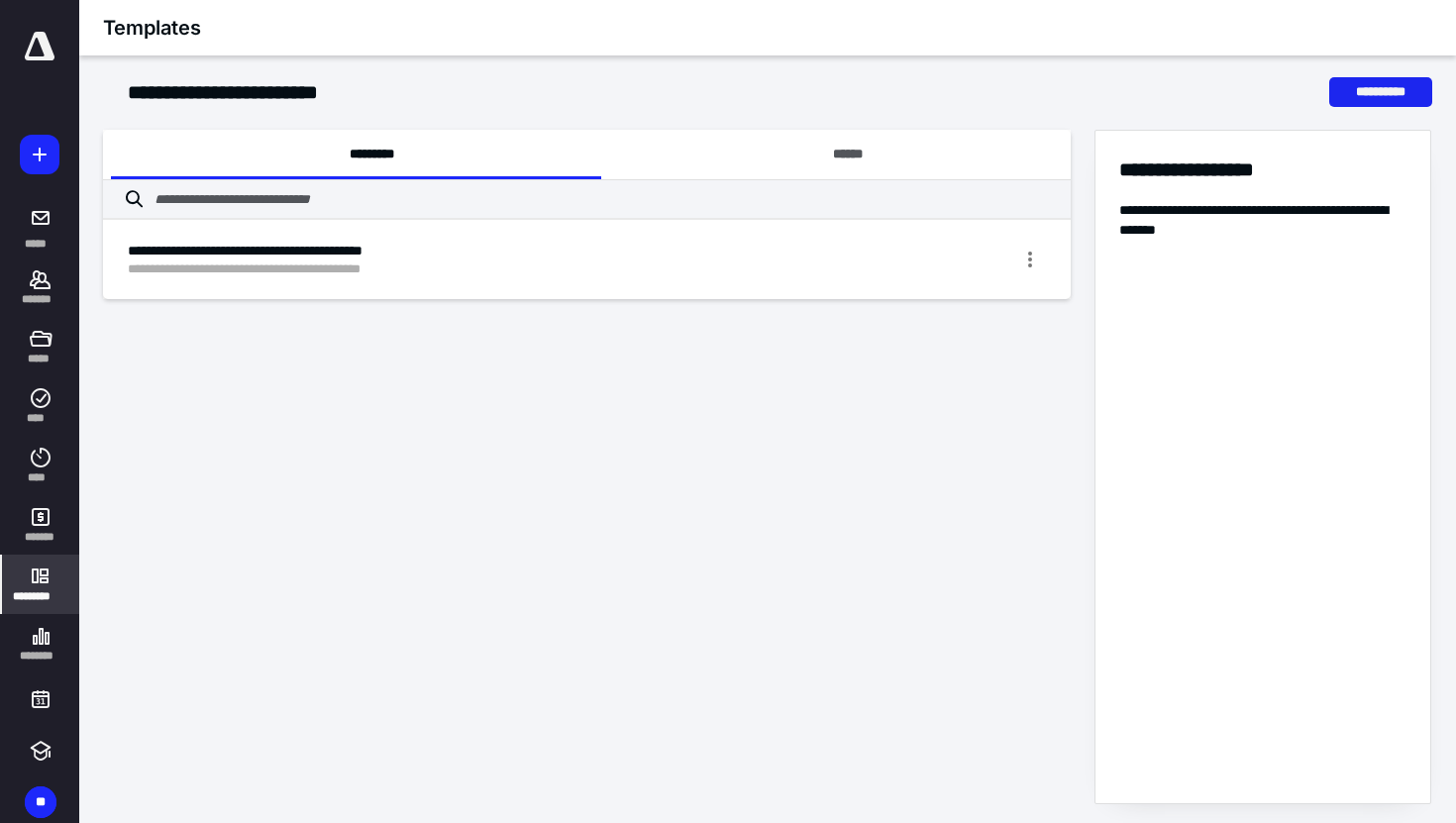 click on "**********" at bounding box center [1381, 92] 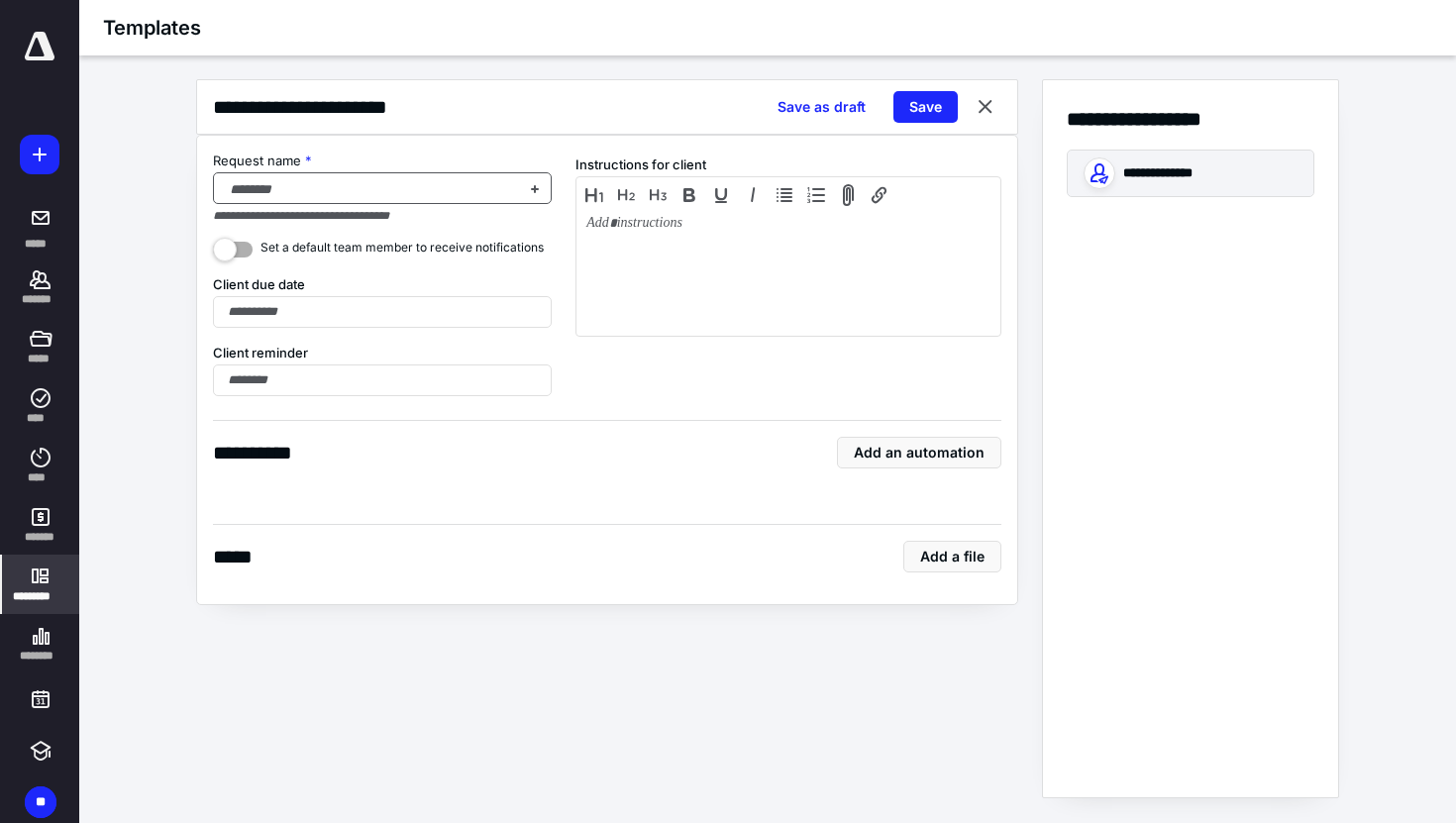 click at bounding box center (370, 189) 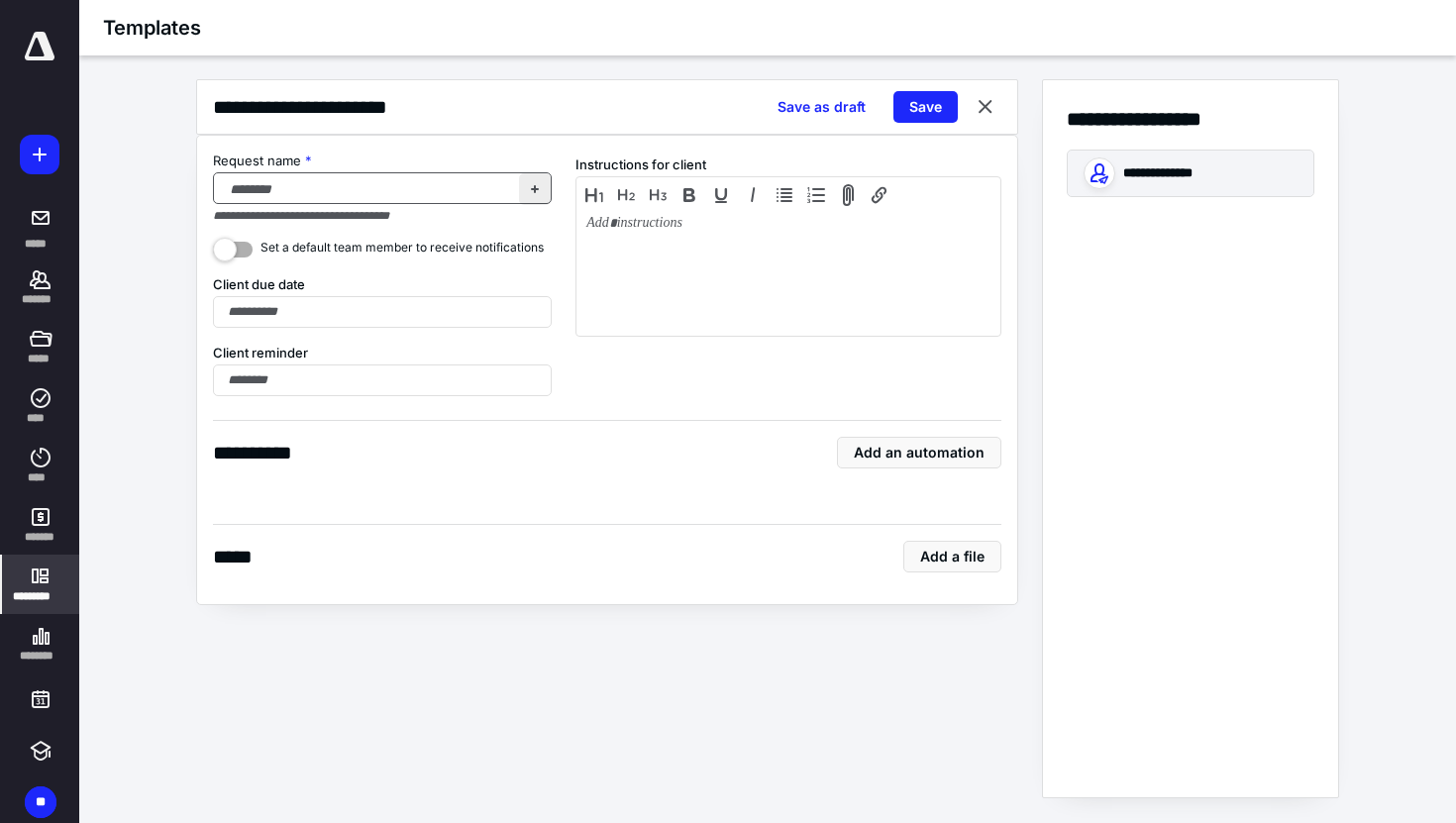 click at bounding box center (535, 189) 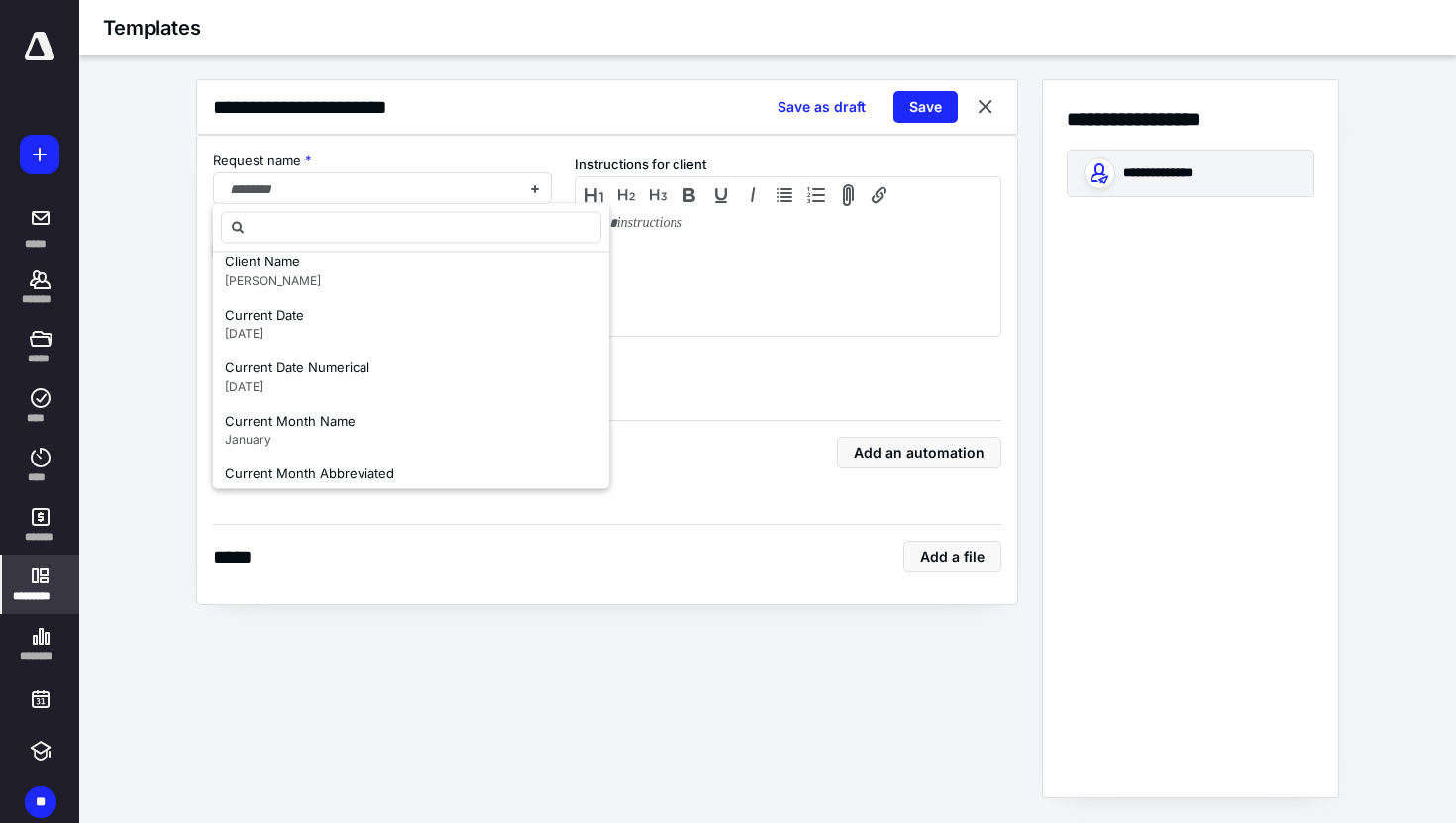 scroll, scrollTop: 0, scrollLeft: 0, axis: both 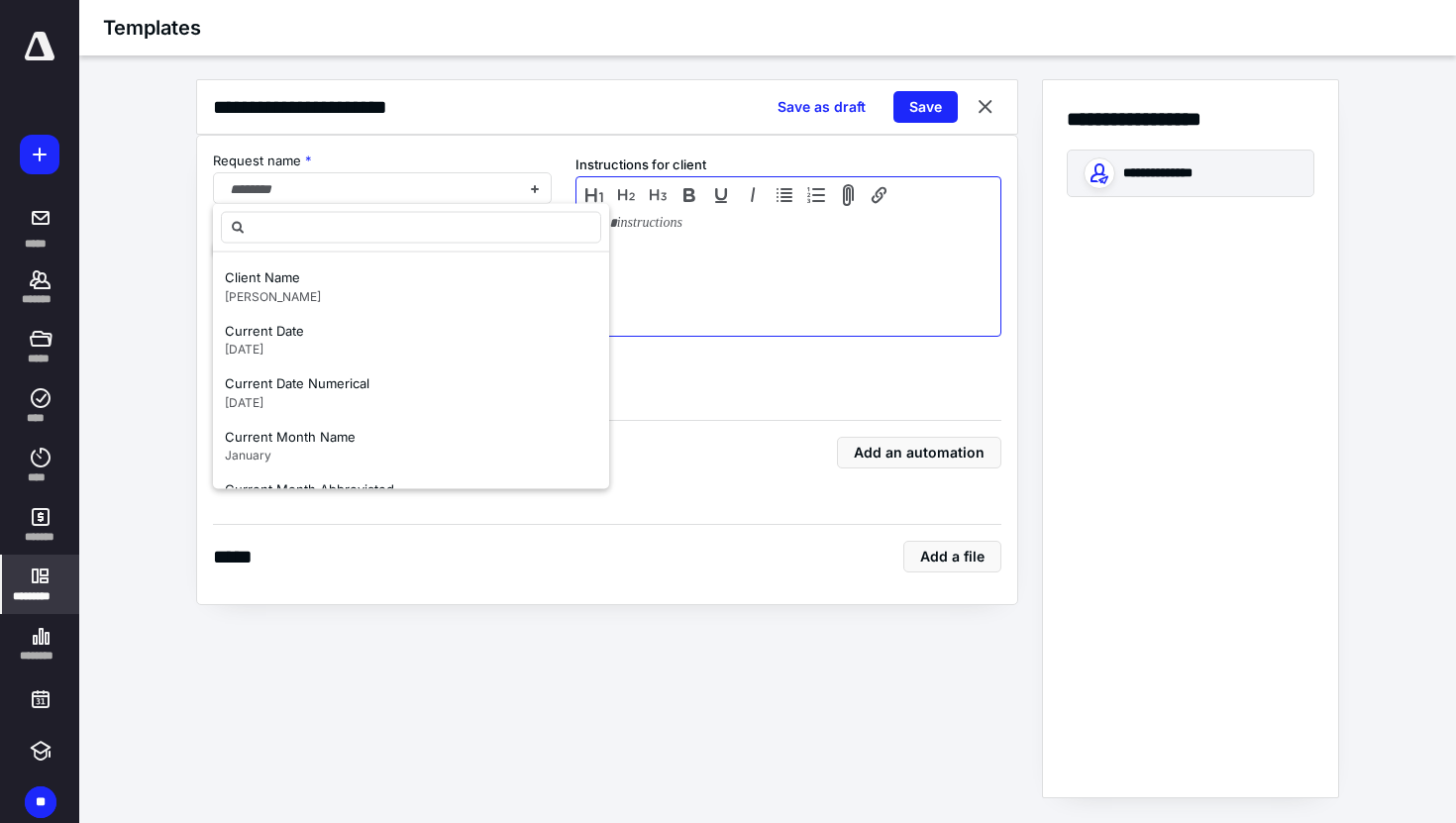 drag, startPoint x: 683, startPoint y: 347, endPoint x: 695, endPoint y: 344, distance: 12.369317 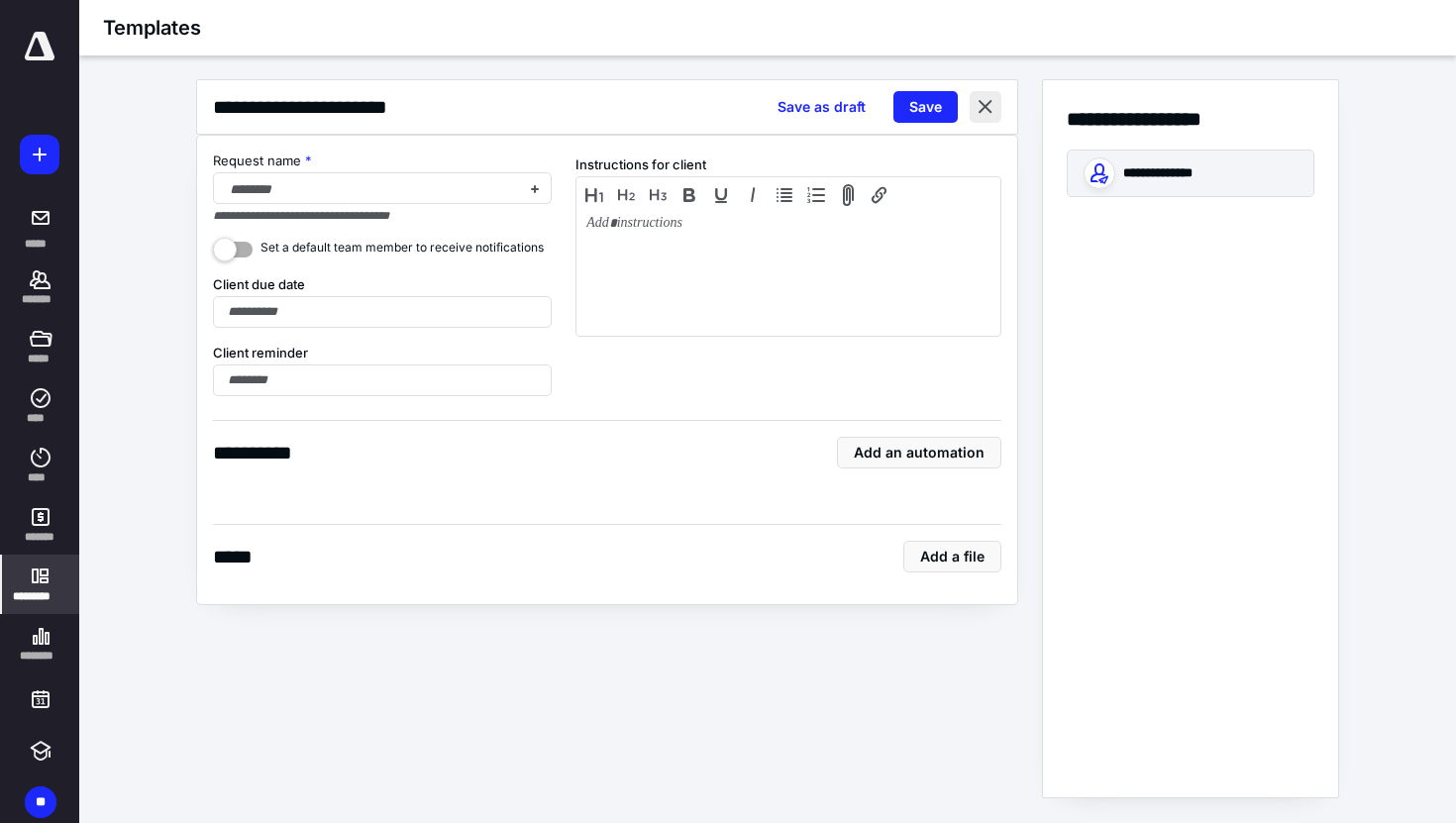 click at bounding box center [986, 107] 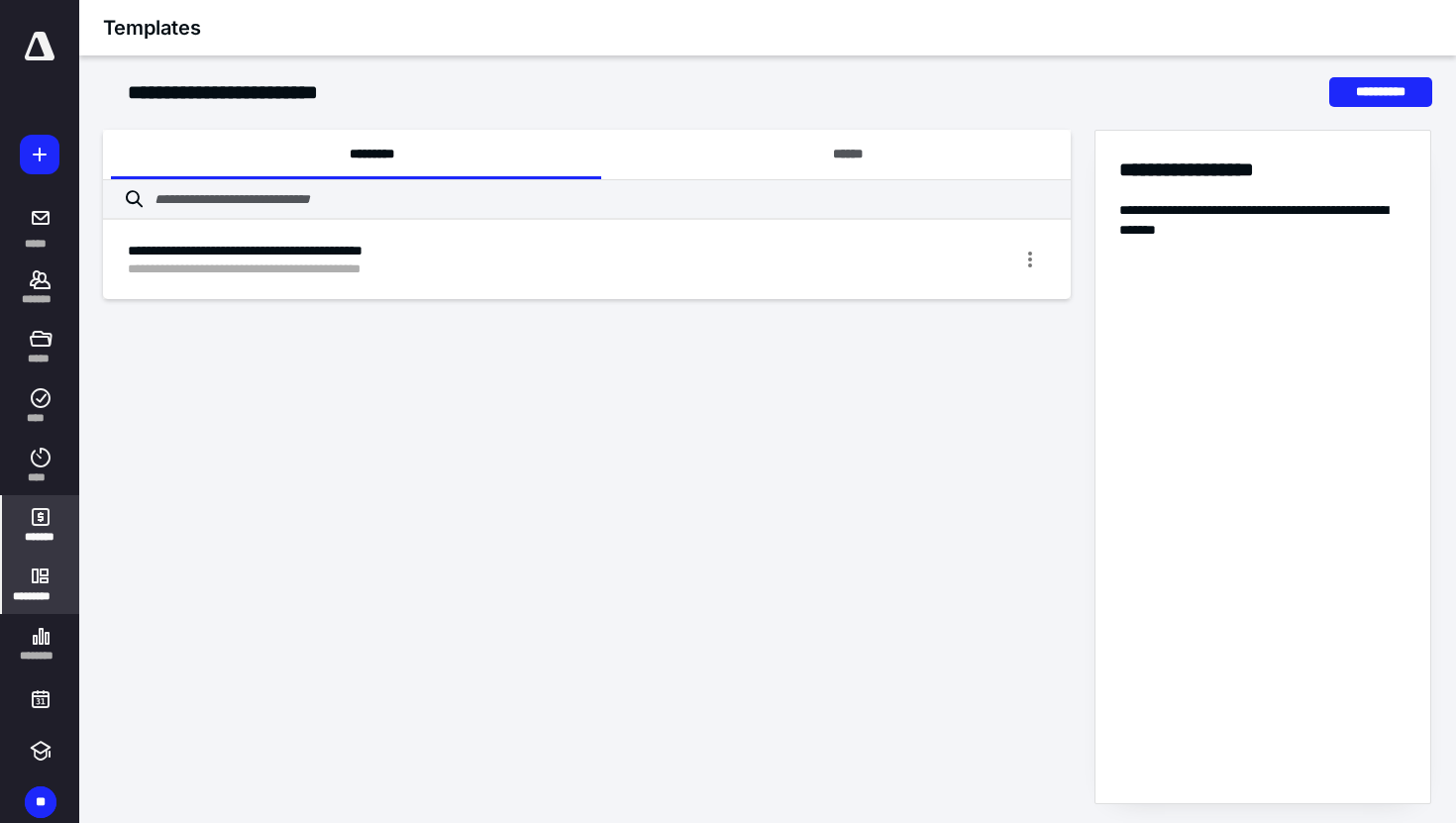 click 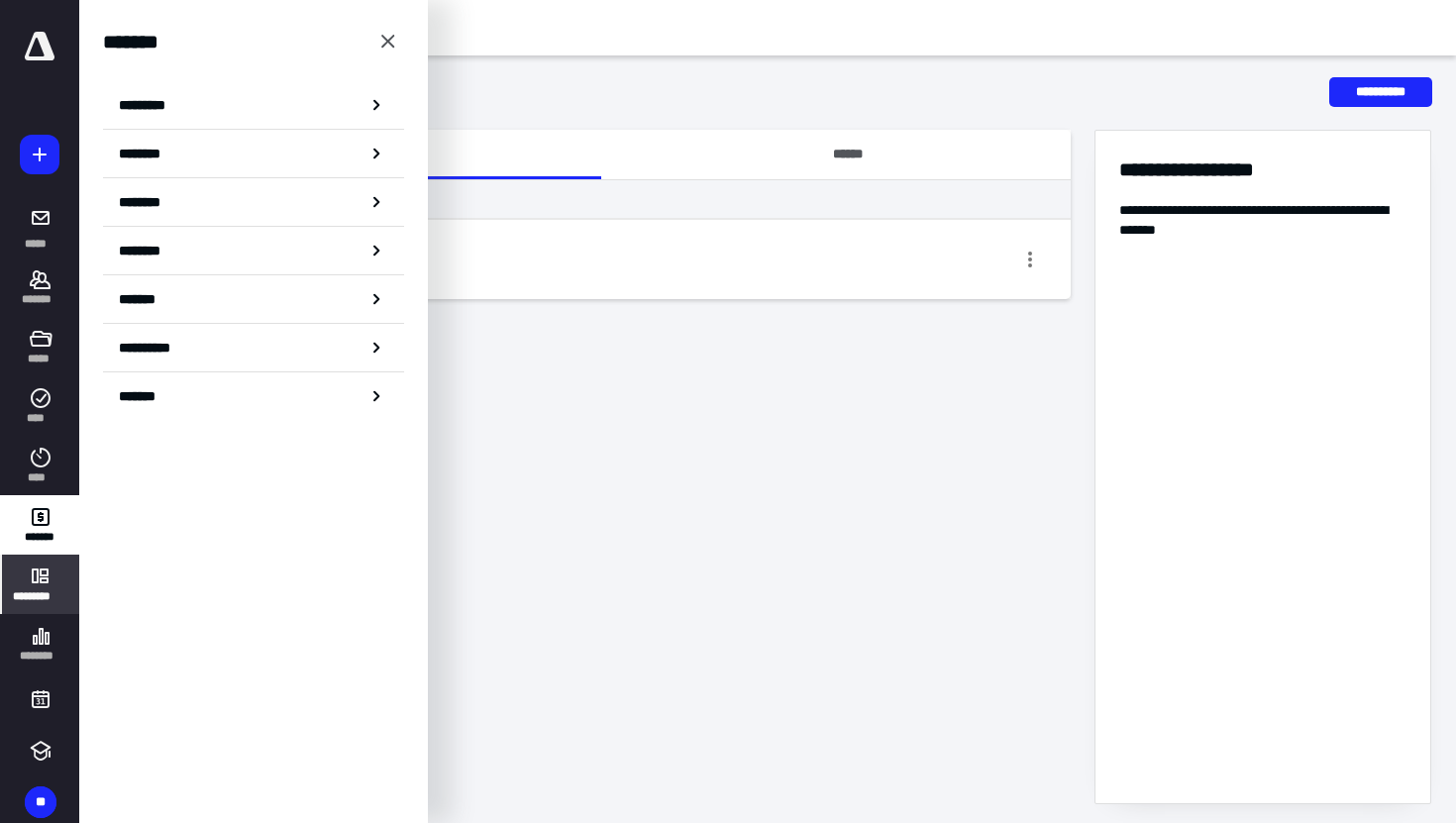 click on "*********" at bounding box center [254, 105] 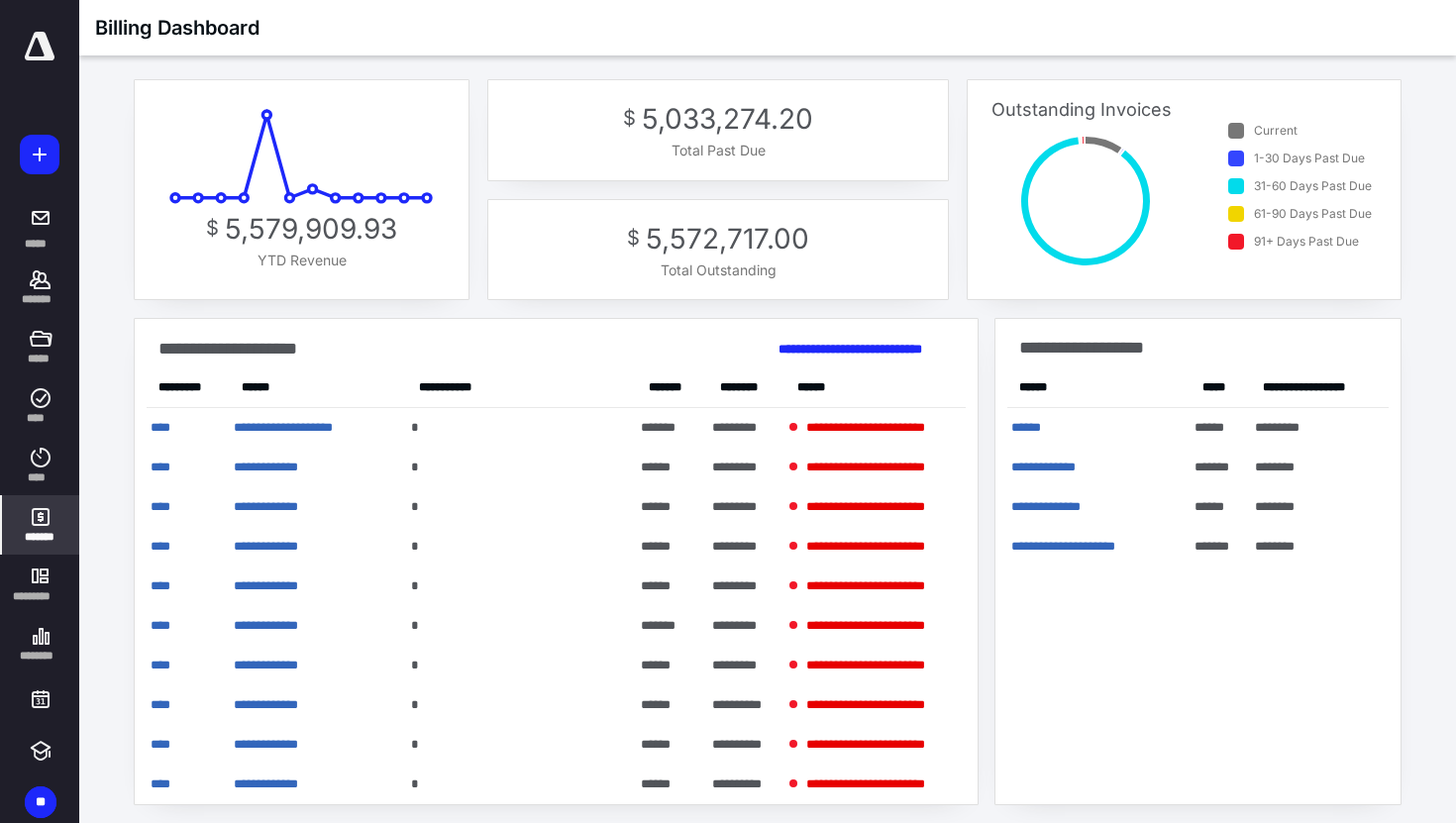 click on "*******" at bounding box center [41, 537] 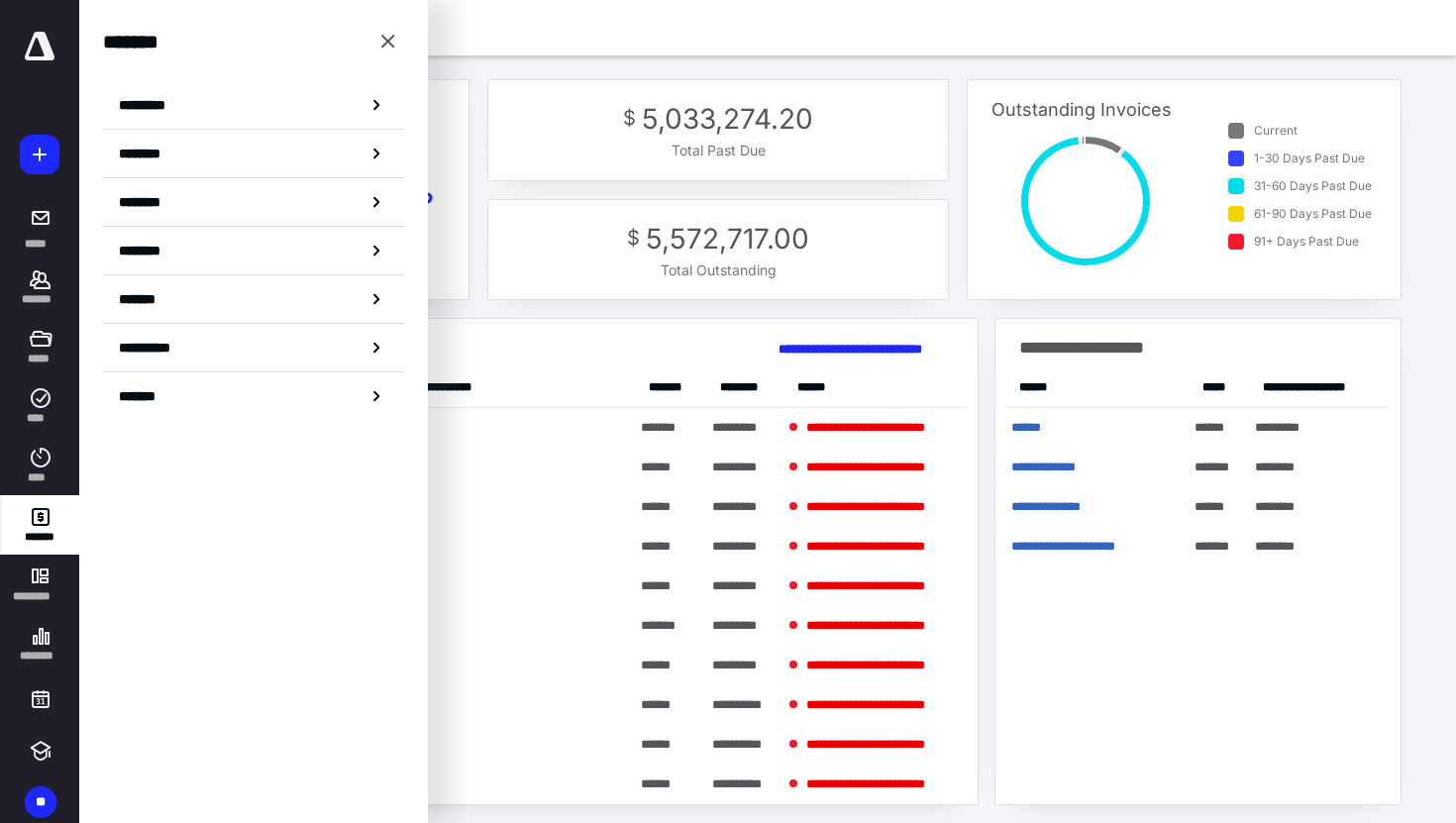 click 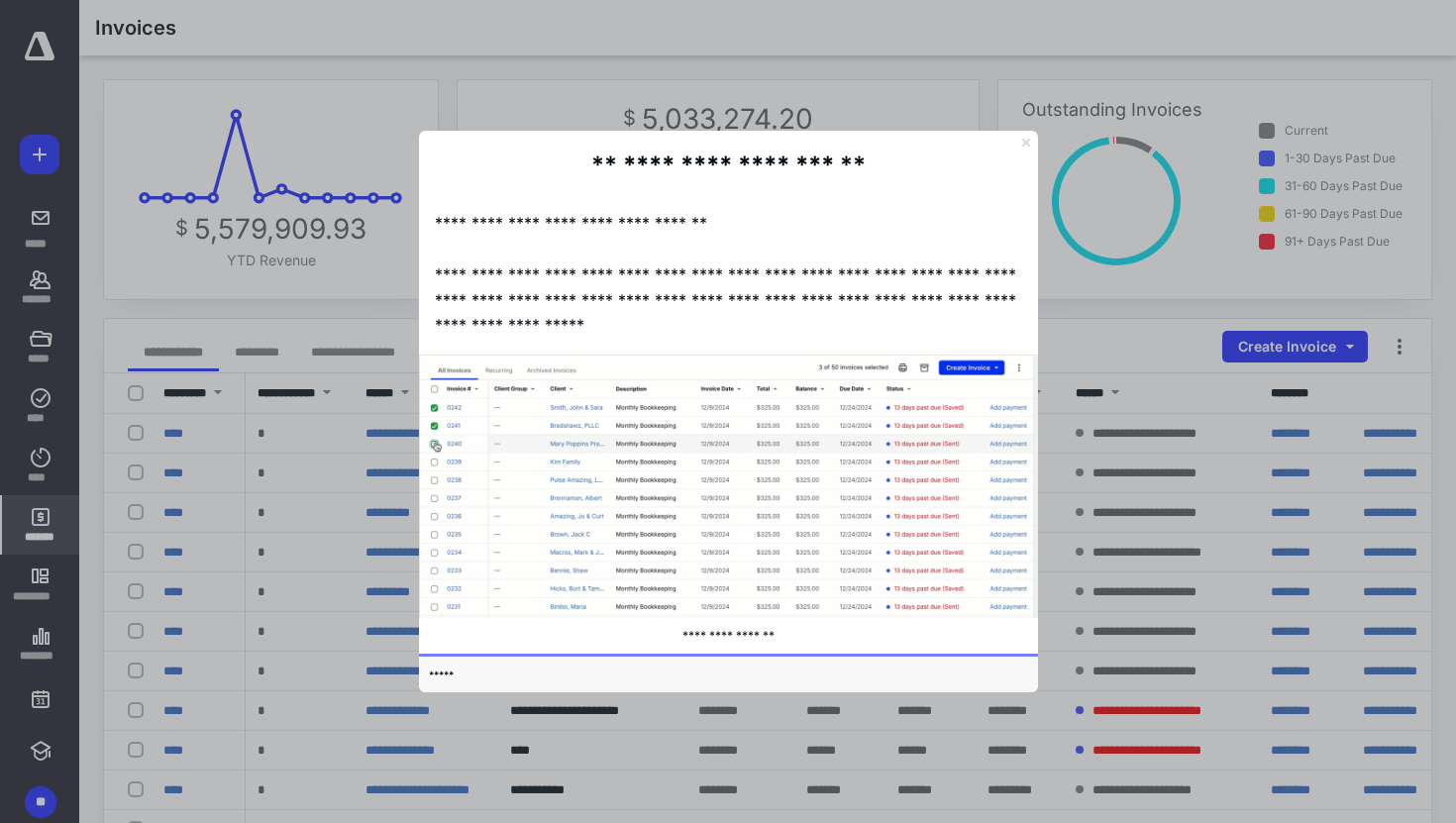 click 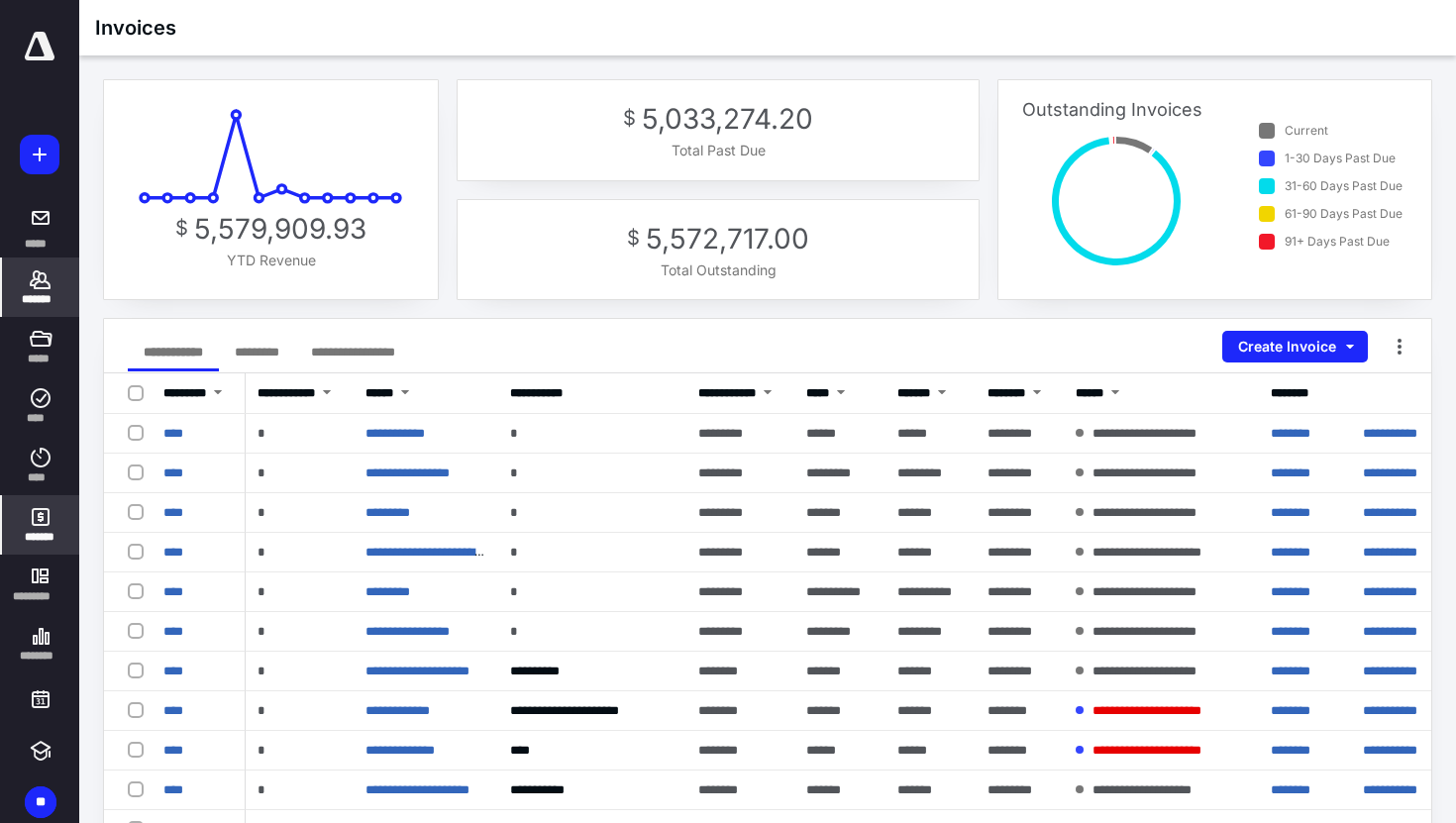 click on "*******" at bounding box center [41, 287] 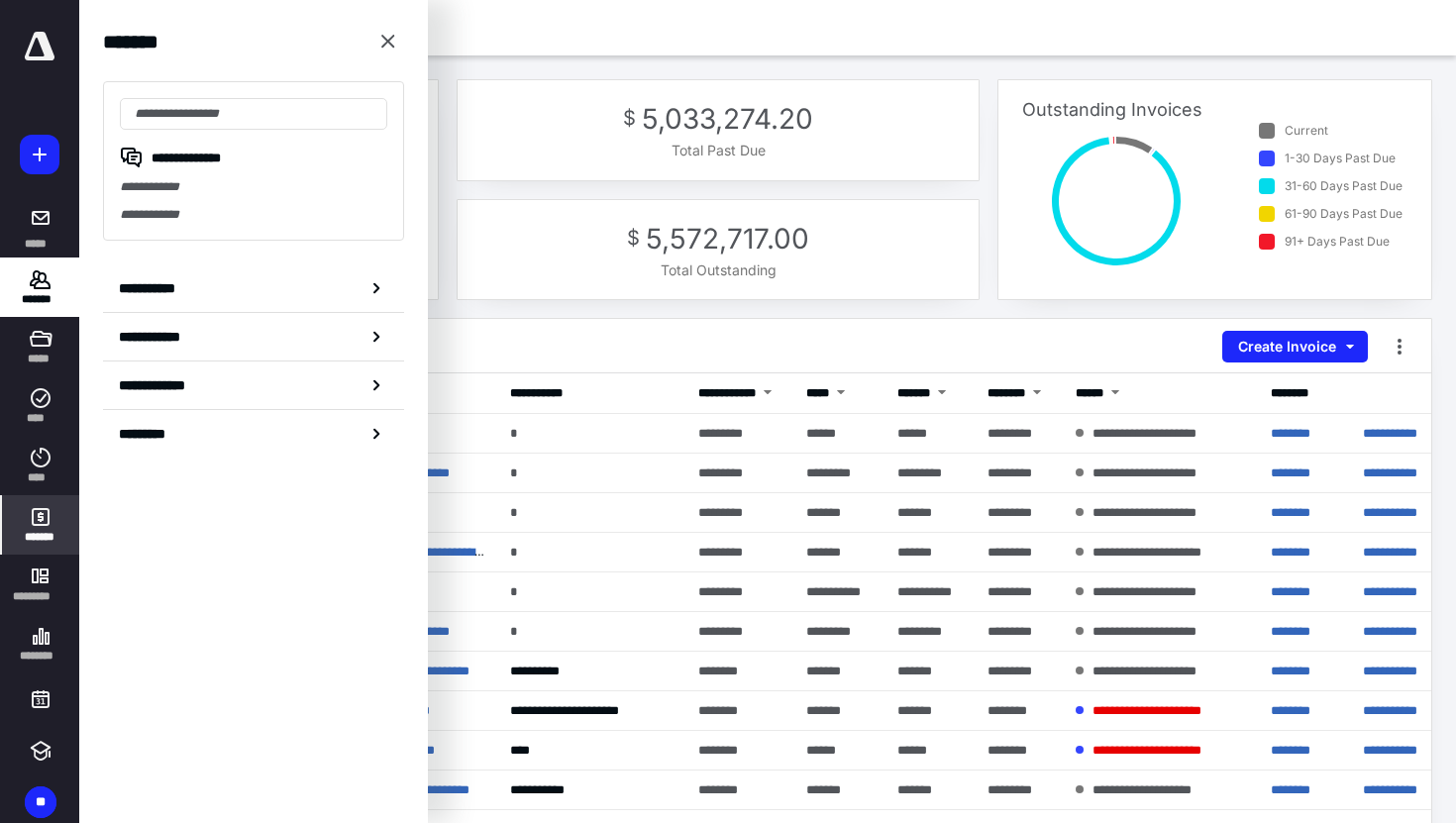 click on "**********" at bounding box center (254, 187) 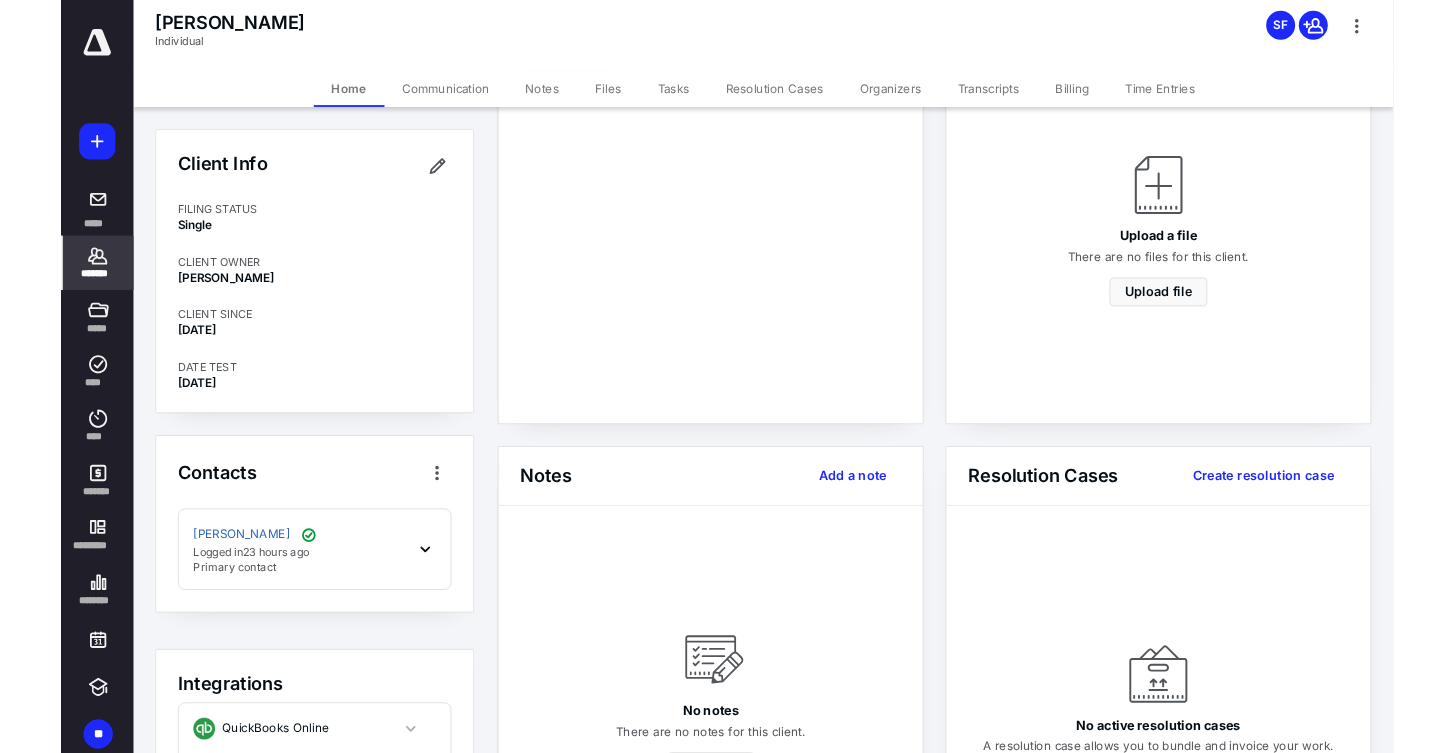 scroll, scrollTop: 0, scrollLeft: 0, axis: both 